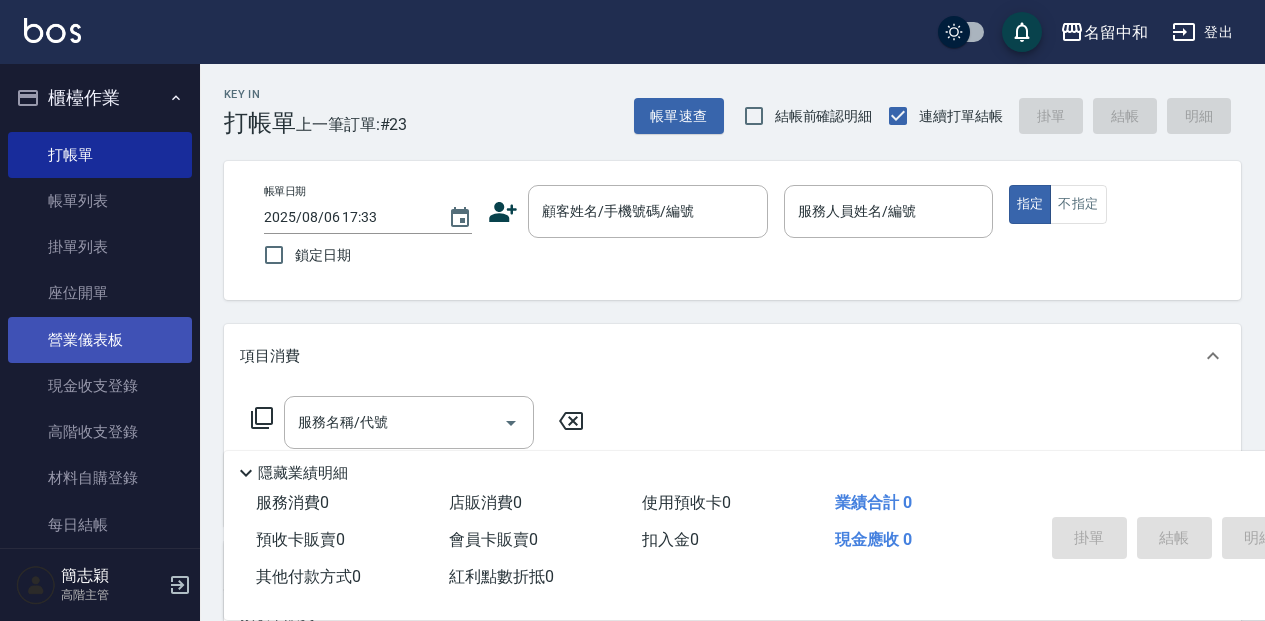 scroll, scrollTop: 0, scrollLeft: 0, axis: both 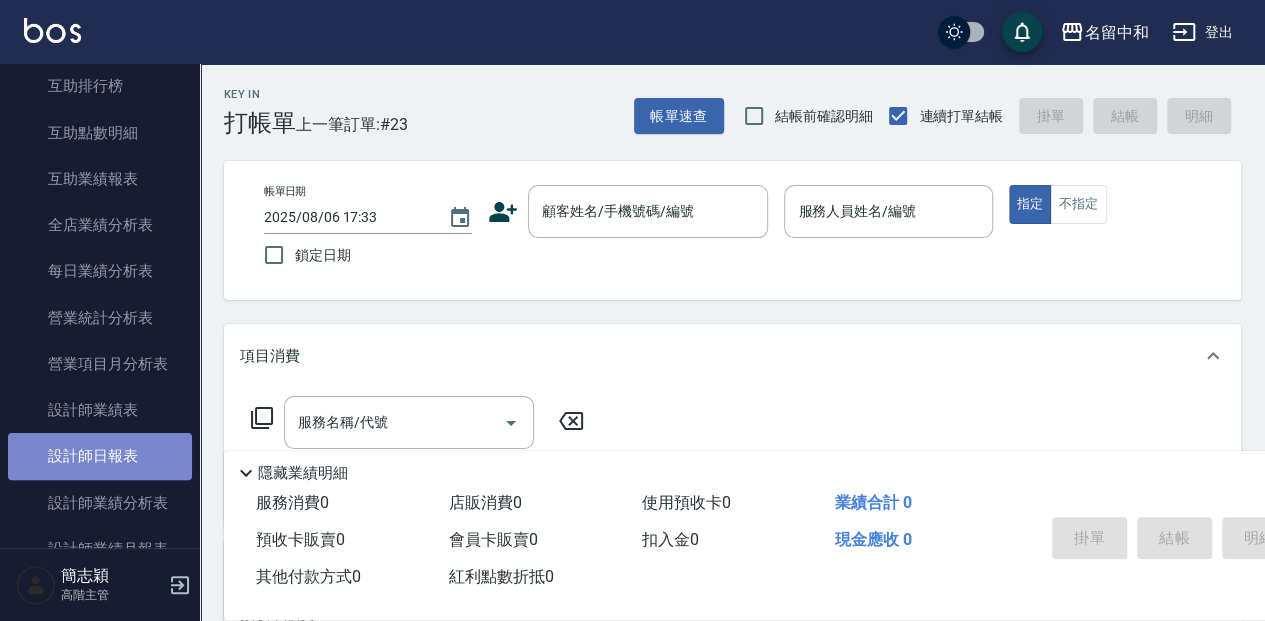 click on "設計師日報表" at bounding box center (100, 456) 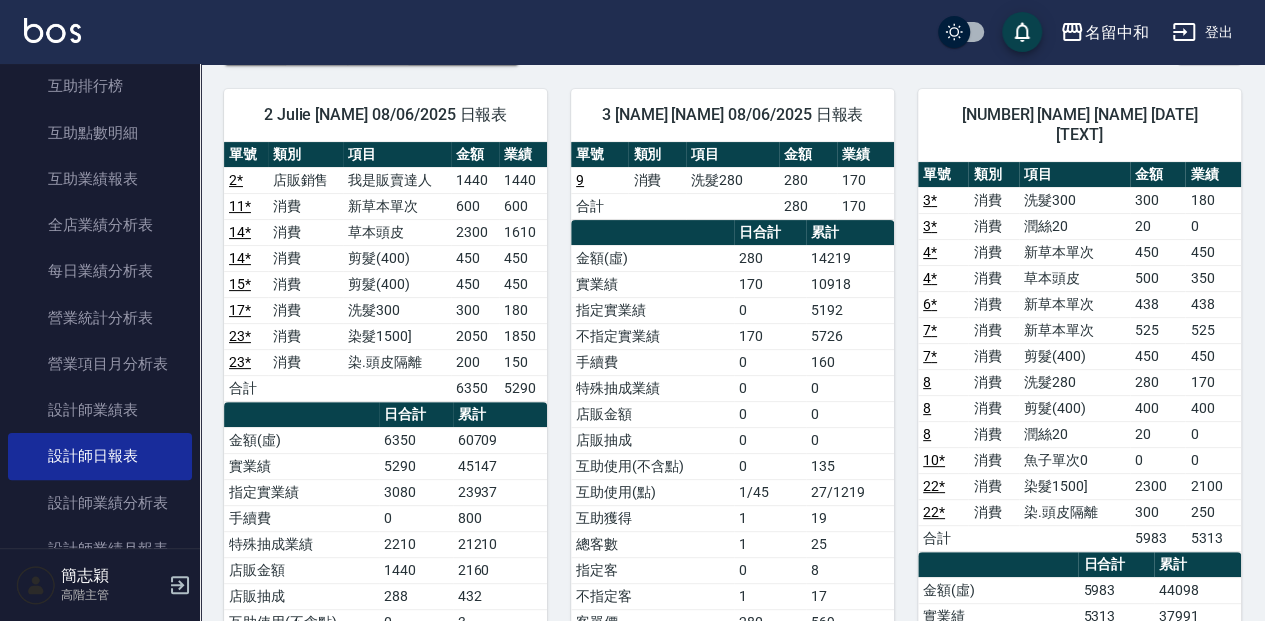scroll, scrollTop: 200, scrollLeft: 0, axis: vertical 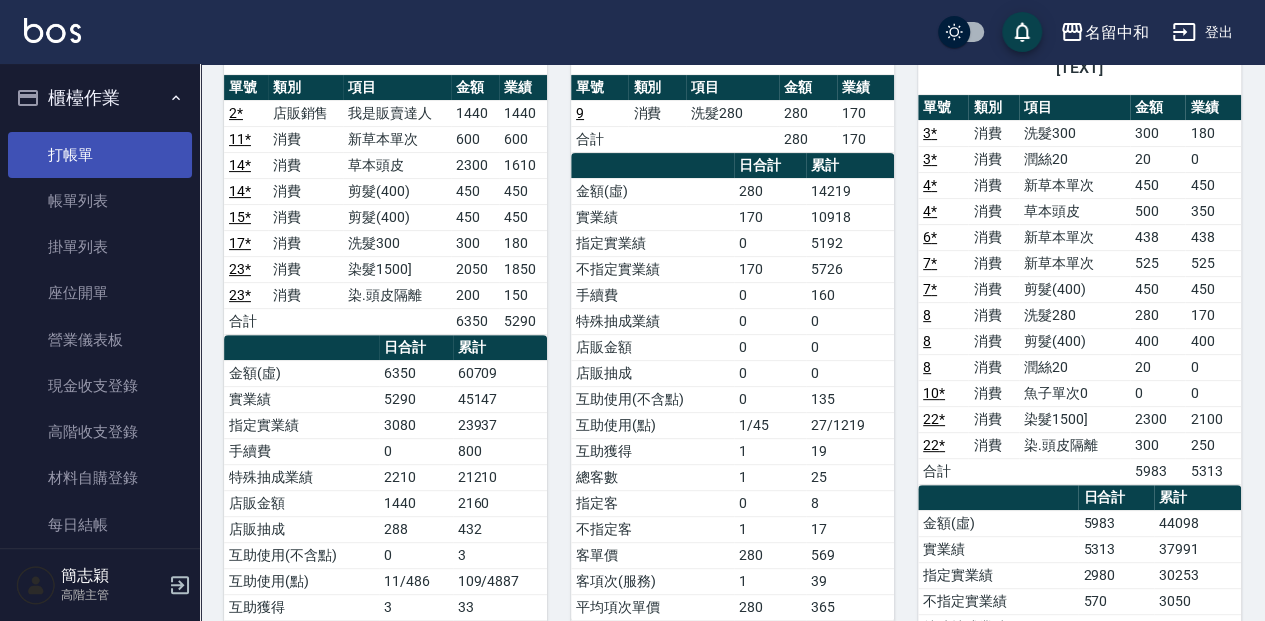 click on "打帳單" at bounding box center [100, 155] 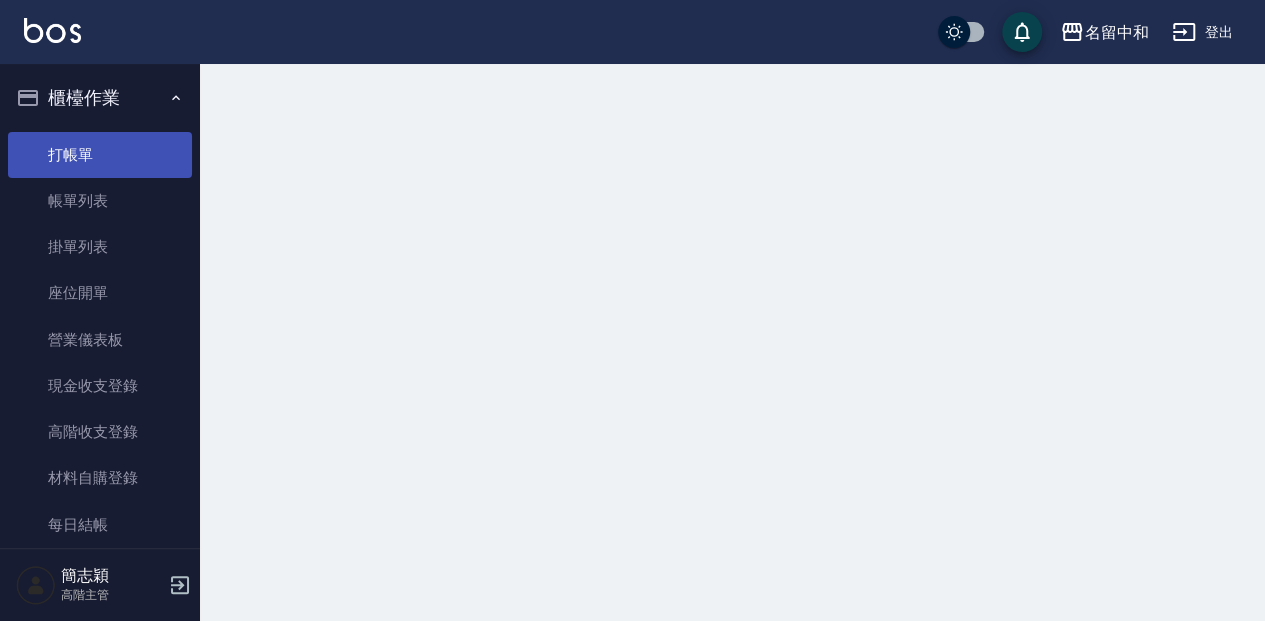 scroll, scrollTop: 0, scrollLeft: 0, axis: both 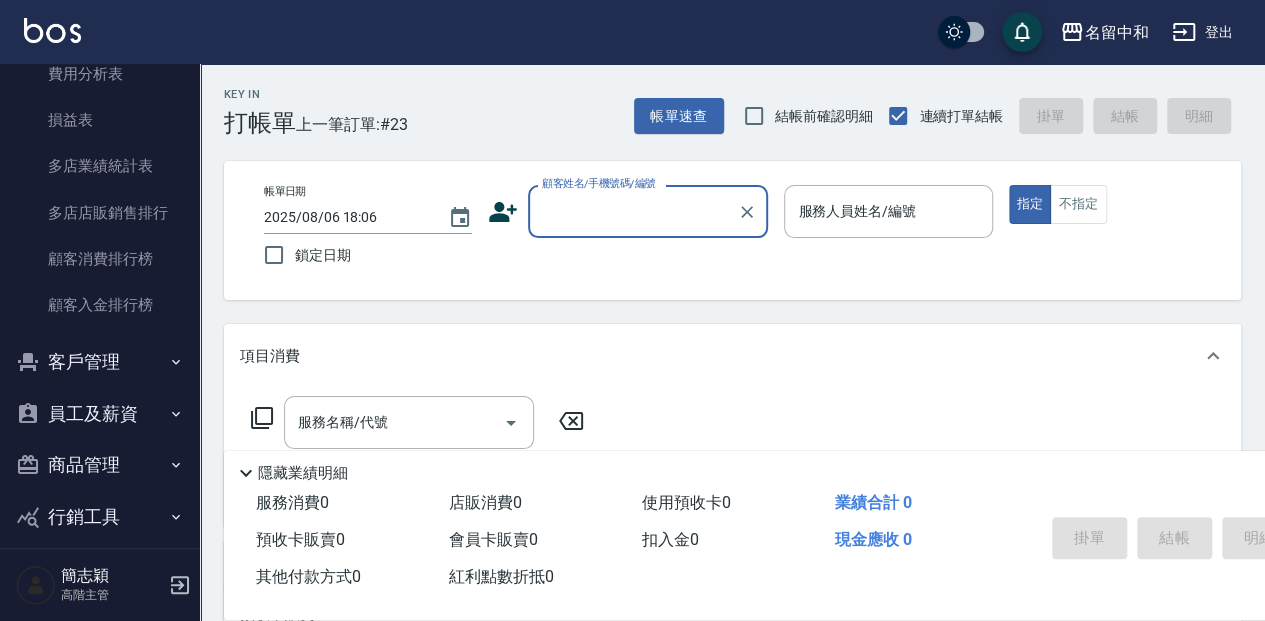 click on "員工及薪資" at bounding box center (100, 414) 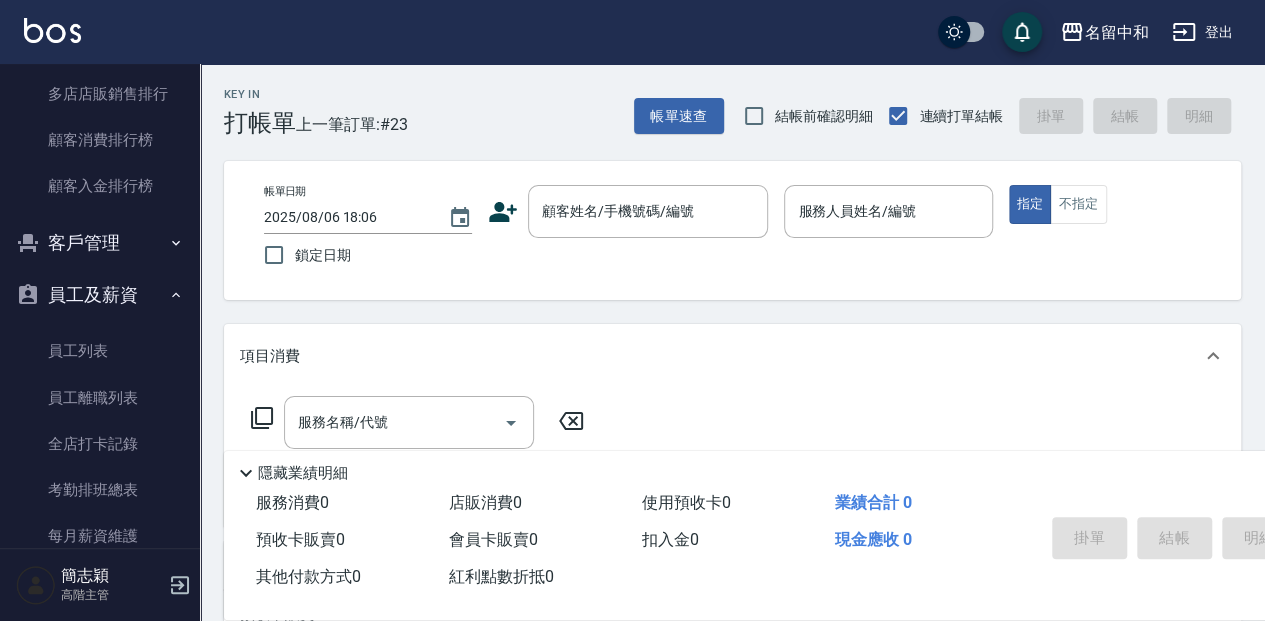 scroll, scrollTop: 2666, scrollLeft: 0, axis: vertical 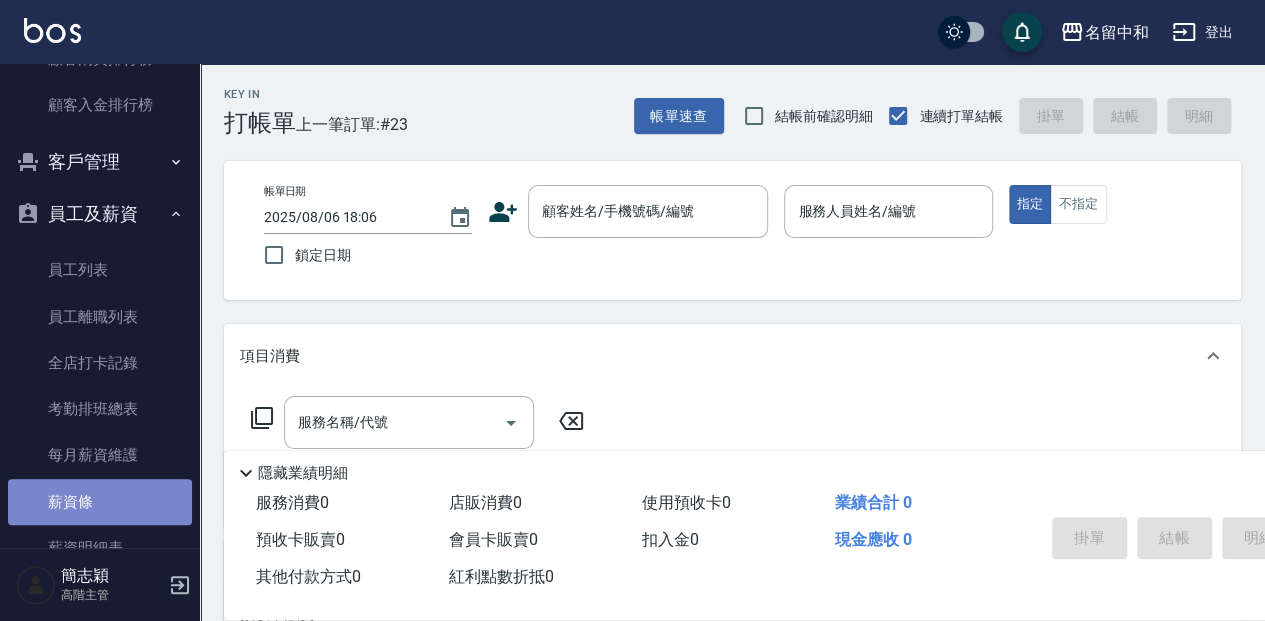 click on "薪資條" at bounding box center [100, 502] 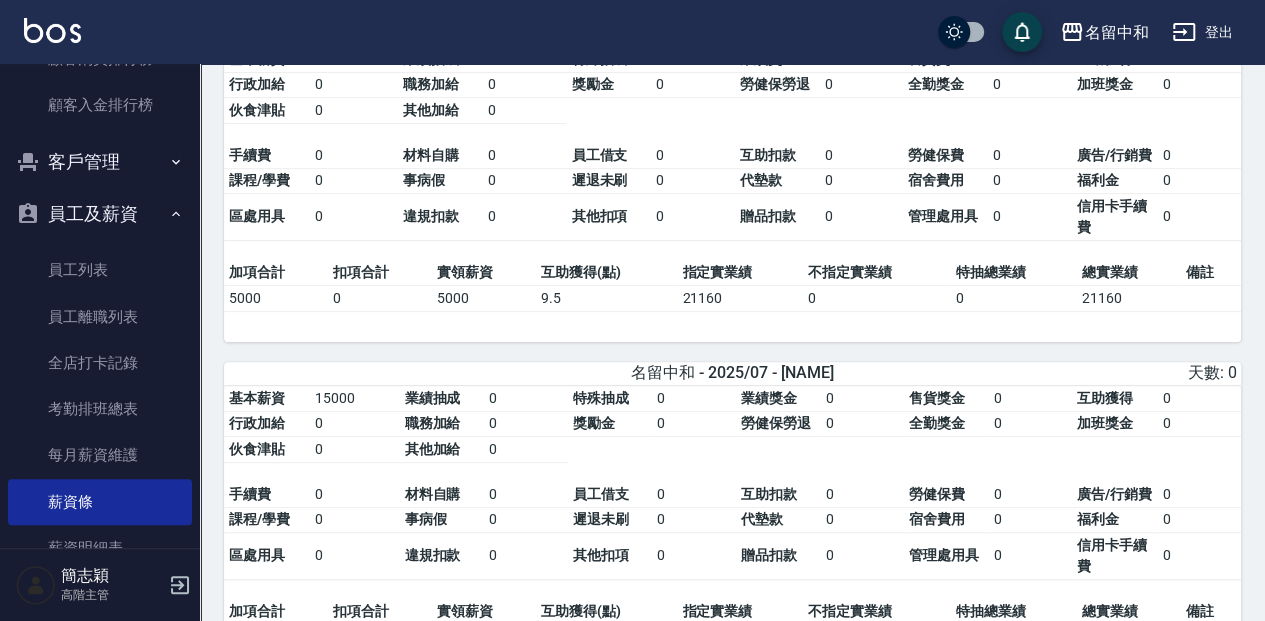 scroll, scrollTop: 4095, scrollLeft: 0, axis: vertical 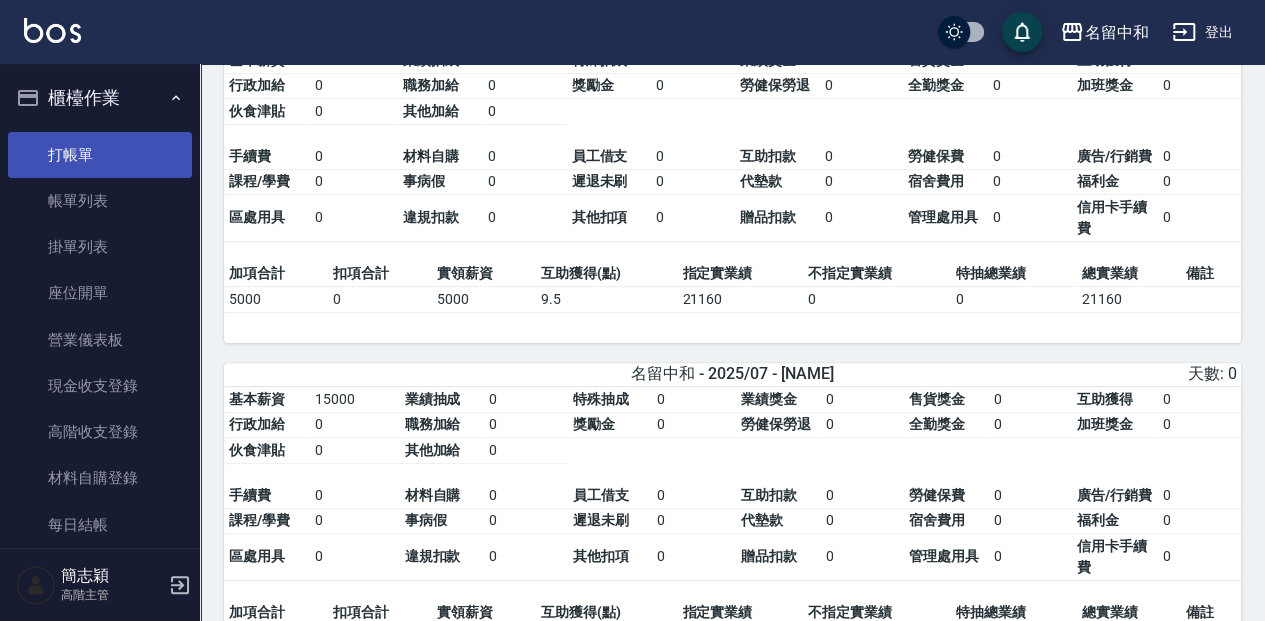 click on "打帳單" at bounding box center [100, 155] 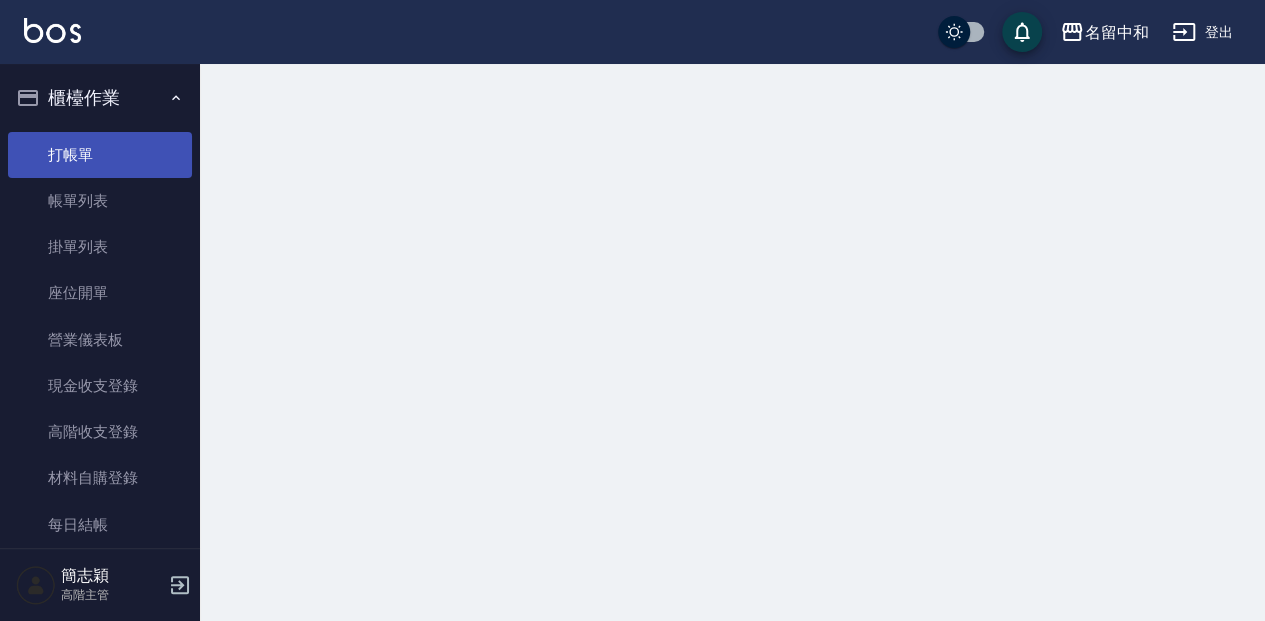 scroll, scrollTop: 0, scrollLeft: 0, axis: both 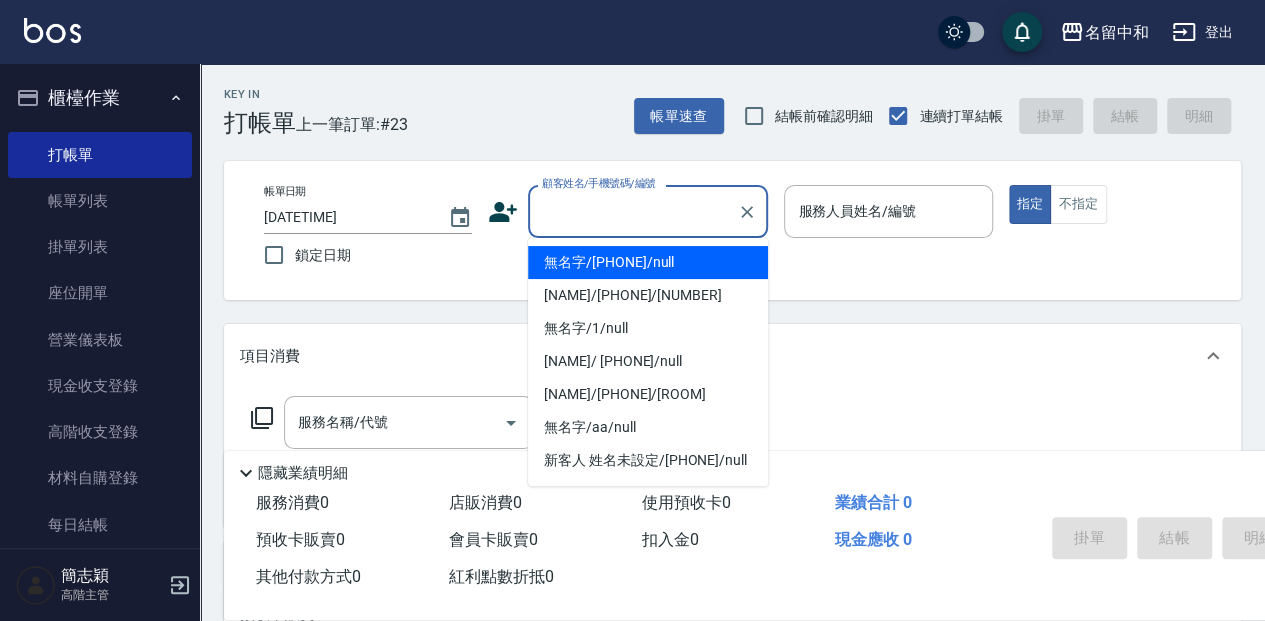 drag, startPoint x: 562, startPoint y: 194, endPoint x: 559, endPoint y: 204, distance: 10.440307 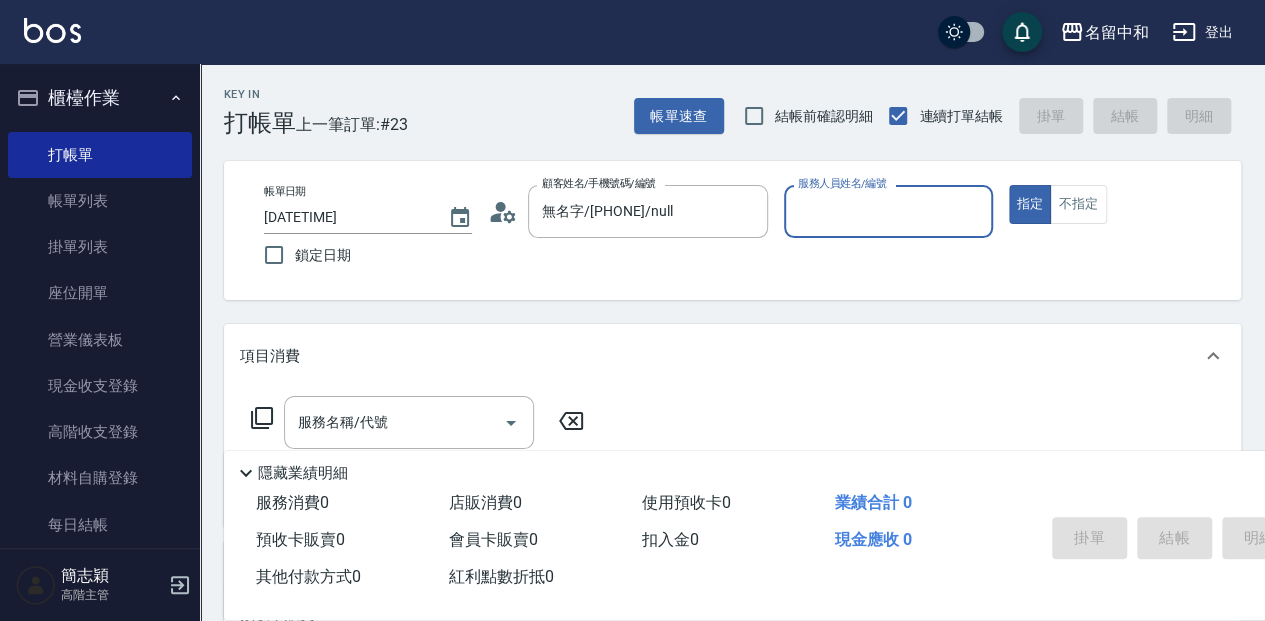 type on "無名字/[PHONE]/null" 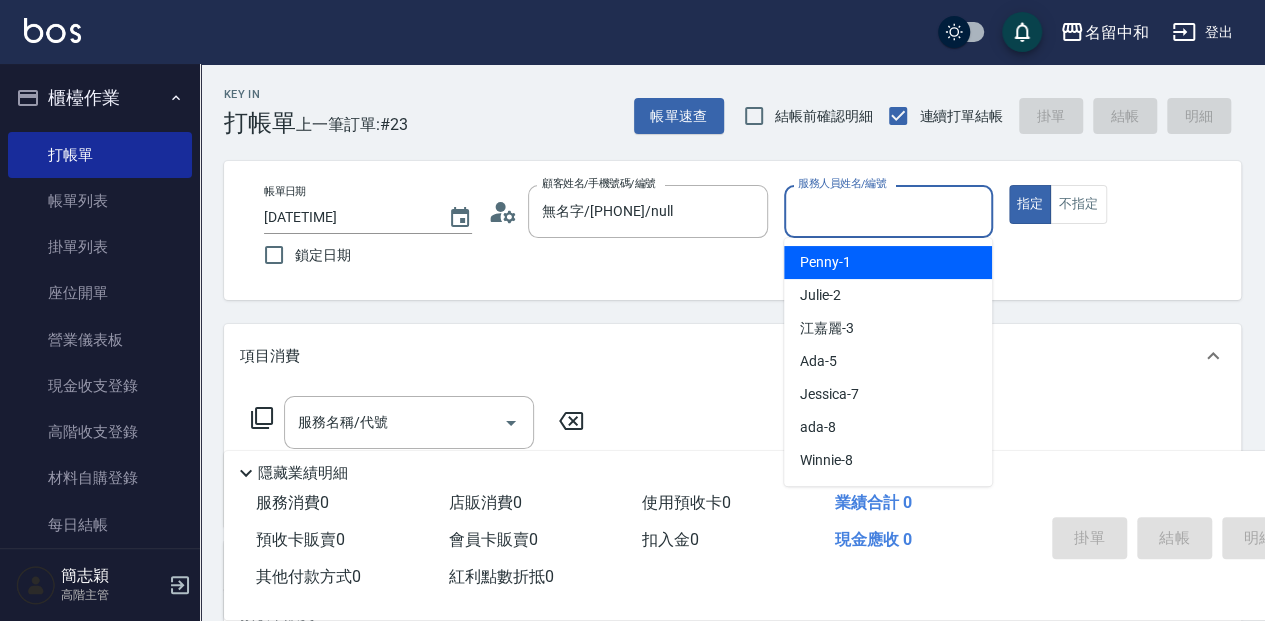 click on "服務人員姓名/編號" at bounding box center (888, 211) 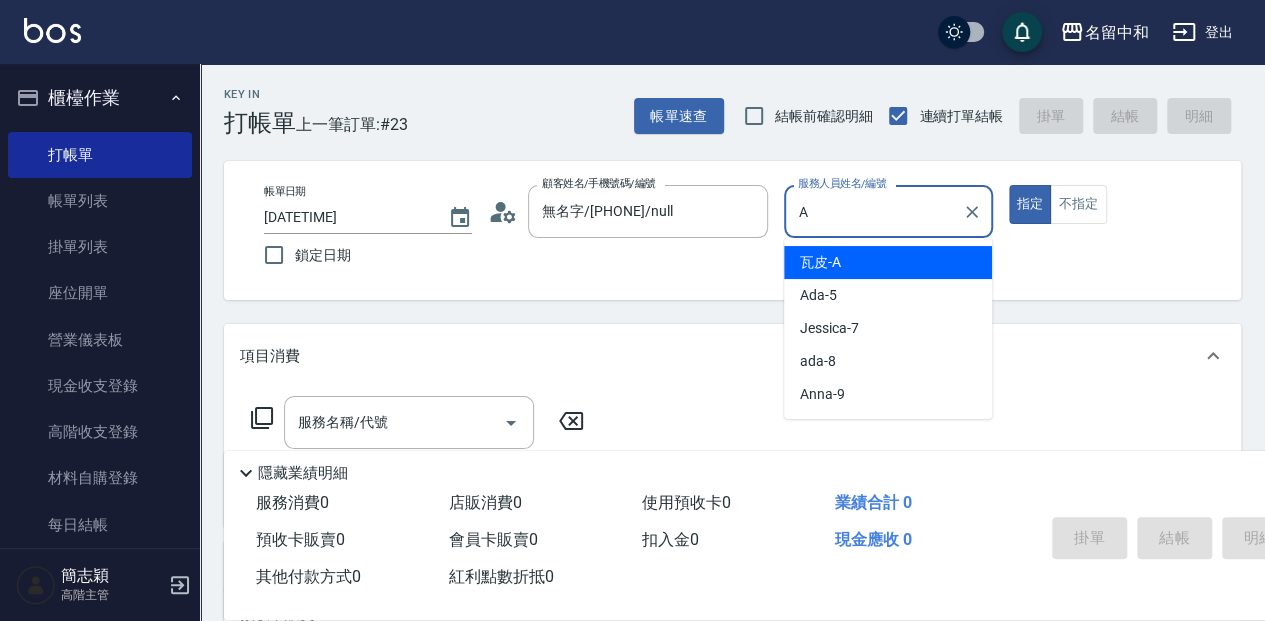 type on "瓦皮-A" 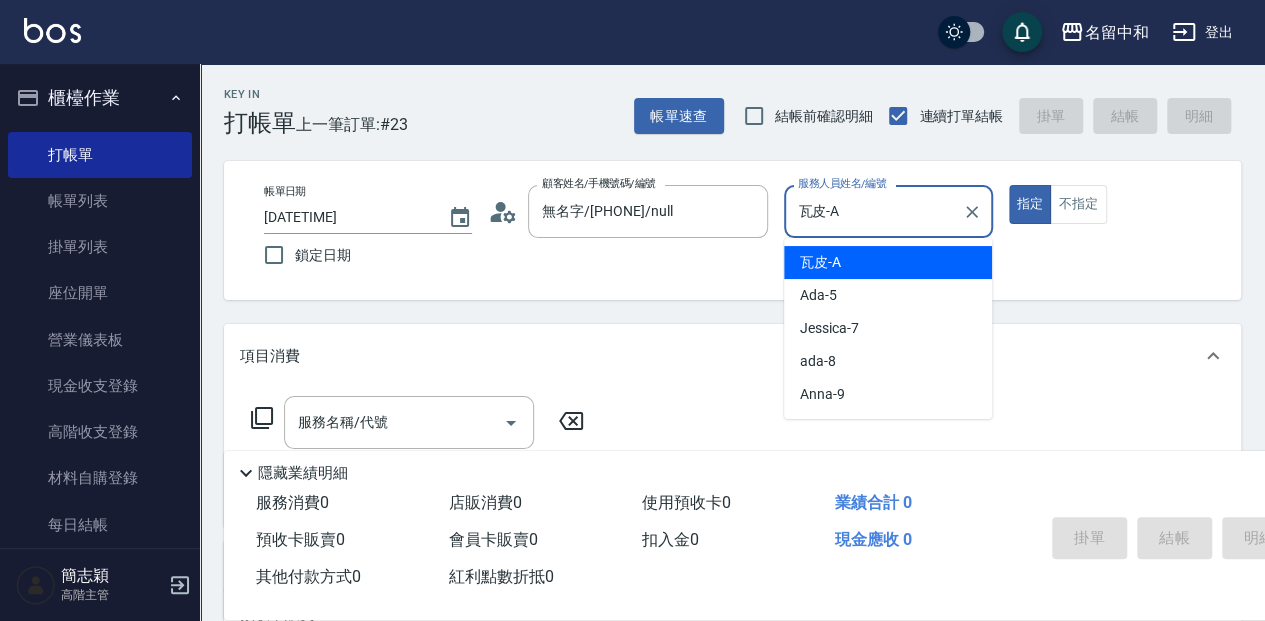 type on "true" 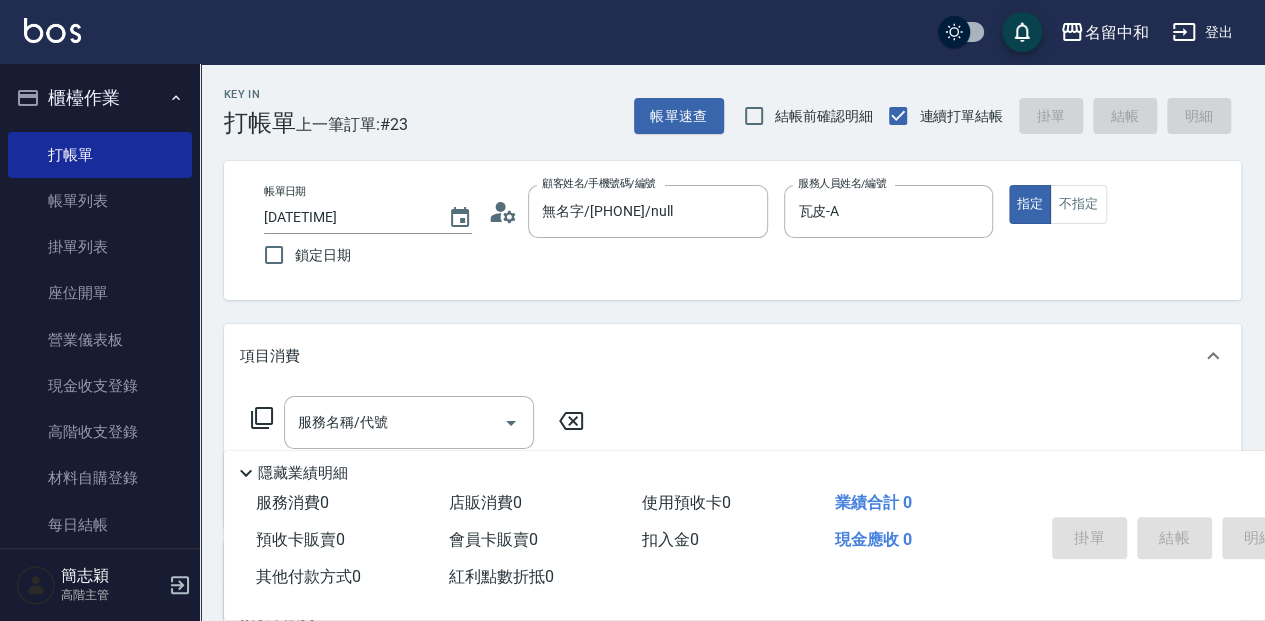 click on "隱藏業績明細" at bounding box center (303, 473) 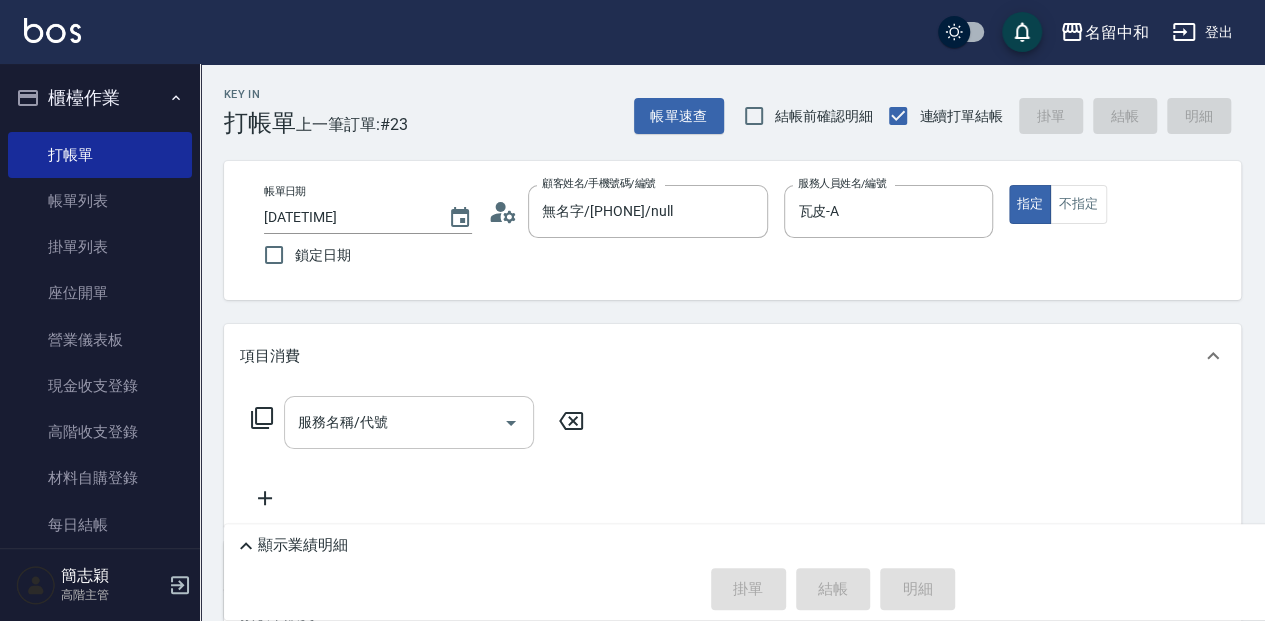 click on "服務名稱/代號" at bounding box center [394, 422] 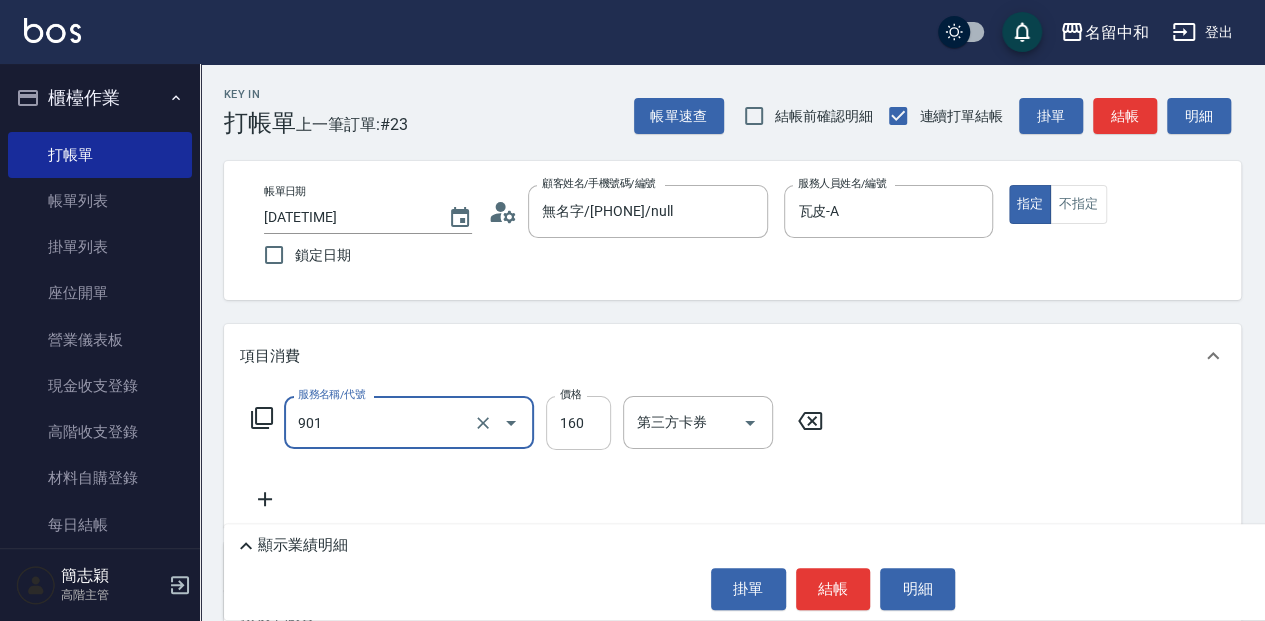 type on "修手(901)" 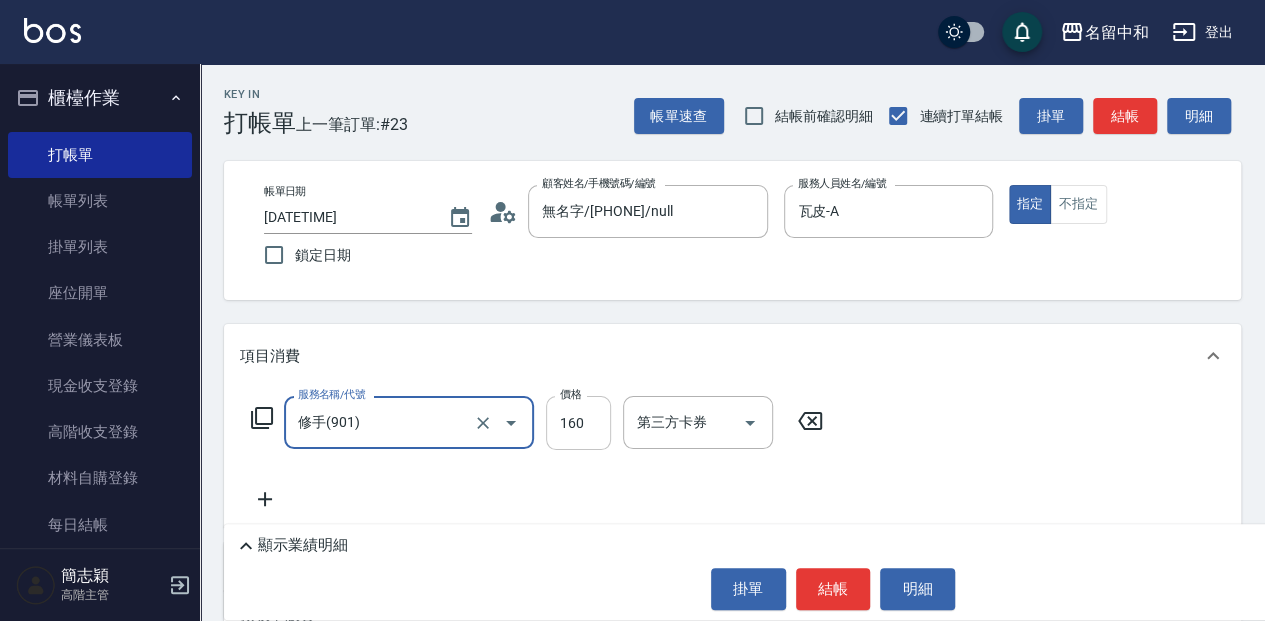 click on "160" at bounding box center [578, 423] 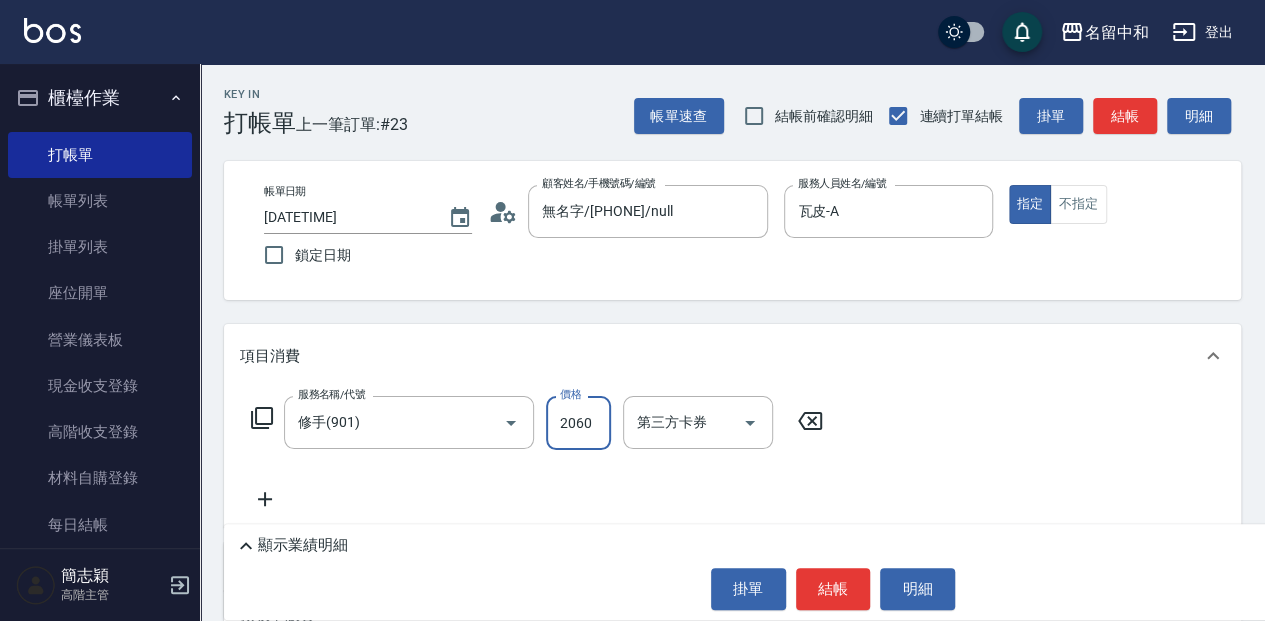 type on "2060" 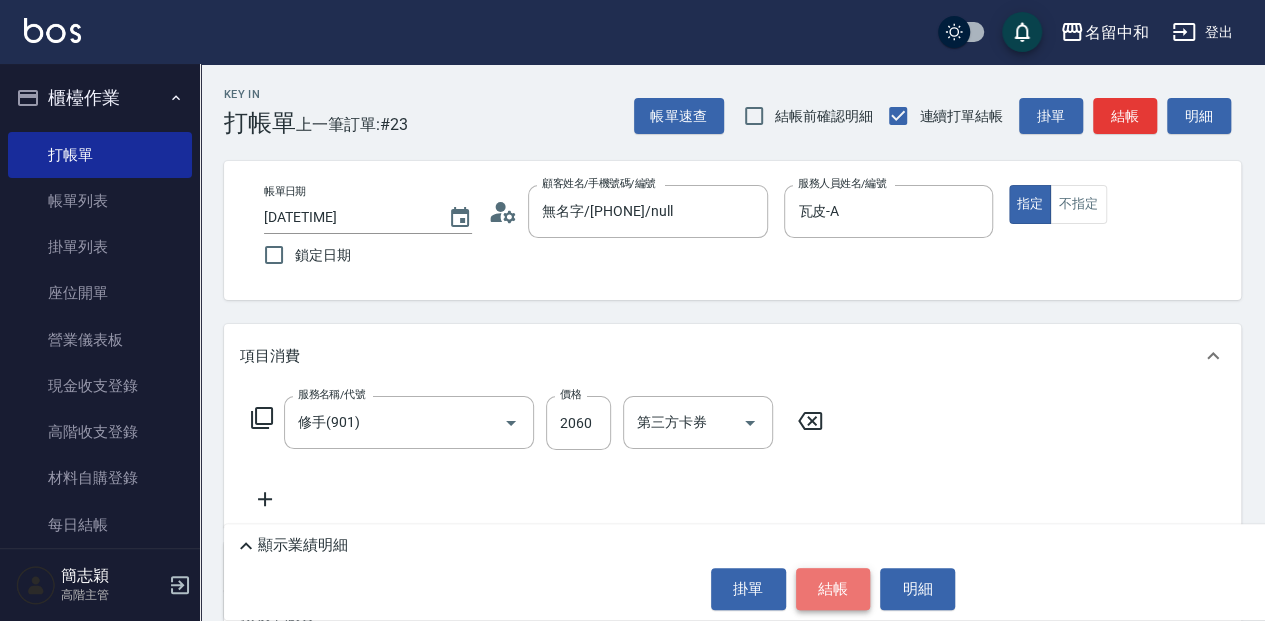 click on "結帳" at bounding box center (833, 589) 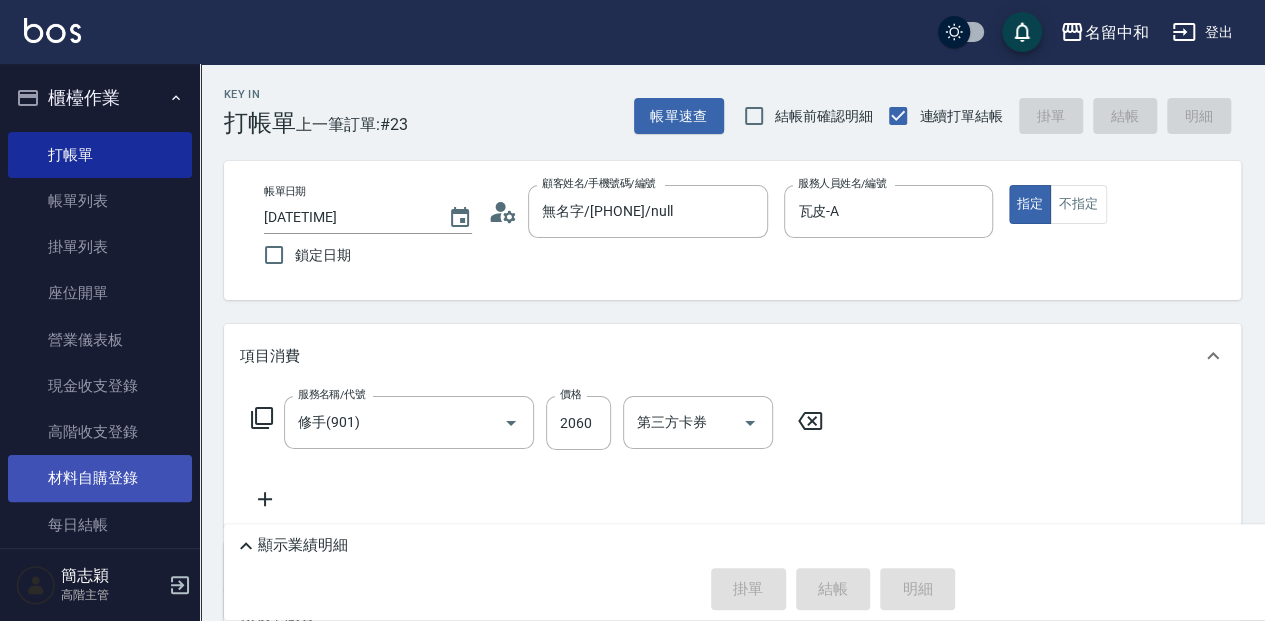 type on "2025/08/06 18:19" 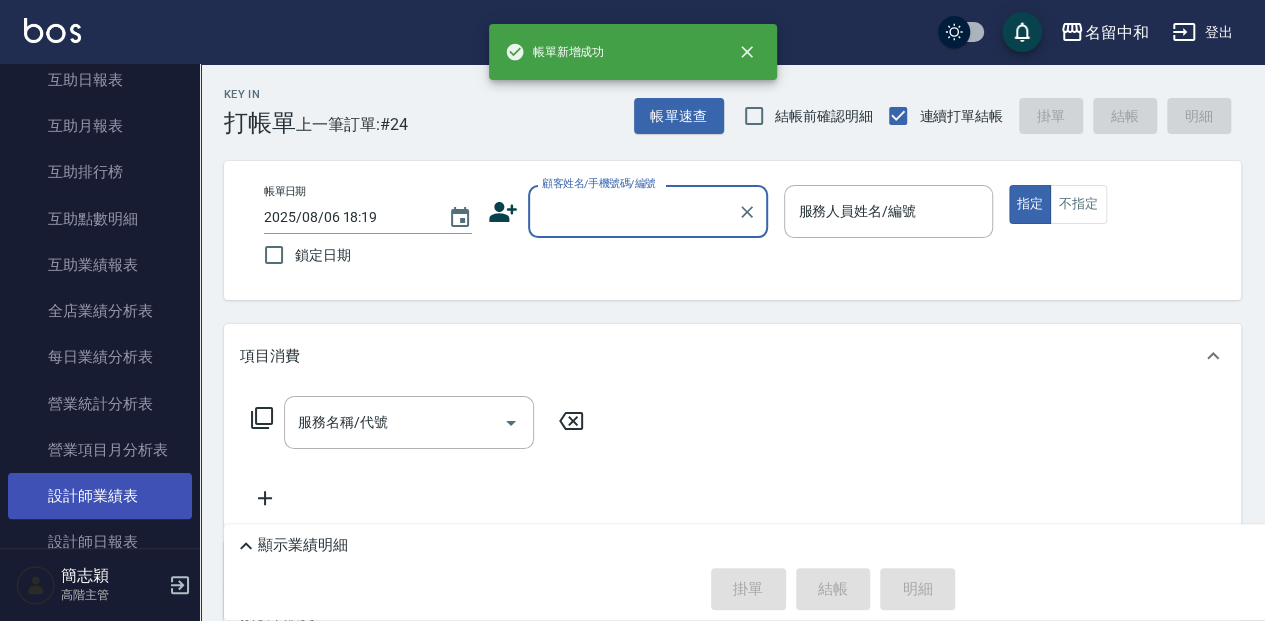 scroll, scrollTop: 1000, scrollLeft: 0, axis: vertical 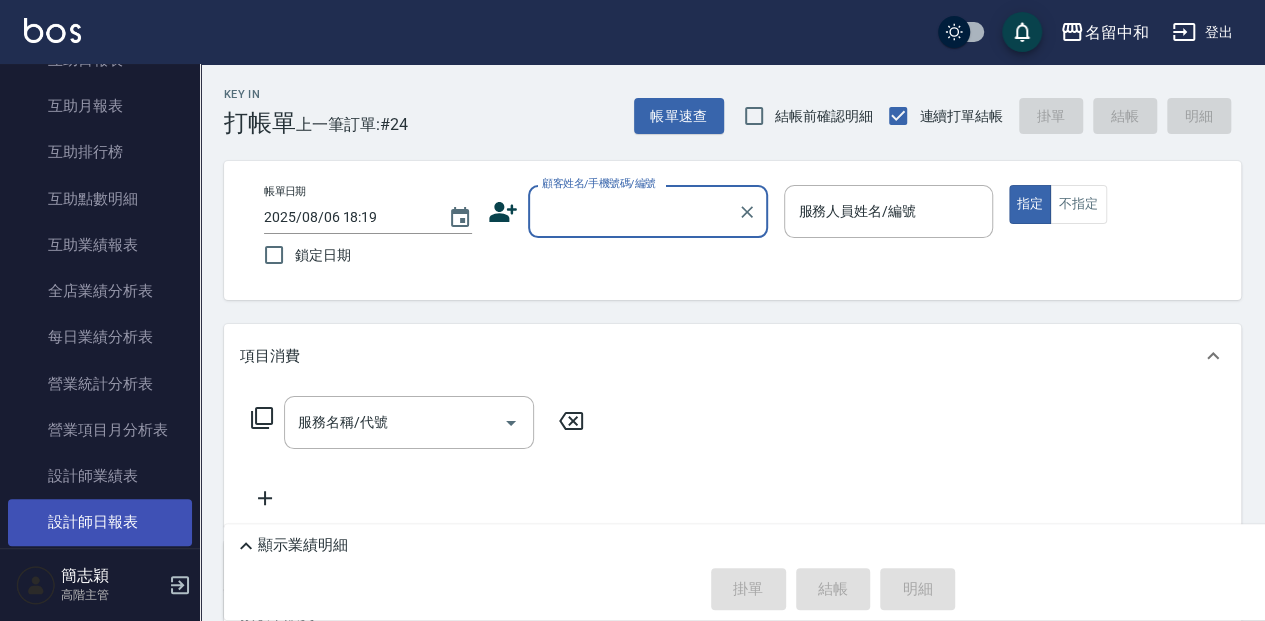 click on "設計師日報表" at bounding box center [100, 522] 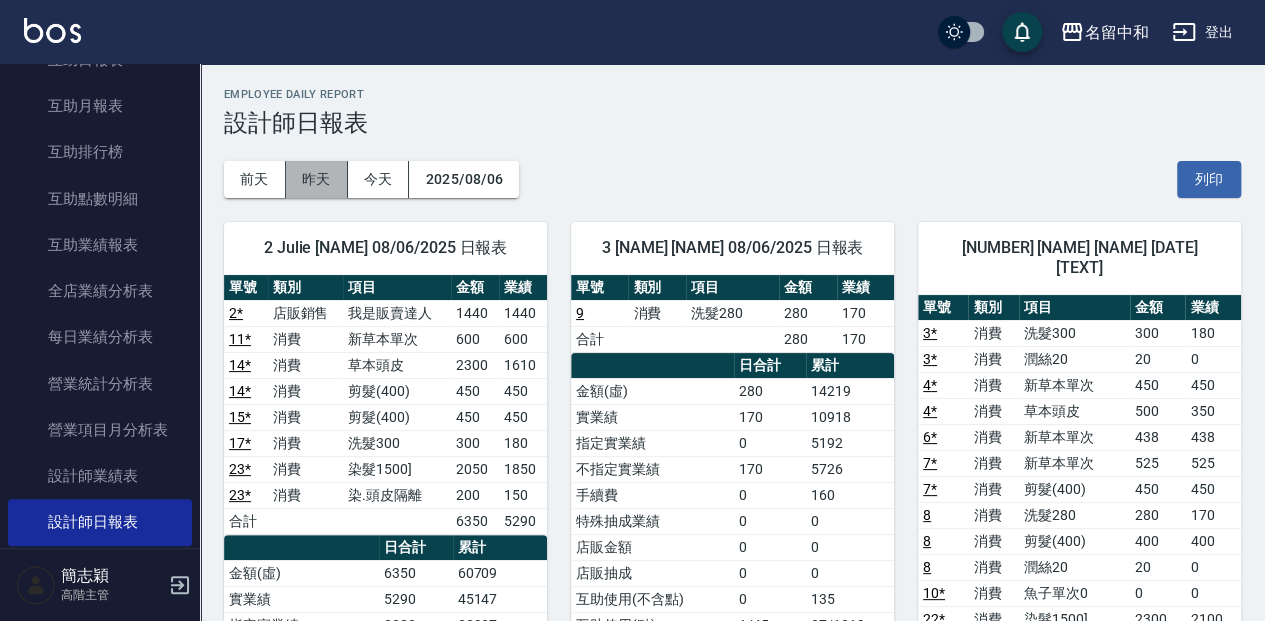 click on "昨天" at bounding box center (317, 179) 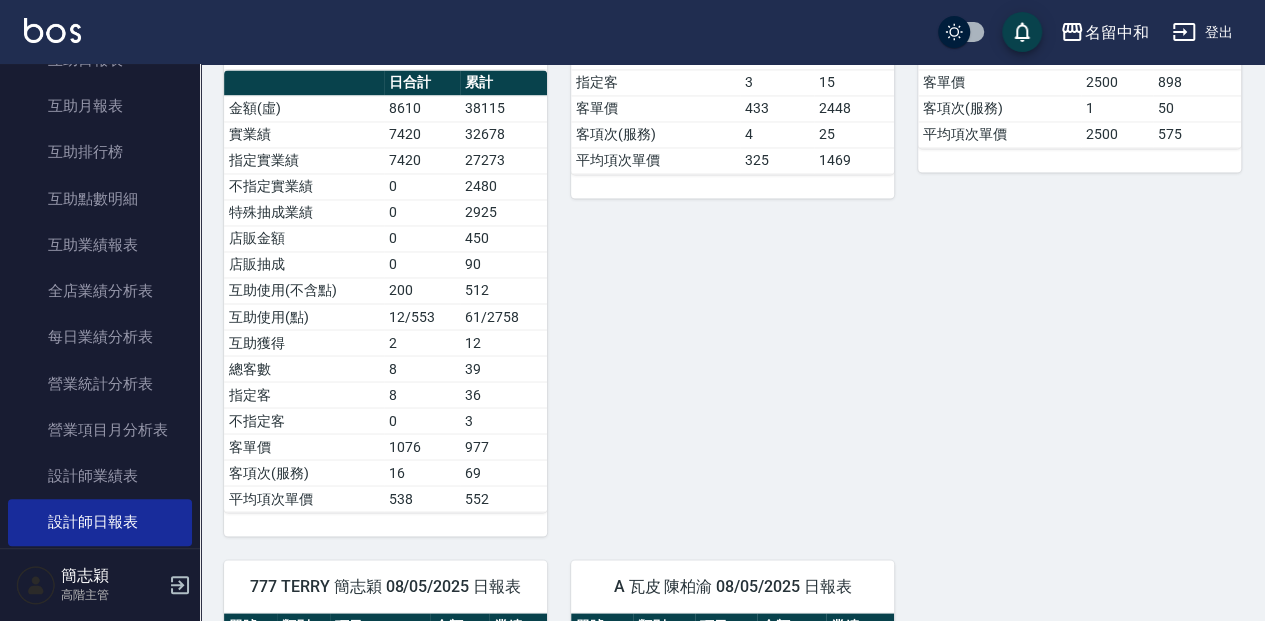 scroll, scrollTop: 1533, scrollLeft: 0, axis: vertical 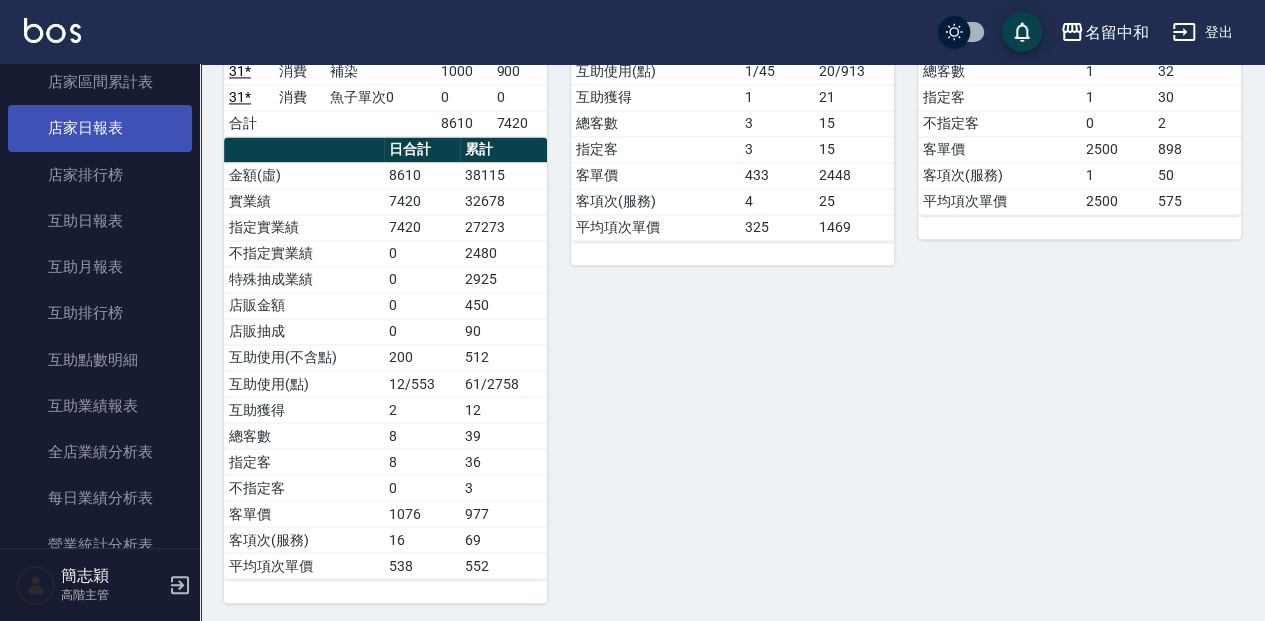 drag, startPoint x: 0, startPoint y: 99, endPoint x: 40, endPoint y: 121, distance: 45.65085 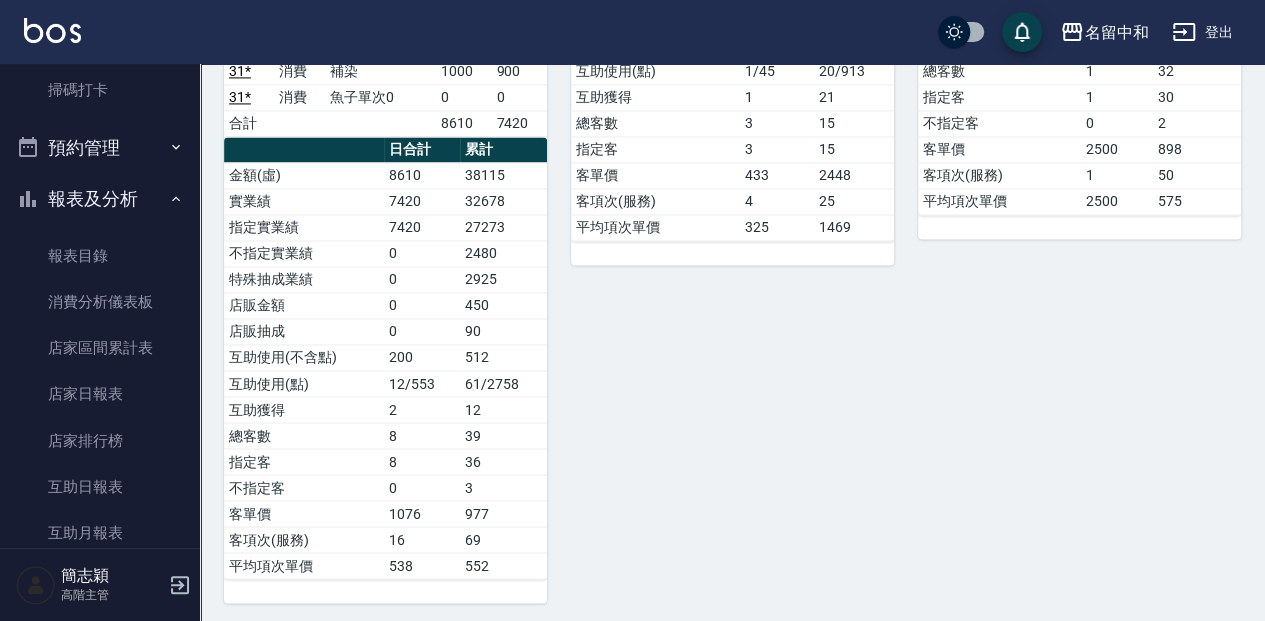 scroll, scrollTop: 572, scrollLeft: 0, axis: vertical 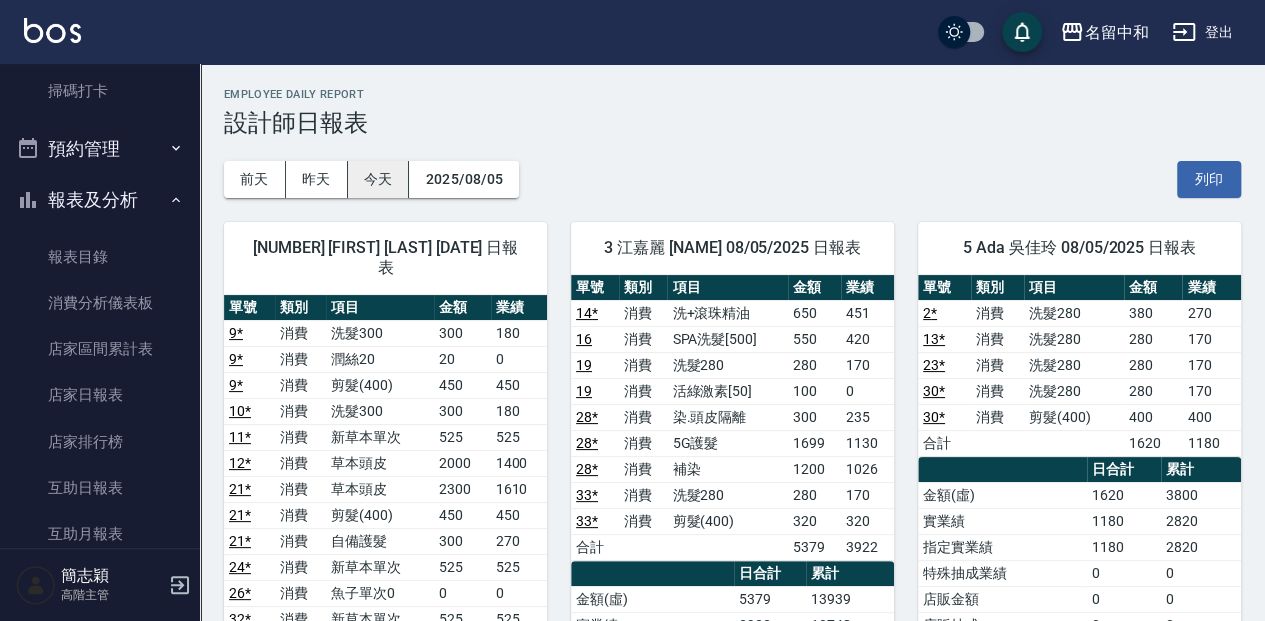 click on "今天" at bounding box center (379, 179) 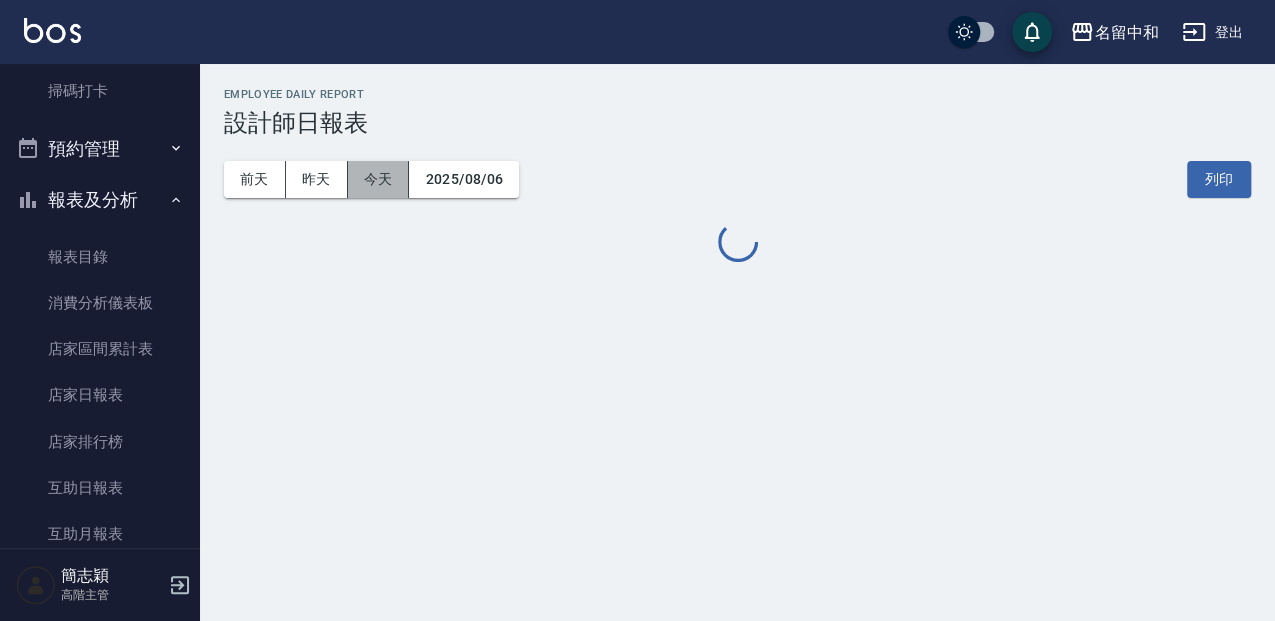 click on "今天" at bounding box center (379, 179) 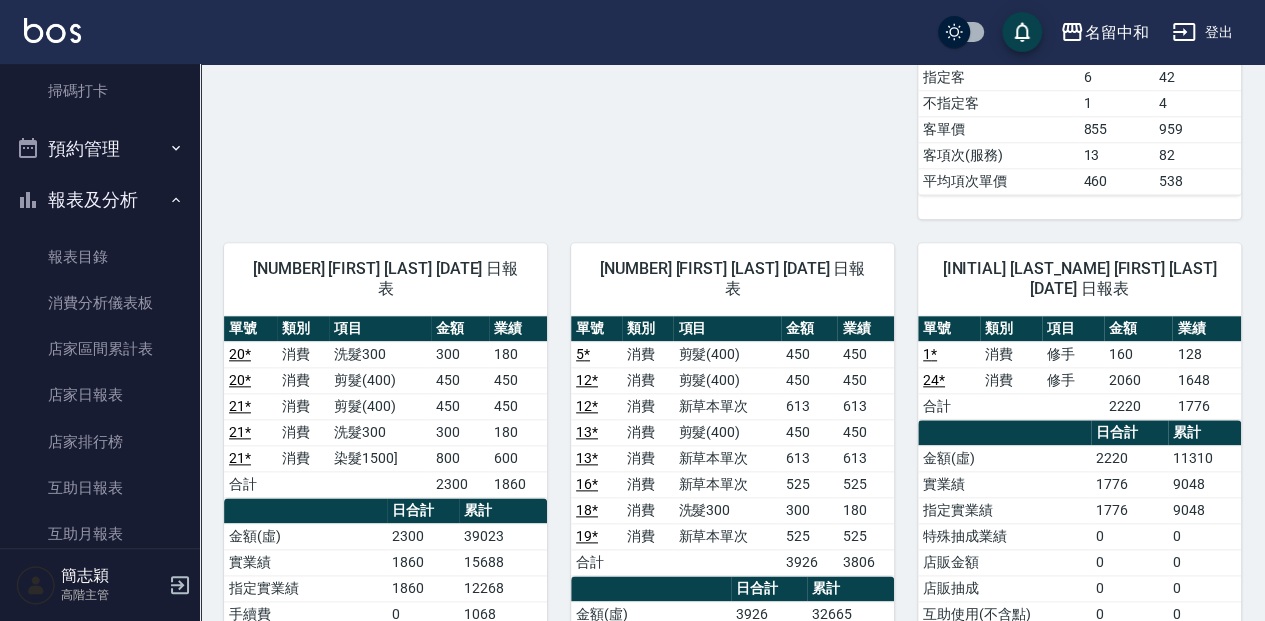 scroll, scrollTop: 933, scrollLeft: 0, axis: vertical 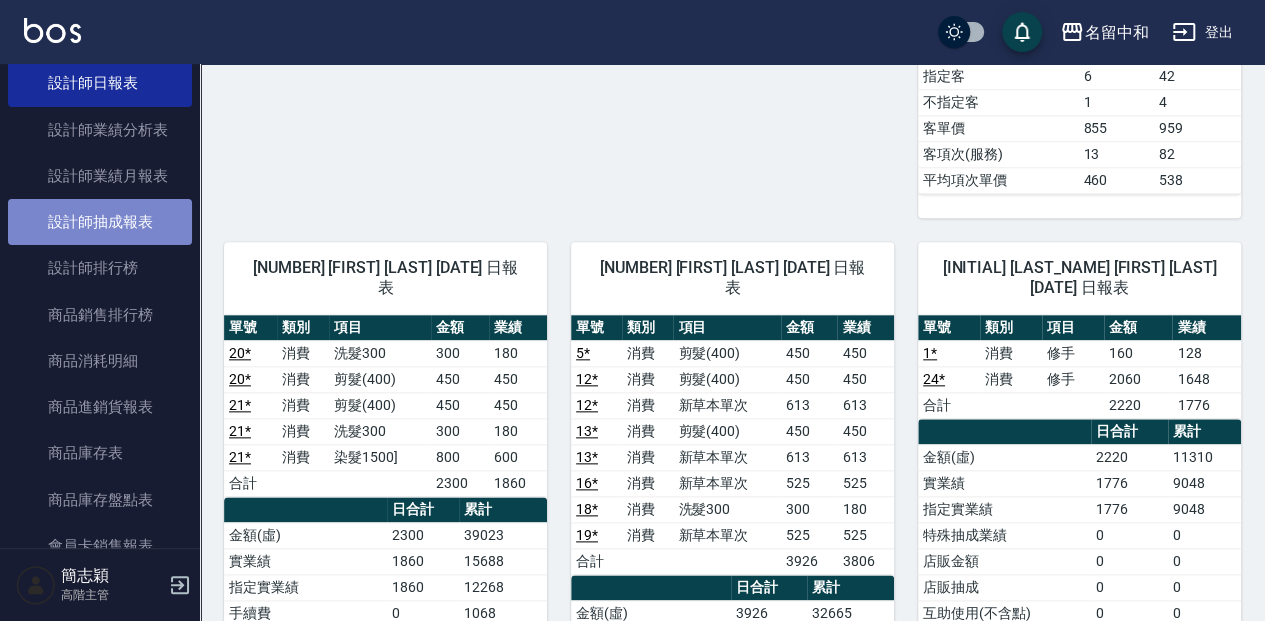 click on "設計師抽成報表" at bounding box center (100, 222) 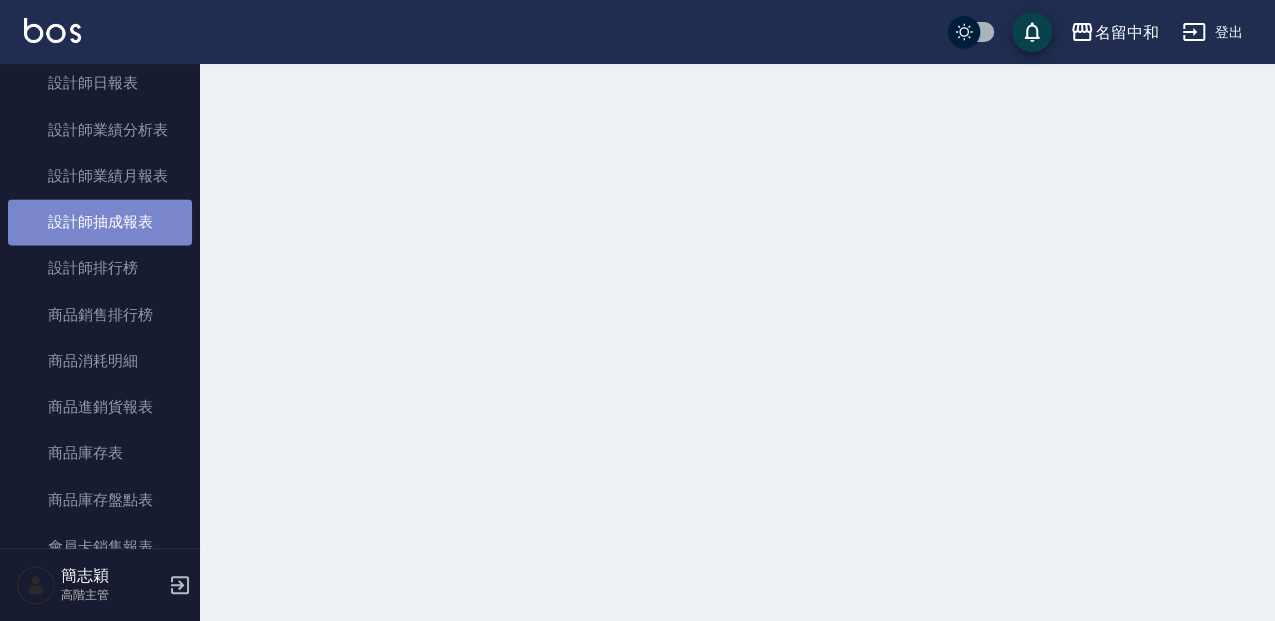click on "設計師抽成報表" at bounding box center [100, 222] 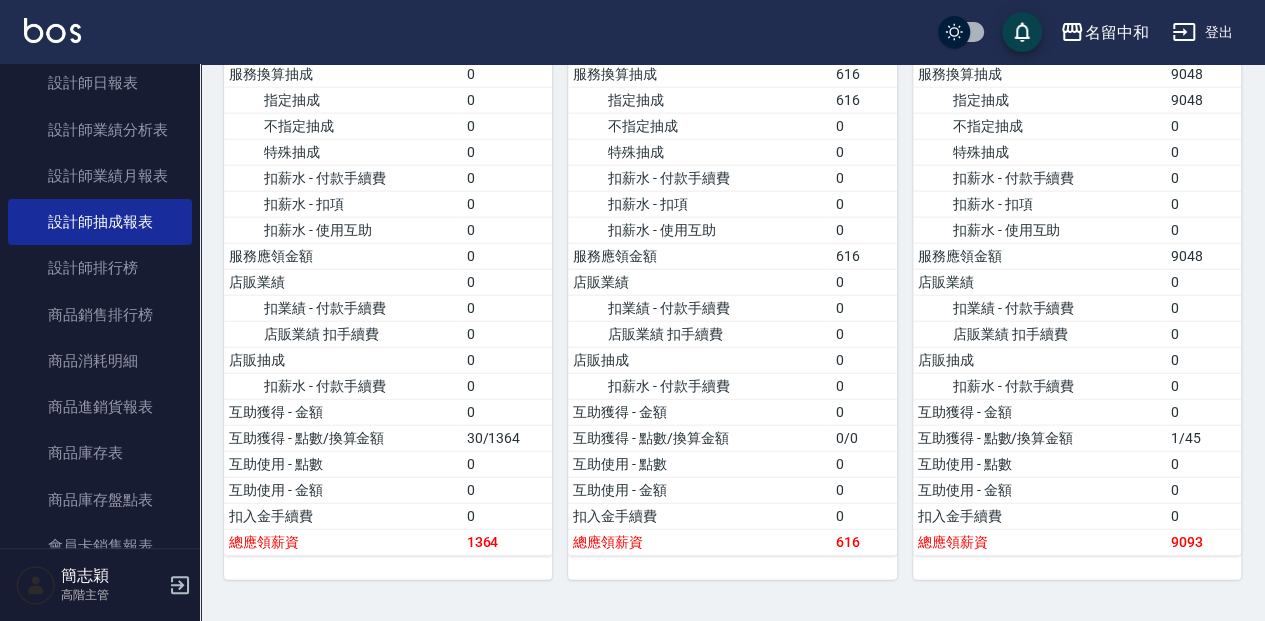 scroll, scrollTop: 2333, scrollLeft: 0, axis: vertical 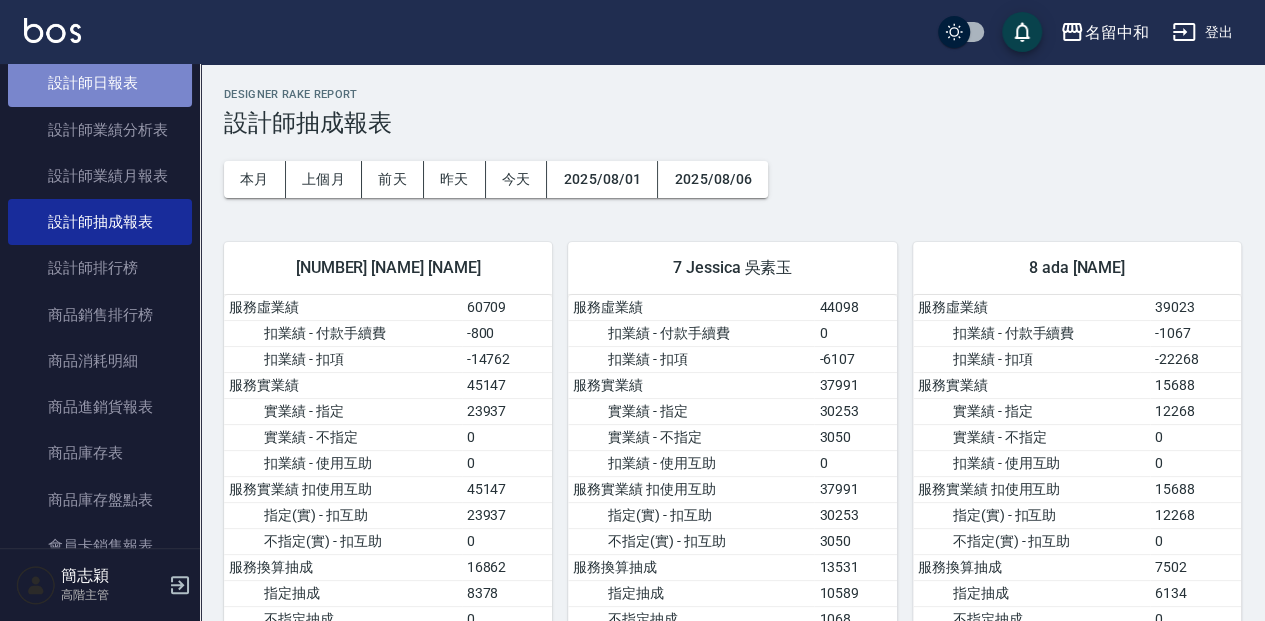 click on "設計師日報表" at bounding box center [100, 83] 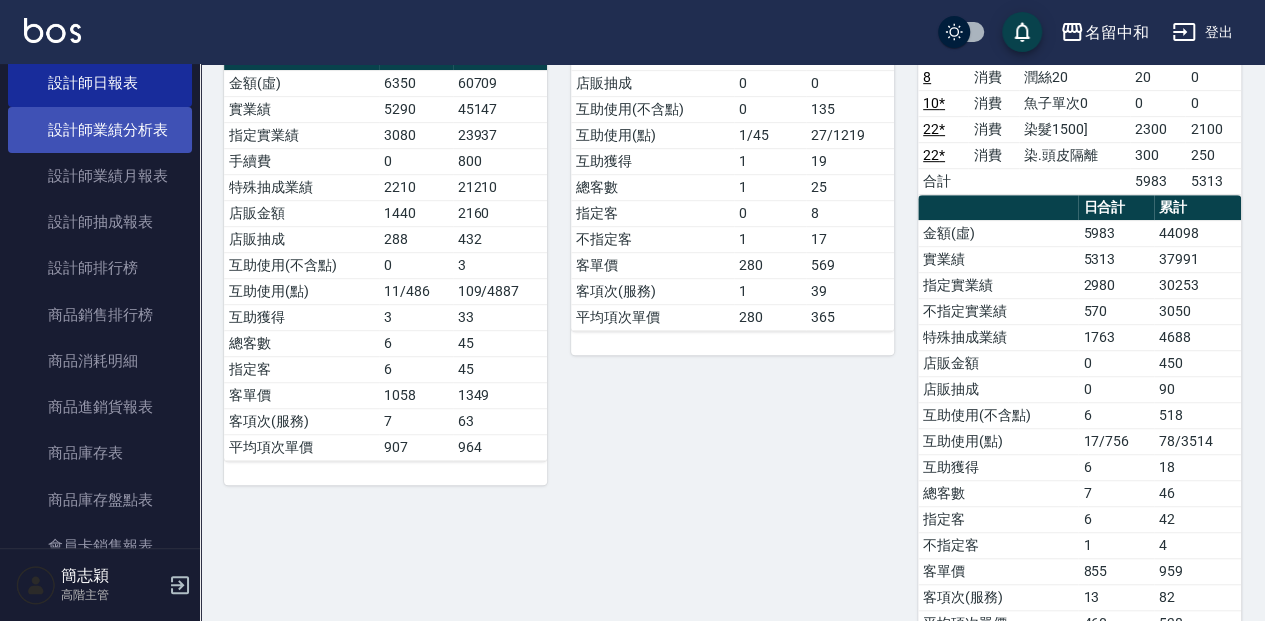 scroll, scrollTop: 466, scrollLeft: 0, axis: vertical 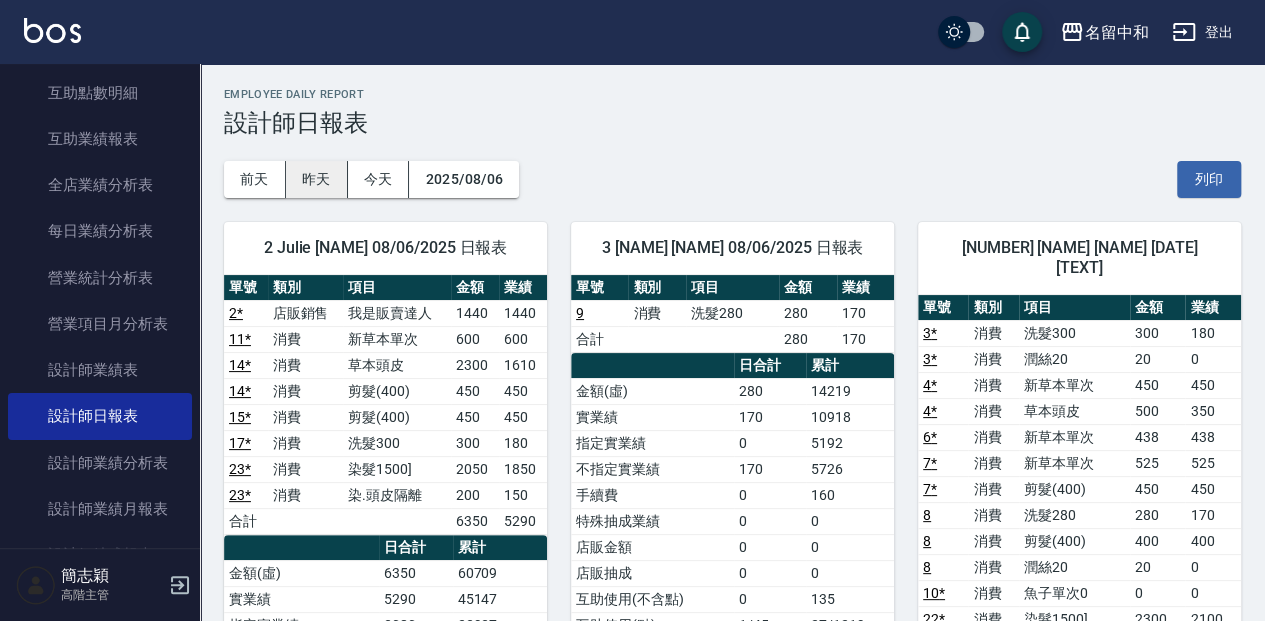 click on "昨天" at bounding box center [317, 179] 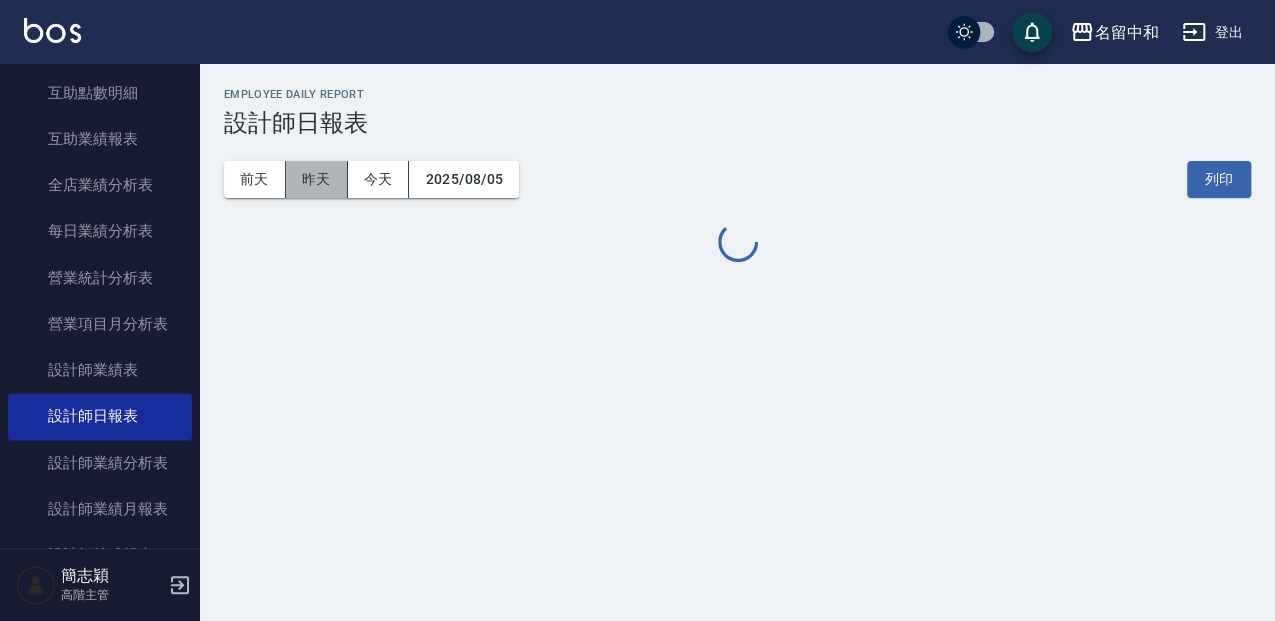 click on "昨天" at bounding box center [317, 179] 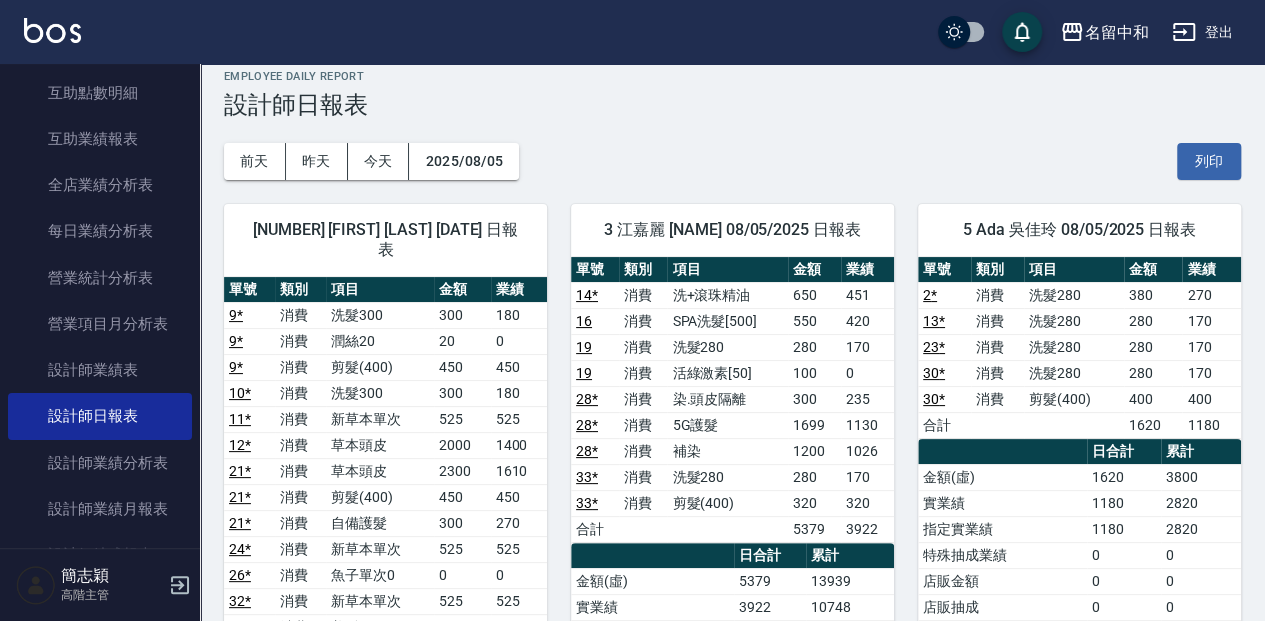 scroll, scrollTop: 0, scrollLeft: 0, axis: both 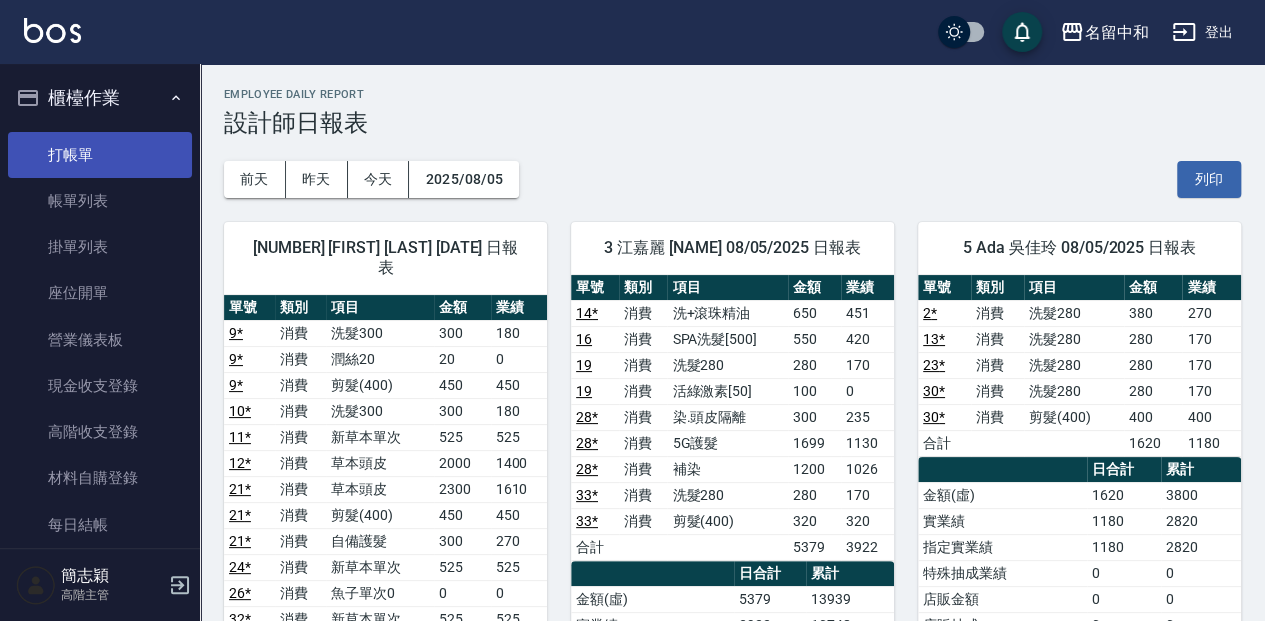 click on "打帳單" at bounding box center [100, 155] 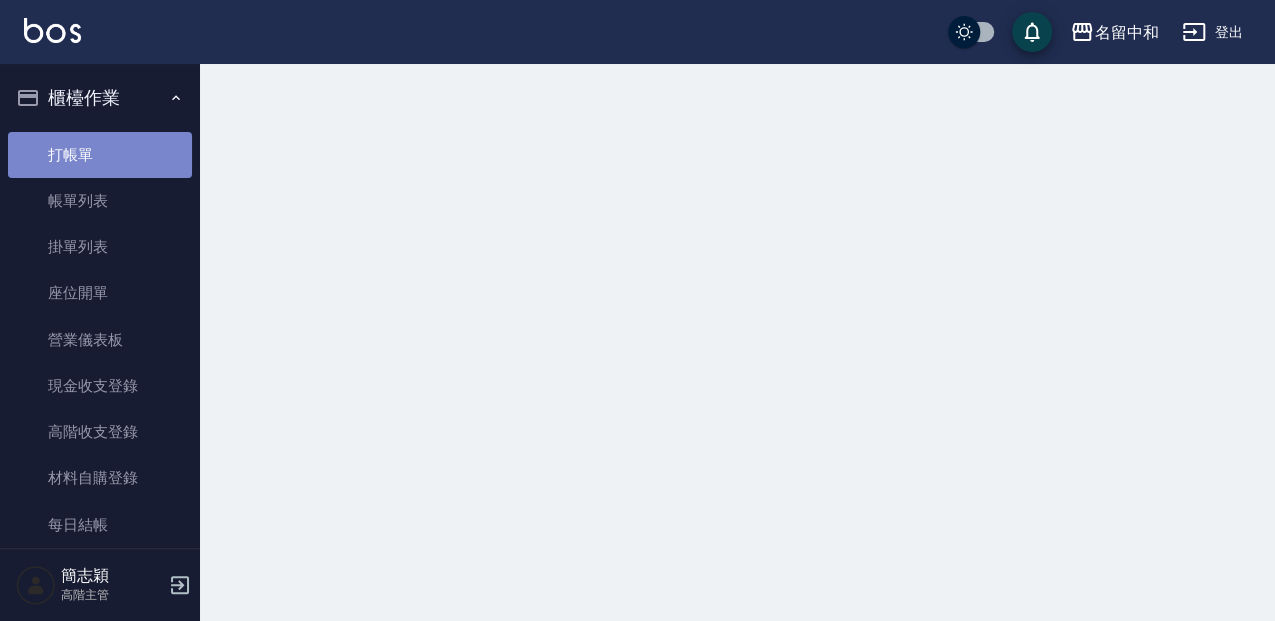 click on "打帳單" at bounding box center [100, 155] 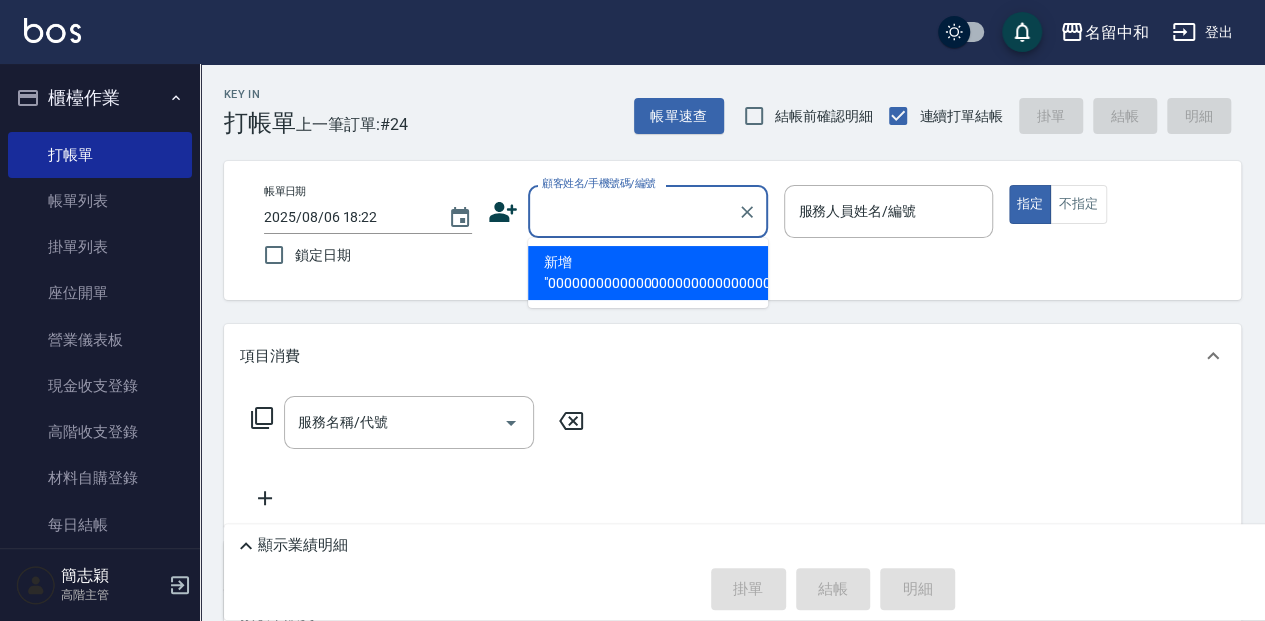 scroll, scrollTop: 0, scrollLeft: 997, axis: horizontal 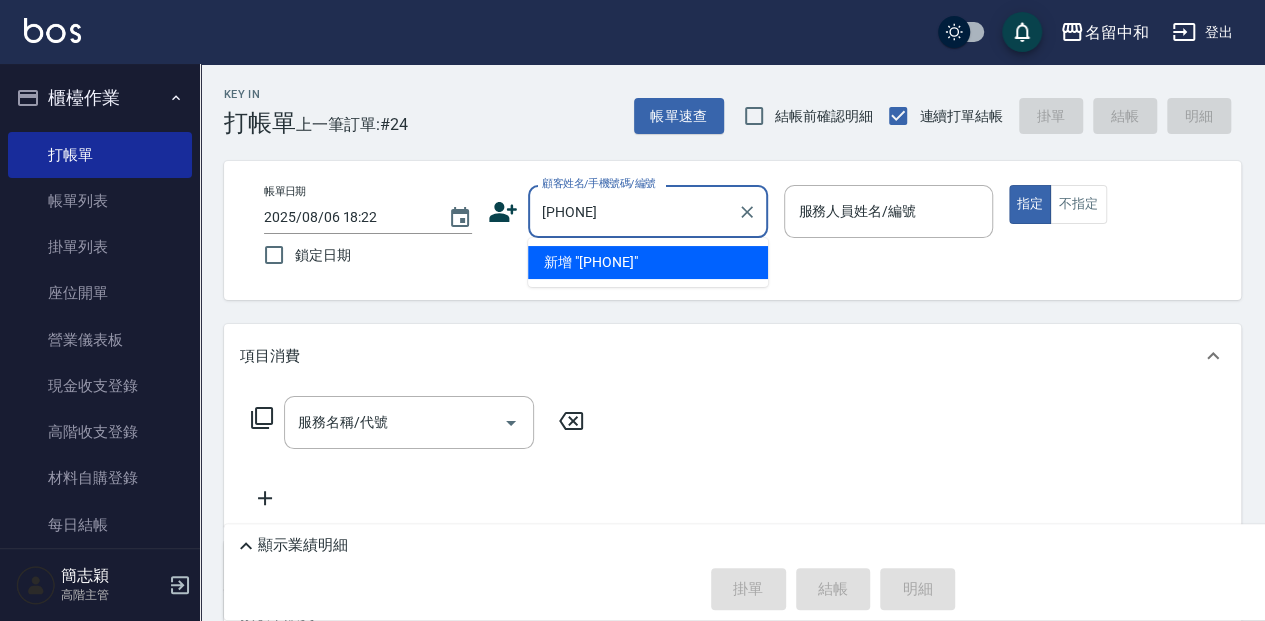 type on "[UUID]" 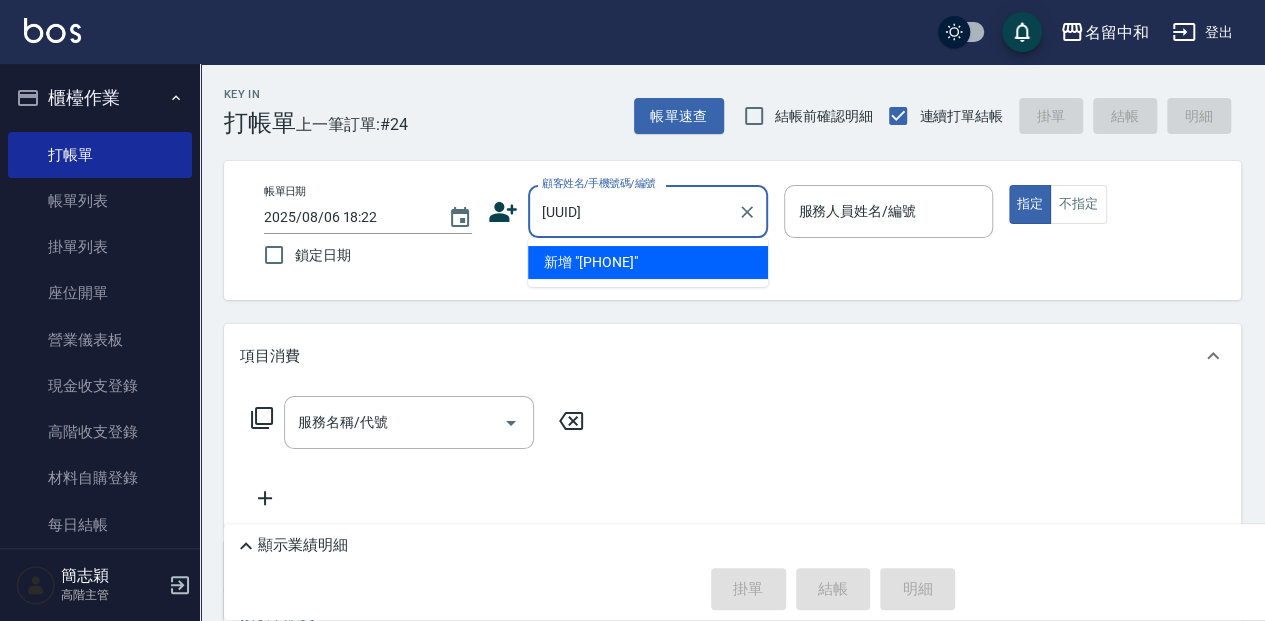scroll, scrollTop: 0, scrollLeft: 1943, axis: horizontal 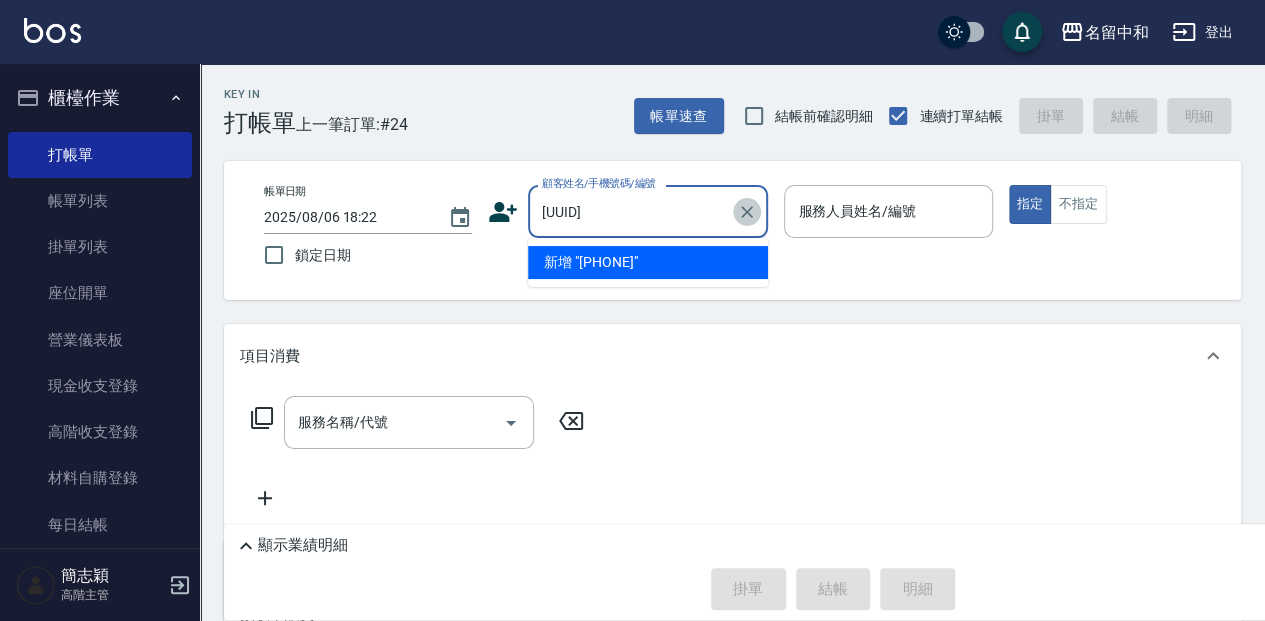 click 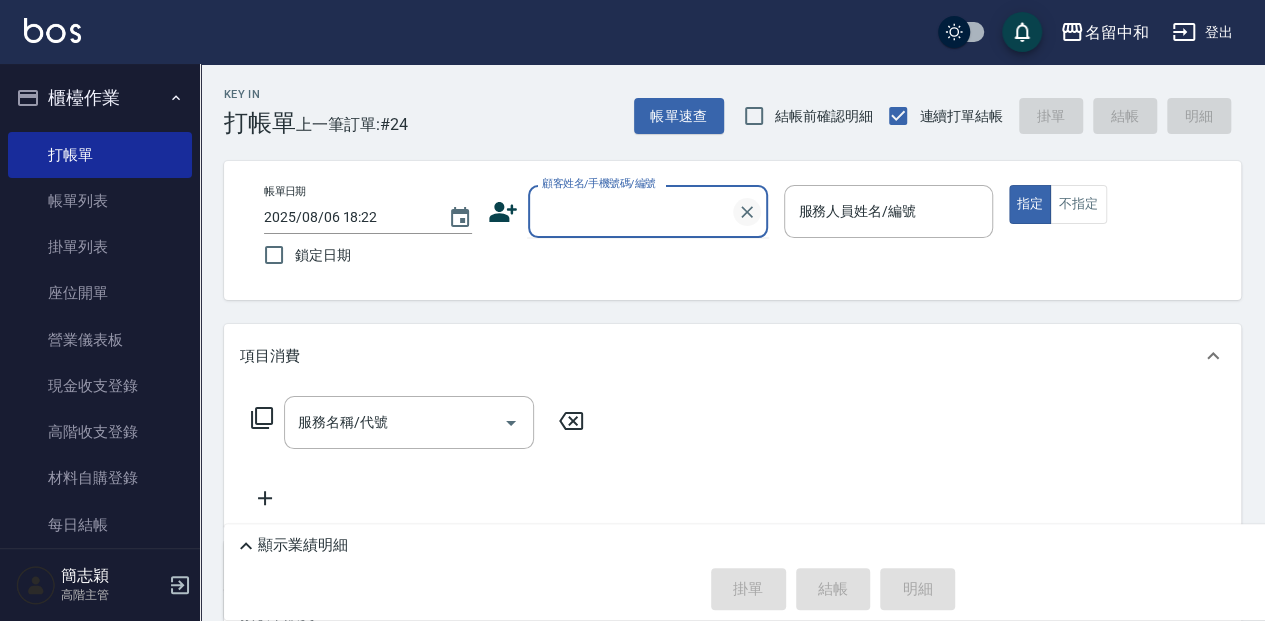 scroll, scrollTop: 0, scrollLeft: 0, axis: both 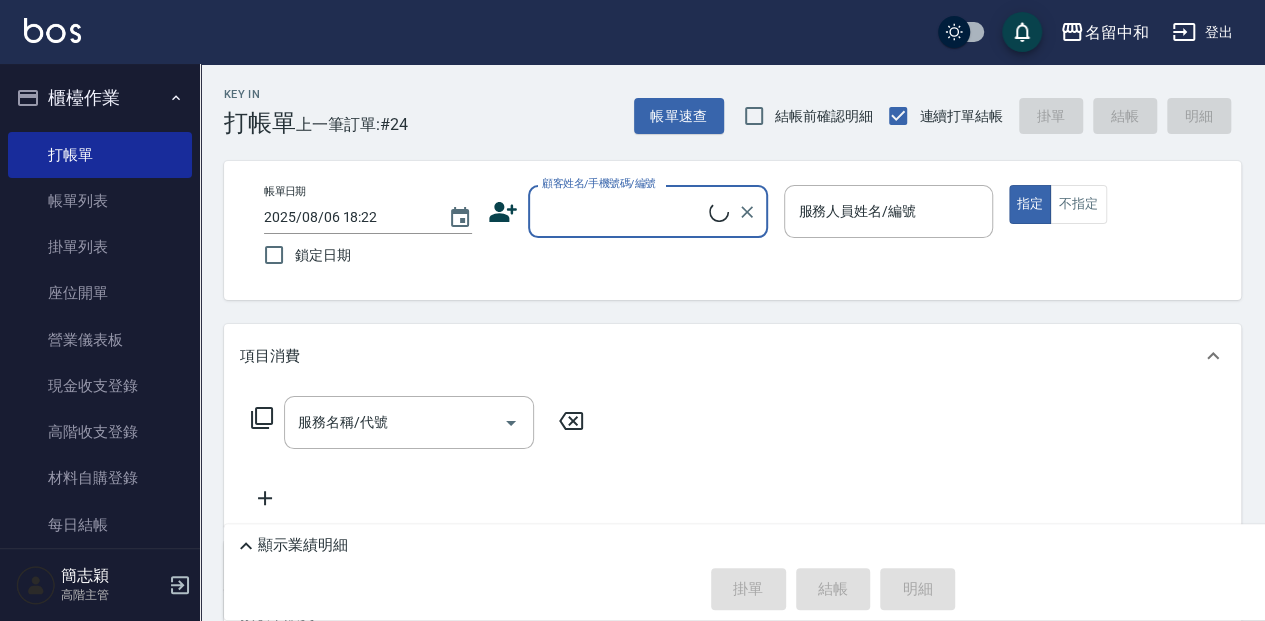 click on "顧客姓名/手機號碼/編號" at bounding box center (623, 211) 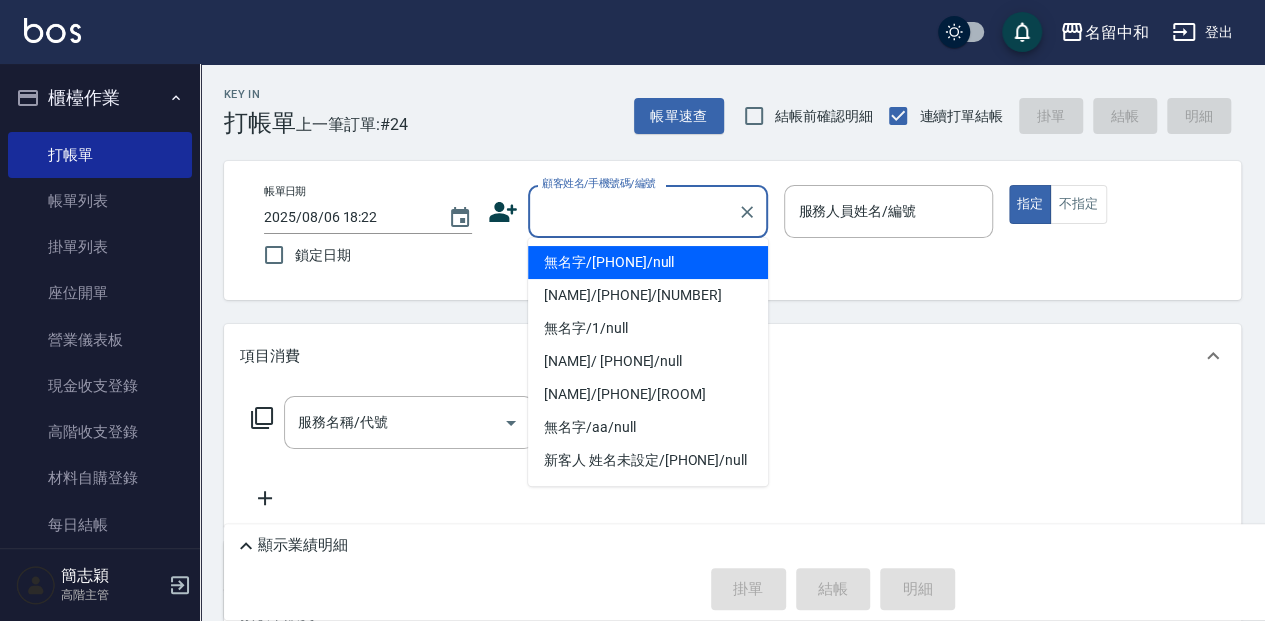 click on "顧客姓名/手機號碼/編號" at bounding box center (633, 211) 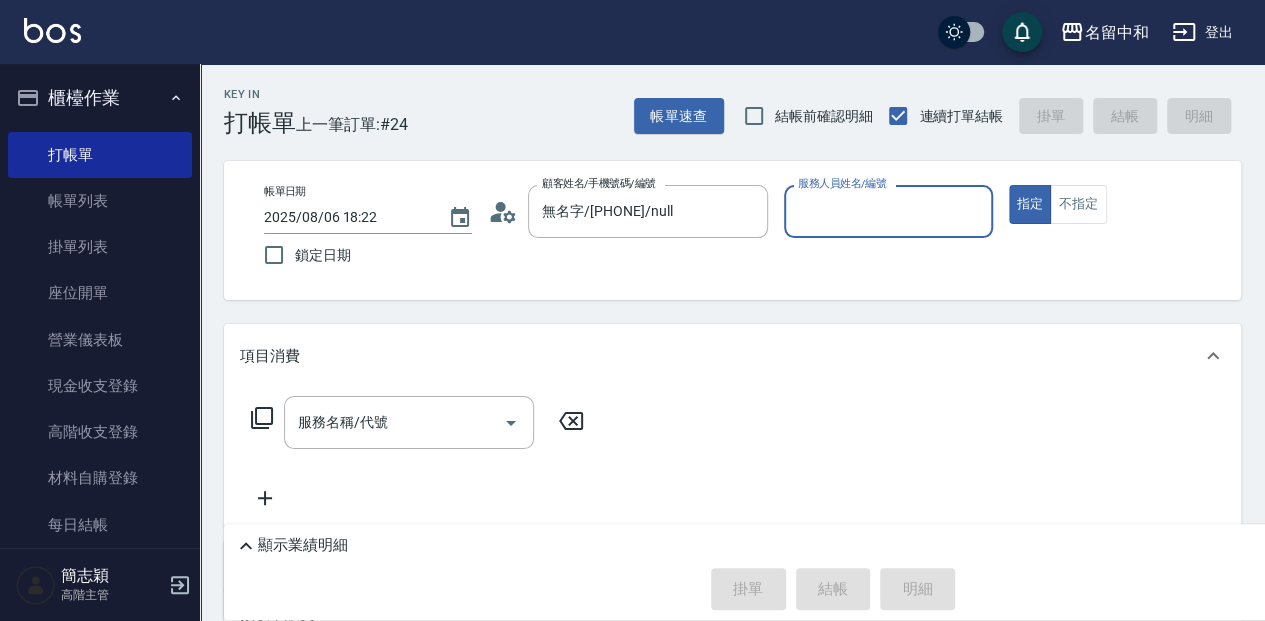 click on "服務人員姓名/編號" at bounding box center (888, 211) 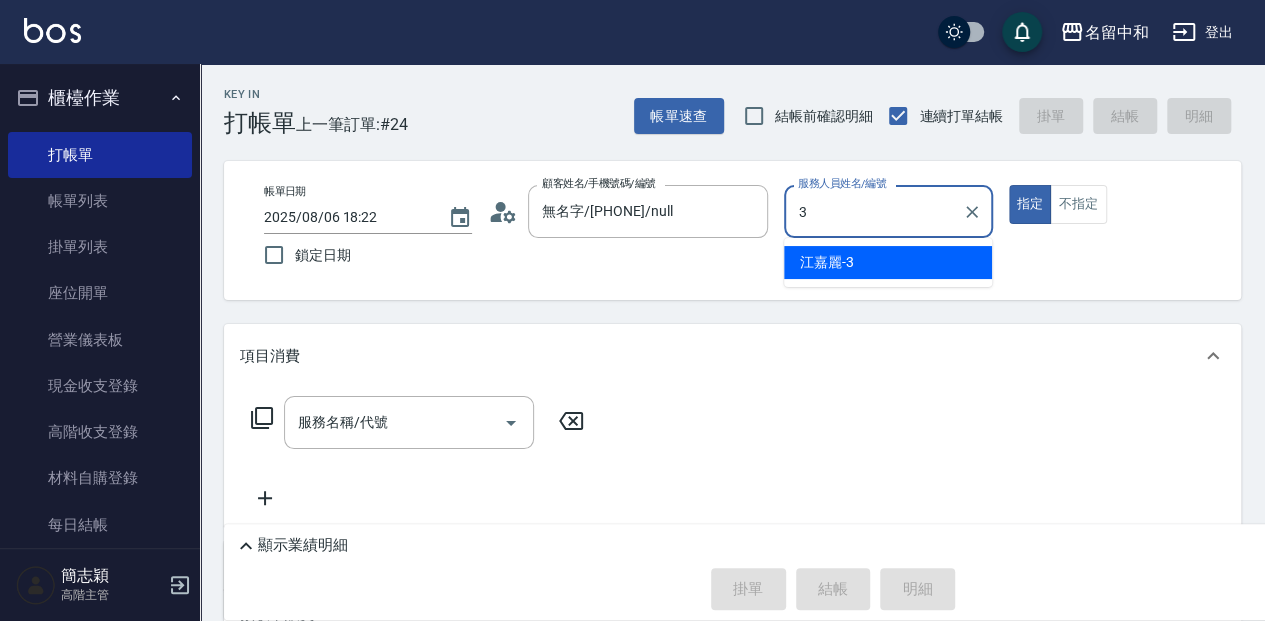 type on "江嘉麗-3" 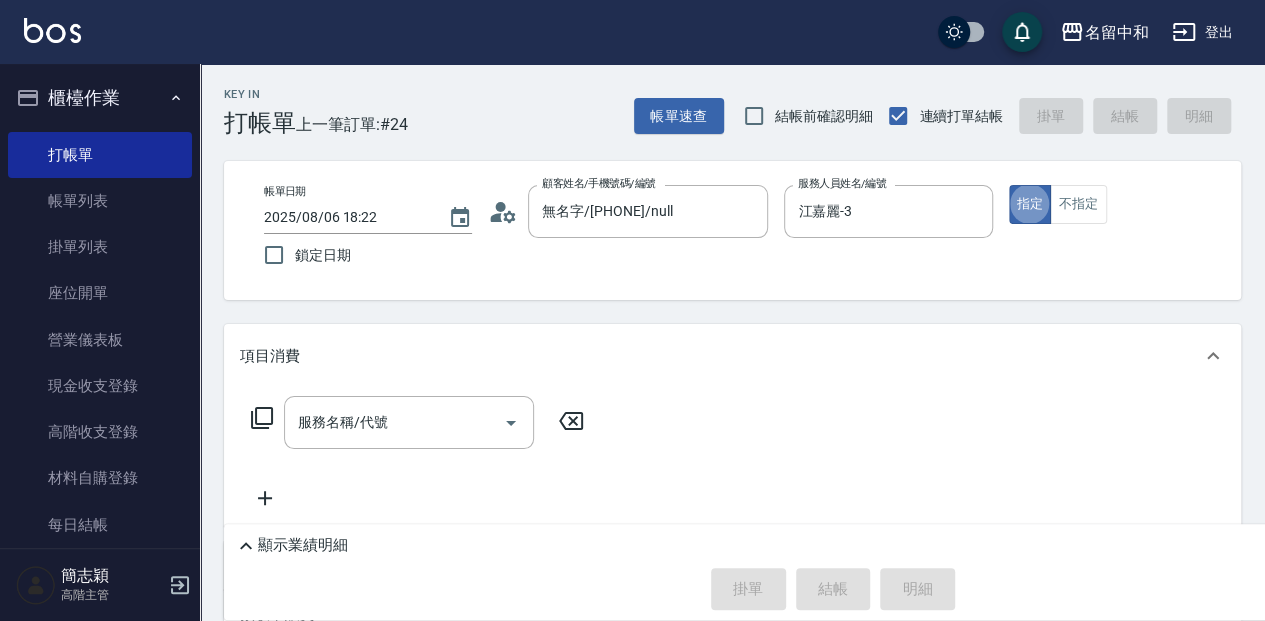 type on "true" 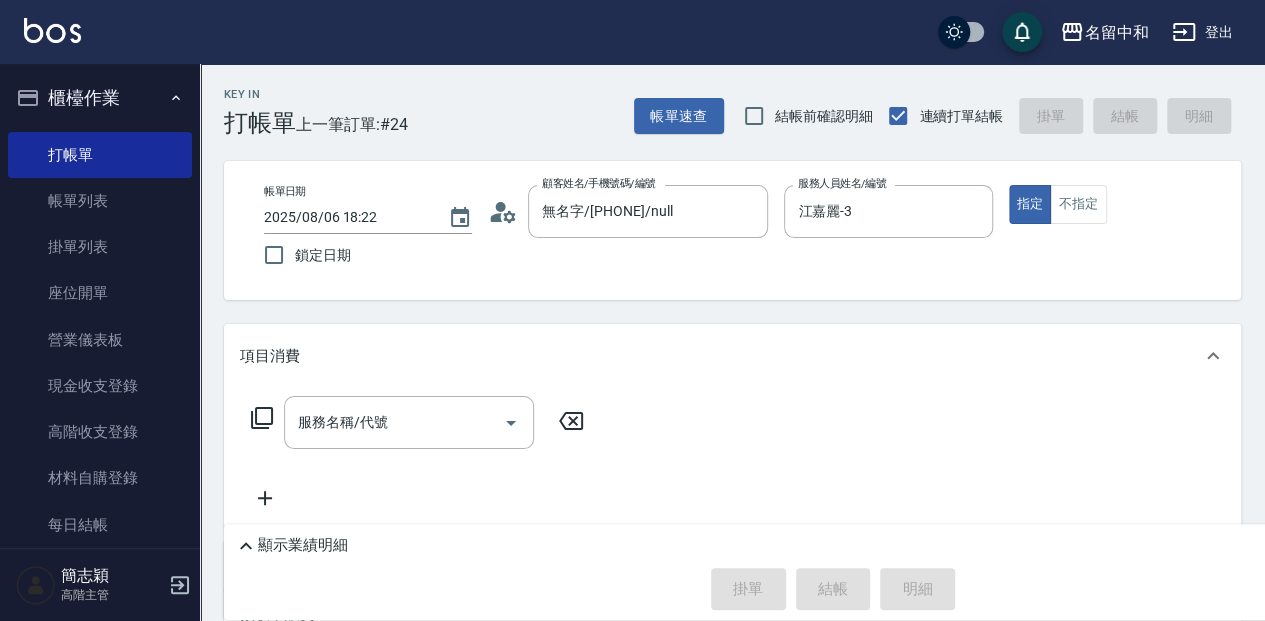 click 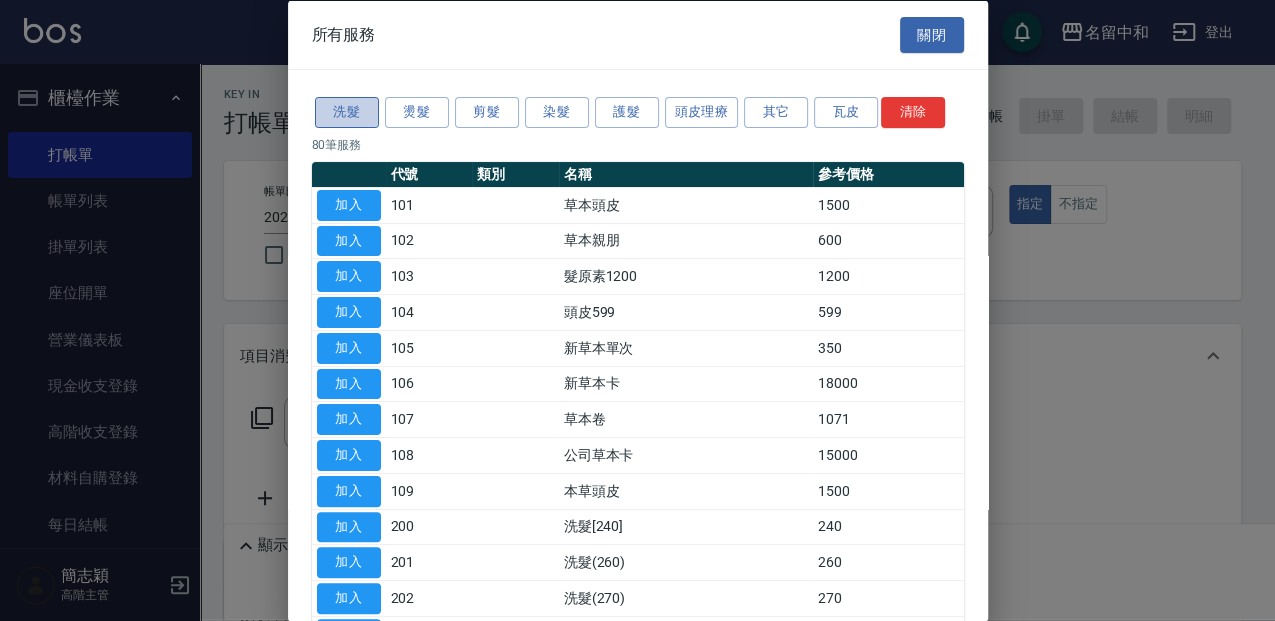 click on "洗髮" at bounding box center [347, 112] 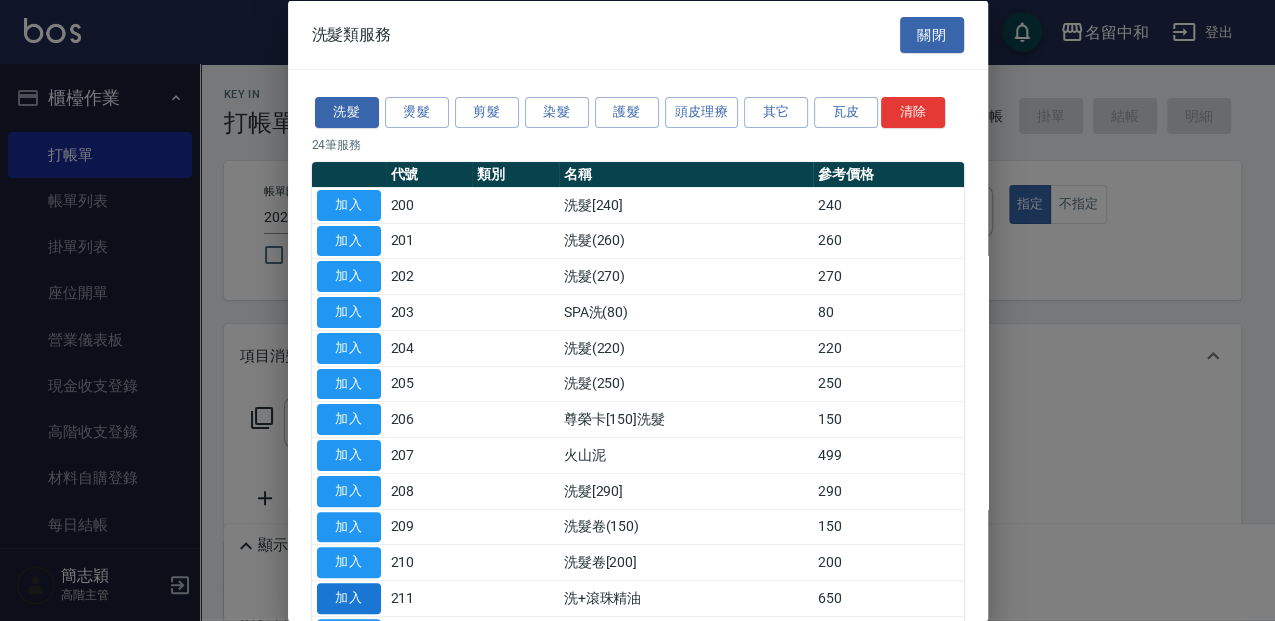 click on "加入" at bounding box center (349, 598) 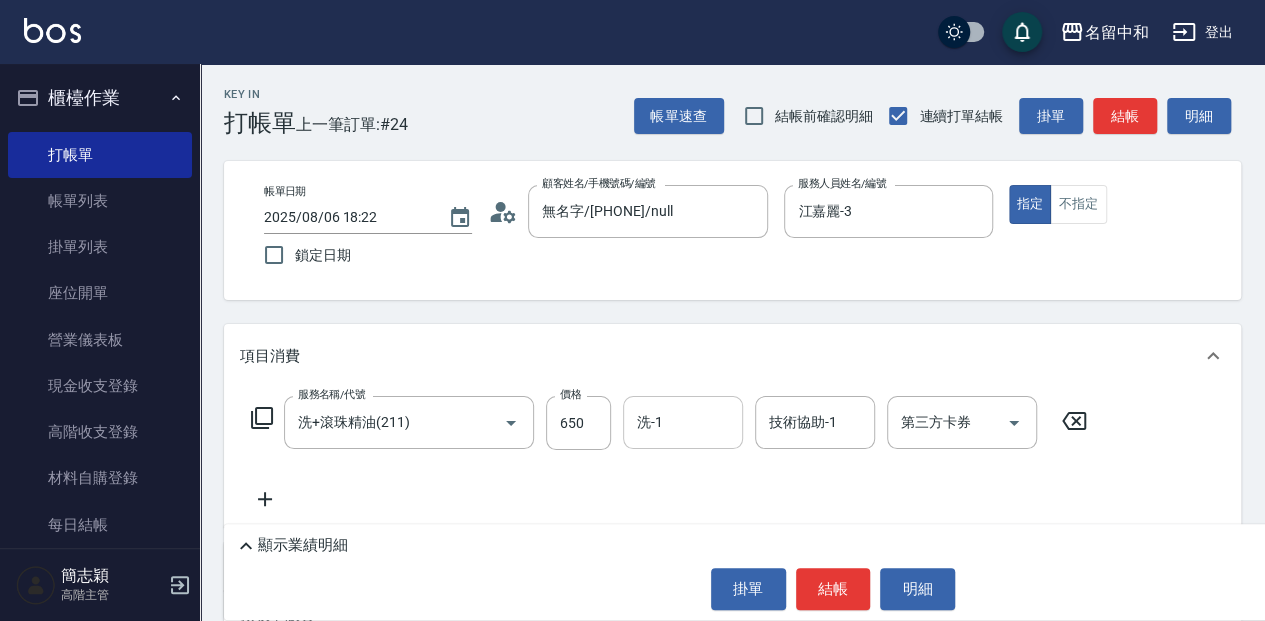 click on "洗-1" at bounding box center (683, 422) 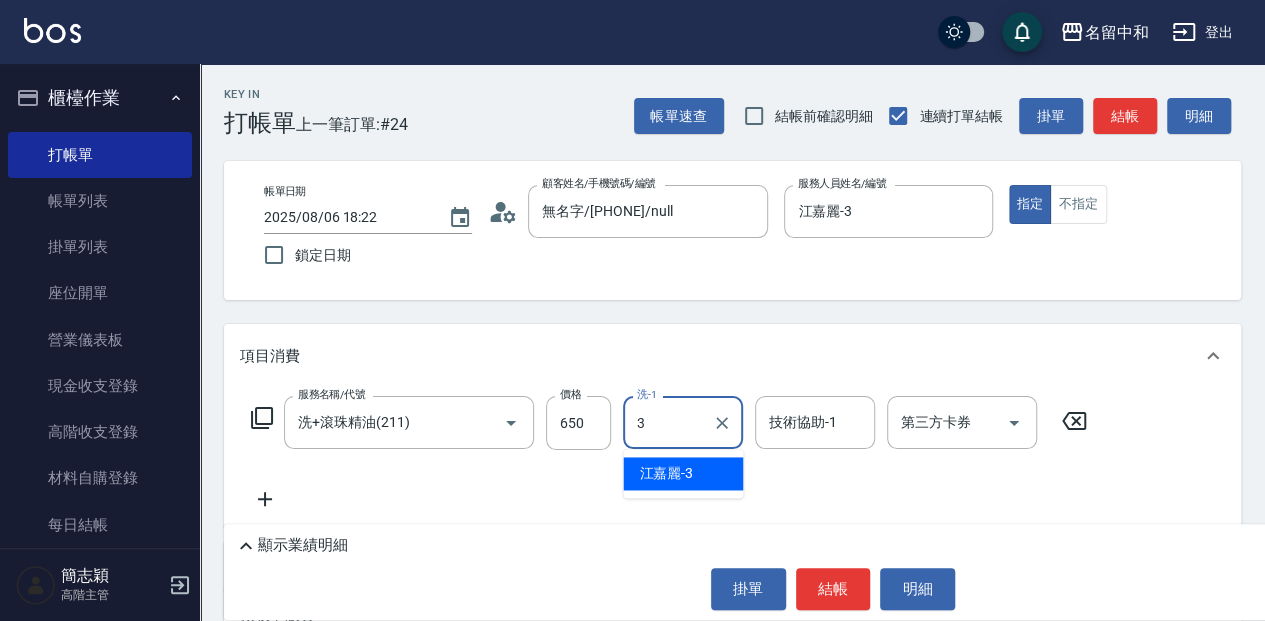 type on "江嘉麗-3" 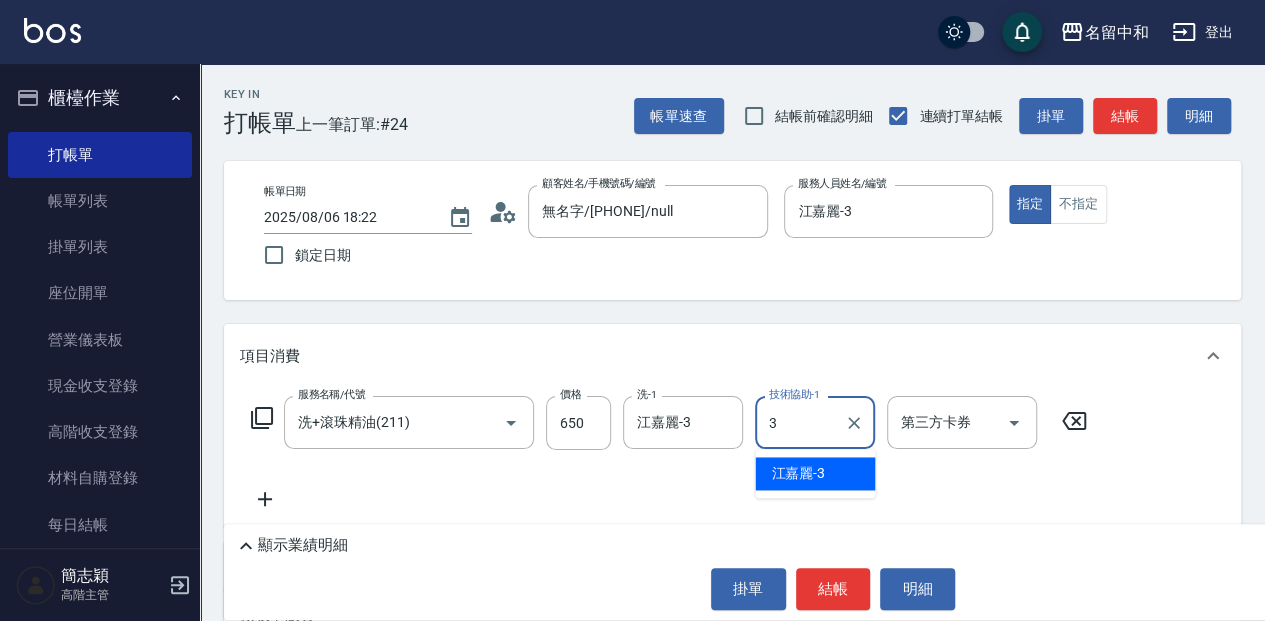 type on "江嘉麗-3" 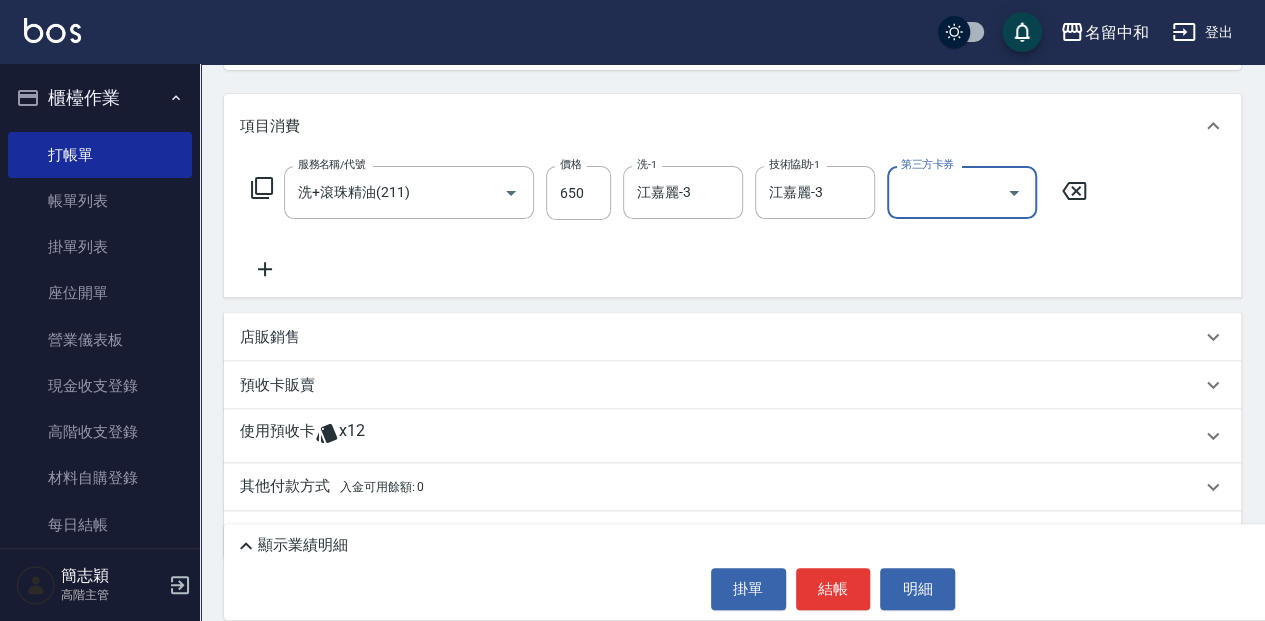 scroll, scrollTop: 266, scrollLeft: 0, axis: vertical 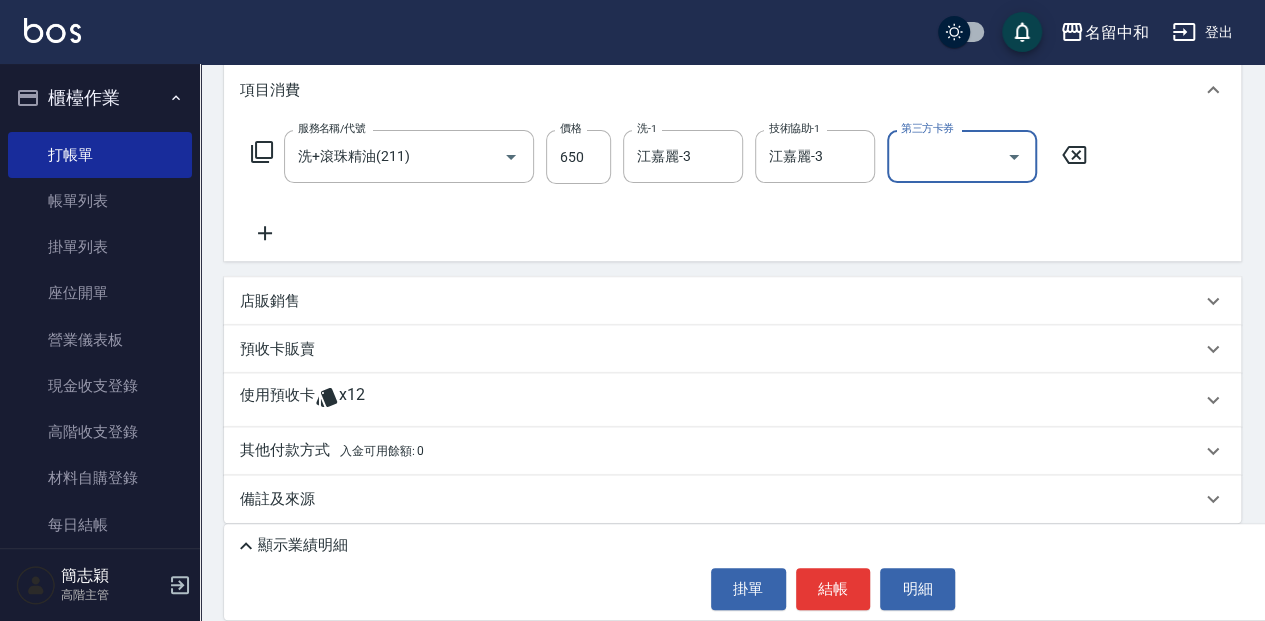 click on "顯示業績明細" at bounding box center (303, 545) 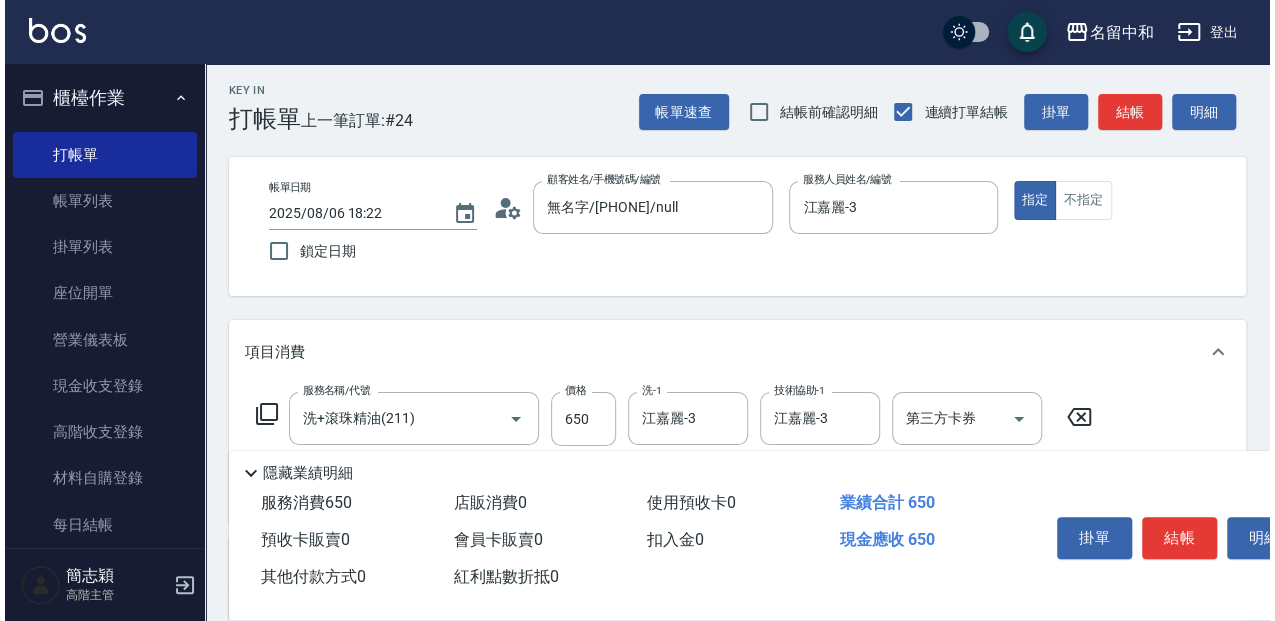 scroll, scrollTop: 0, scrollLeft: 0, axis: both 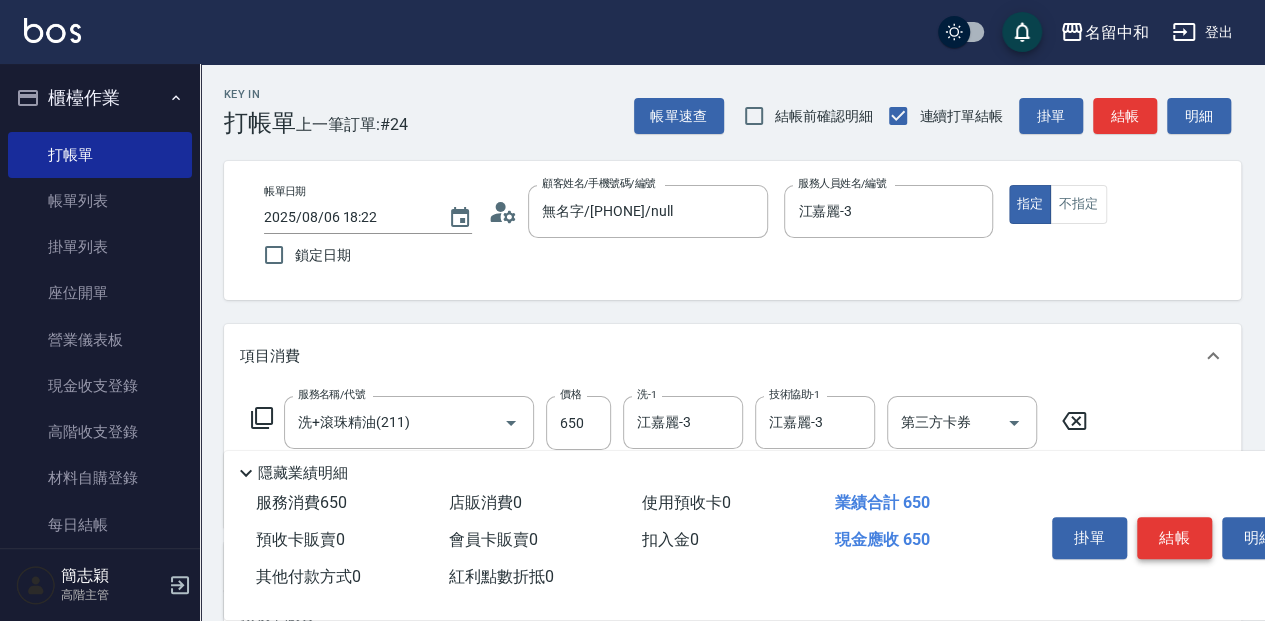 click on "結帳" at bounding box center [1174, 538] 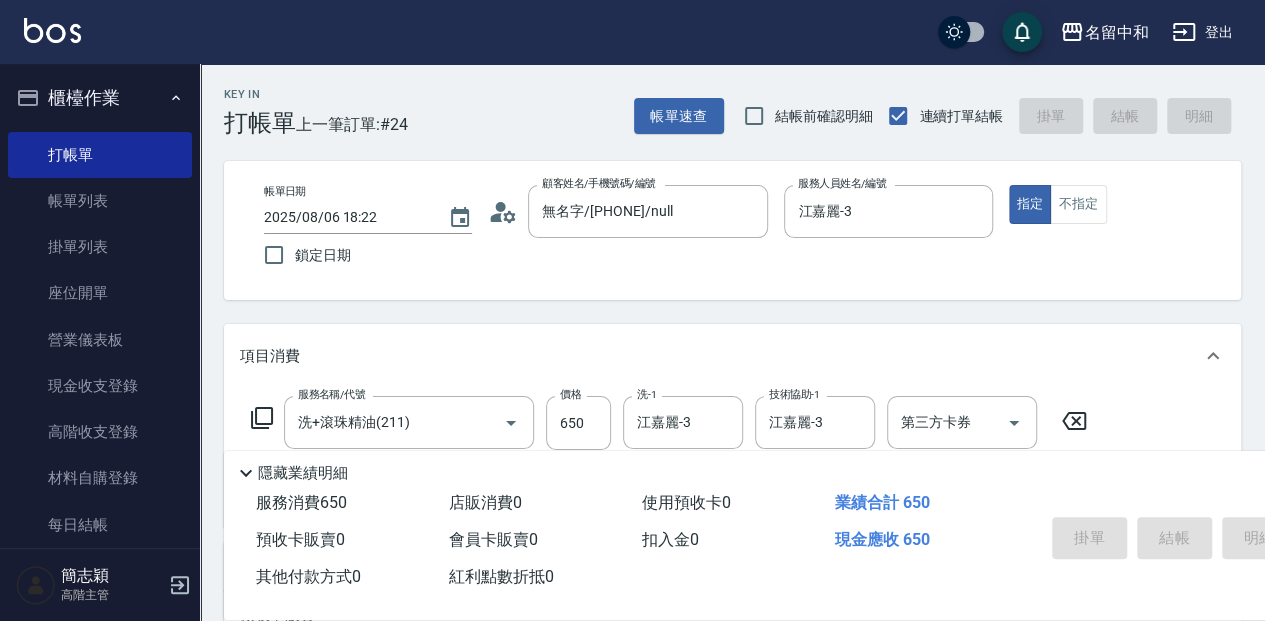 type on "2025/08/06 18:42" 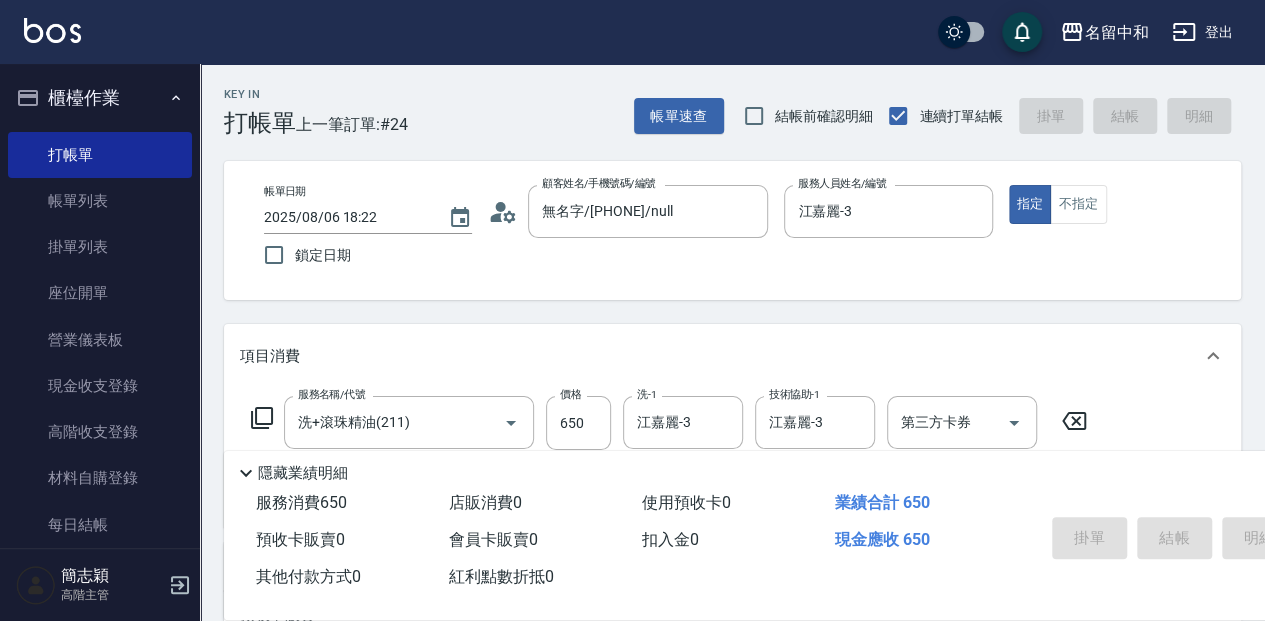 type 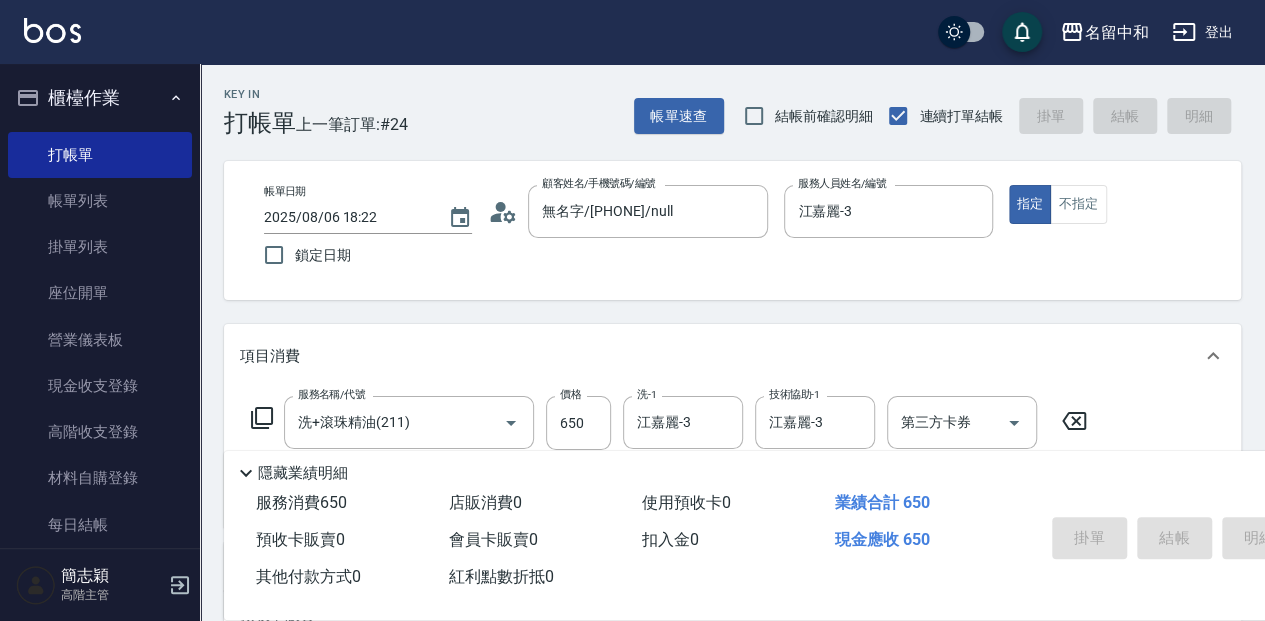 type 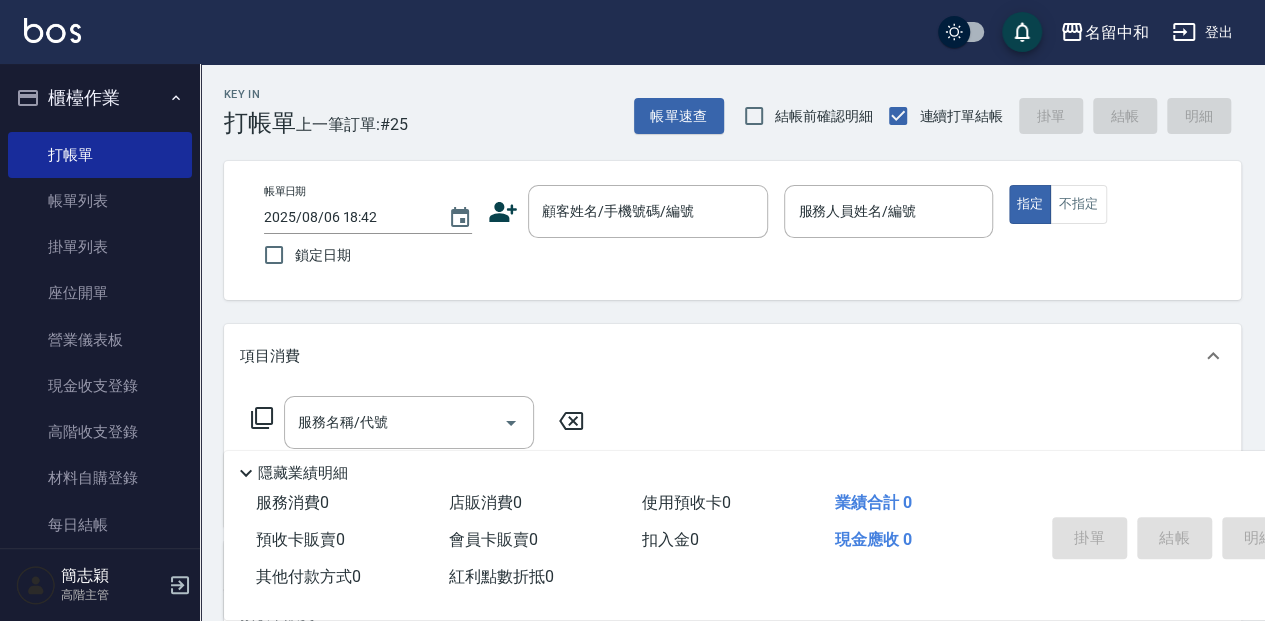 click 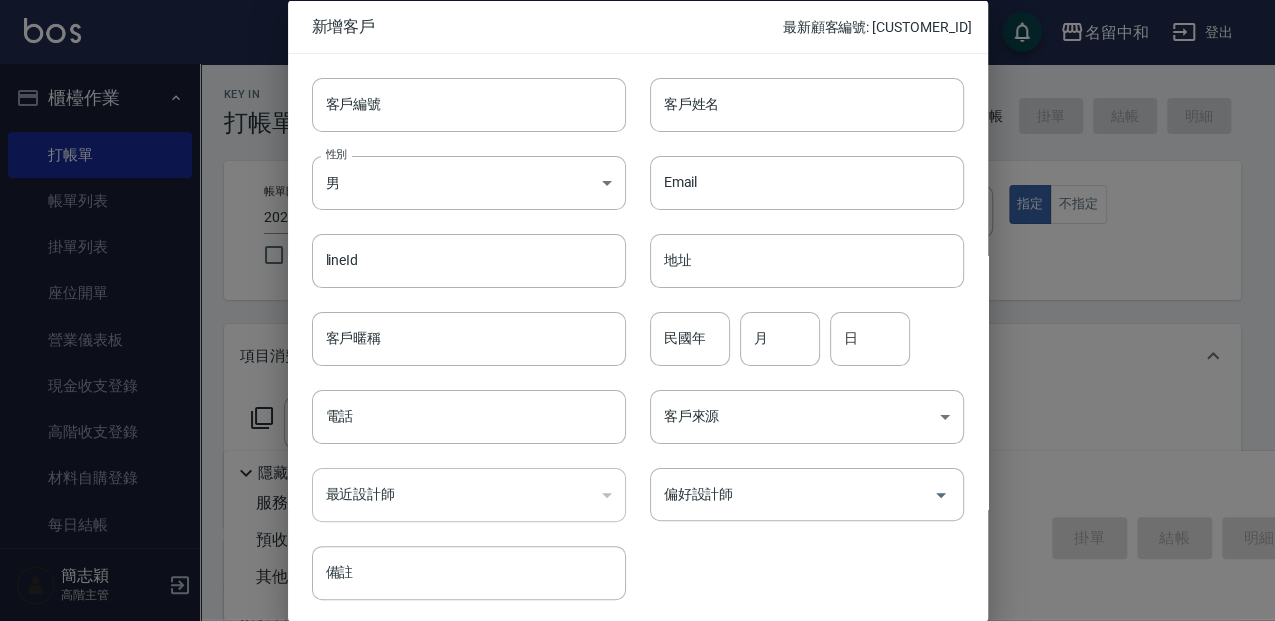 click at bounding box center [637, 310] 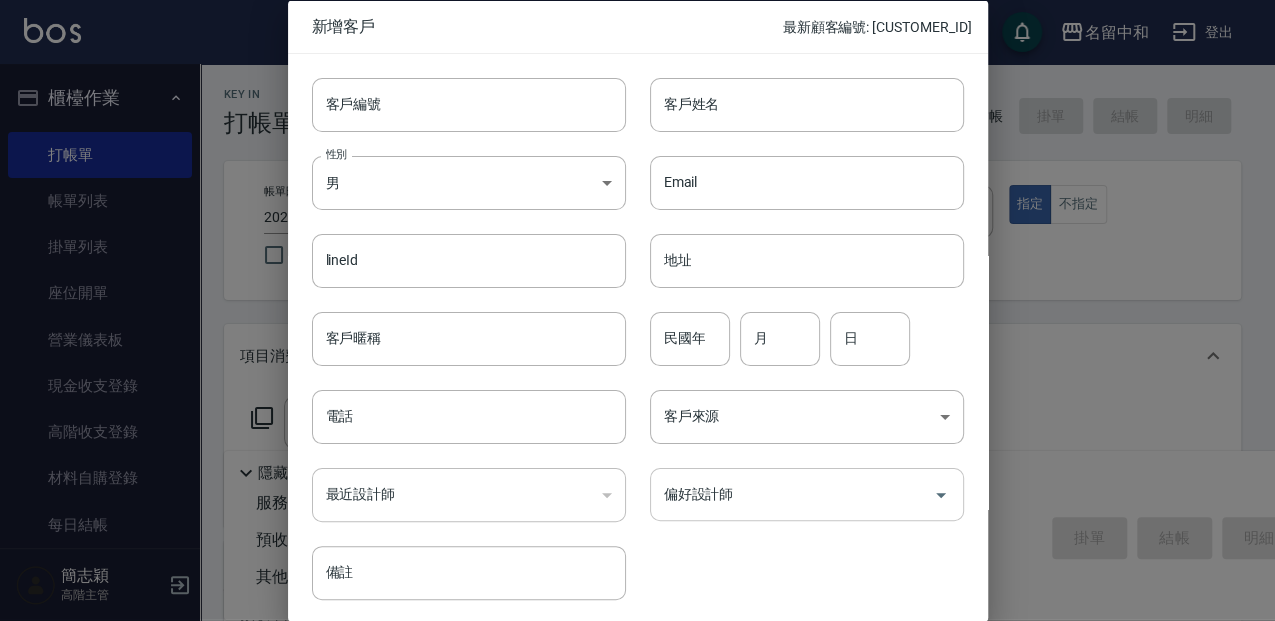scroll, scrollTop: 71, scrollLeft: 0, axis: vertical 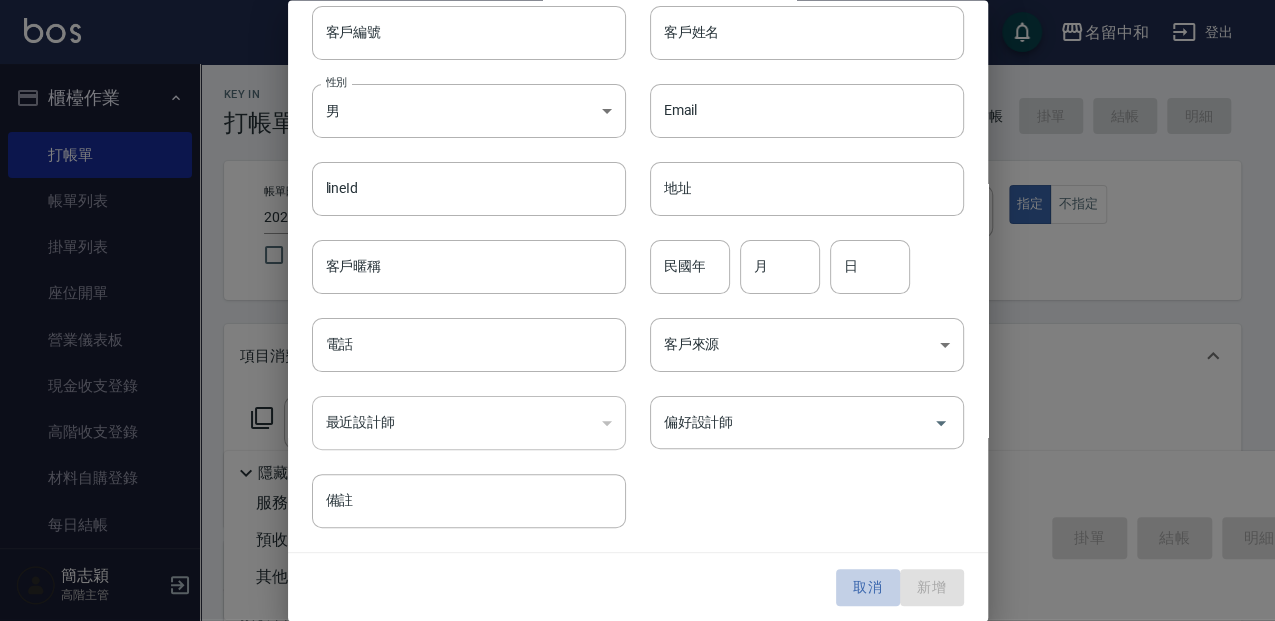 click on "取消" at bounding box center (868, 588) 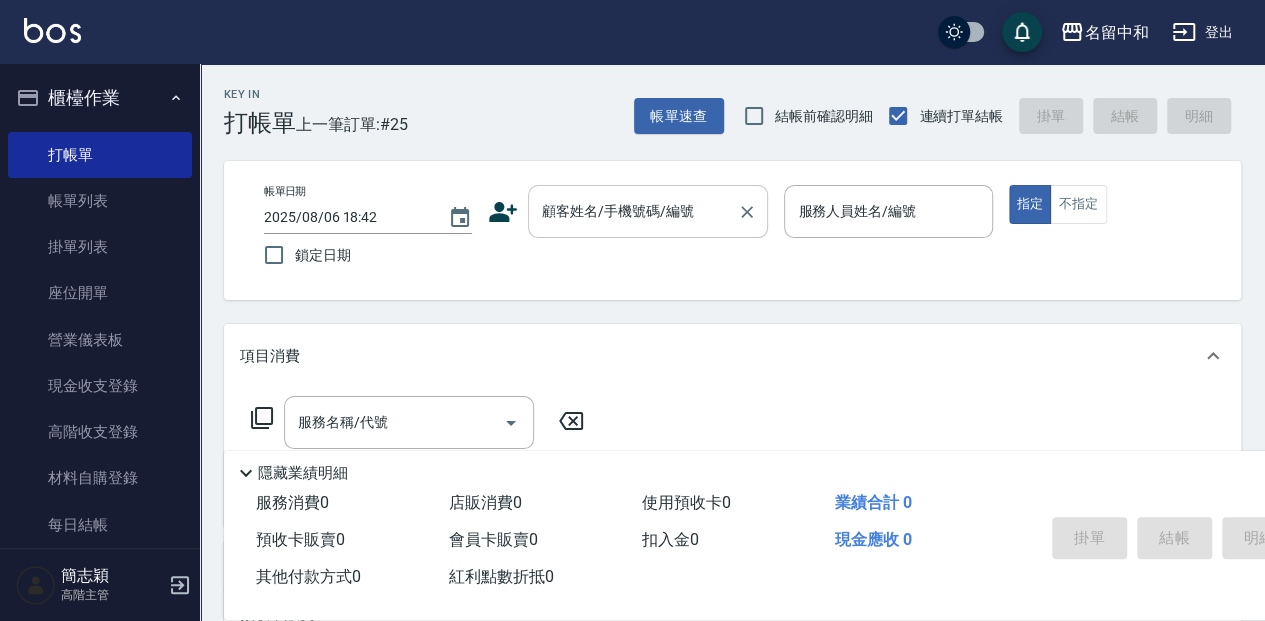 click on "顧客姓名/手機號碼/編號" at bounding box center (633, 211) 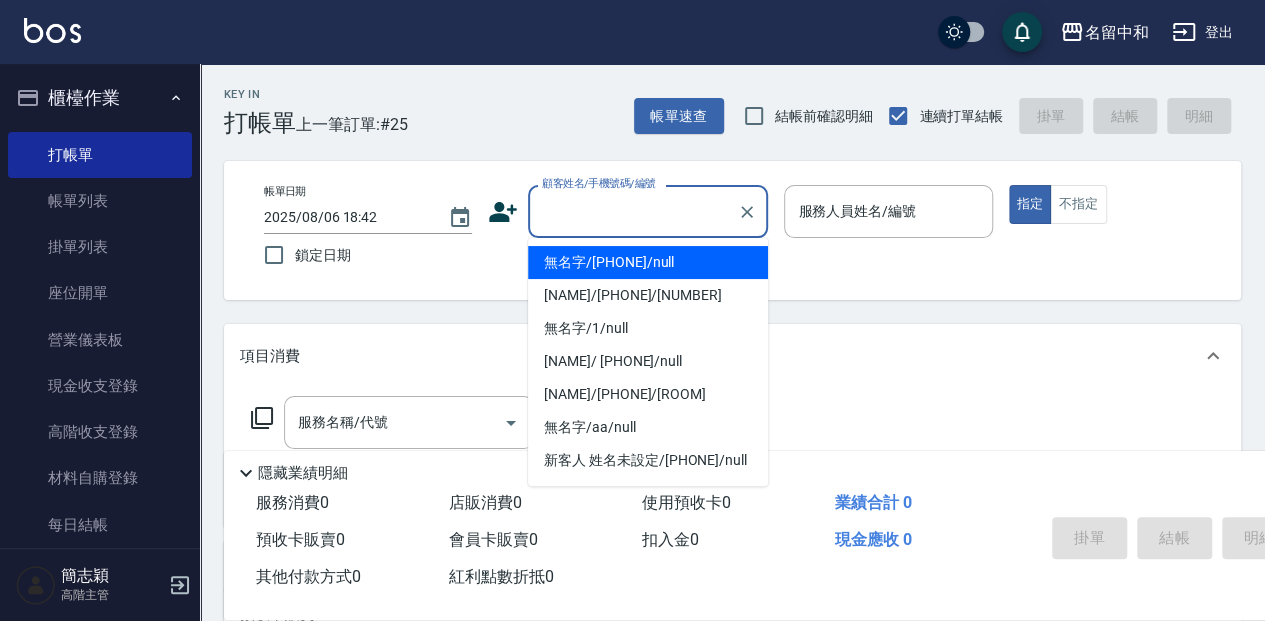 click on "無名字/[PHONE]/null" at bounding box center [648, 262] 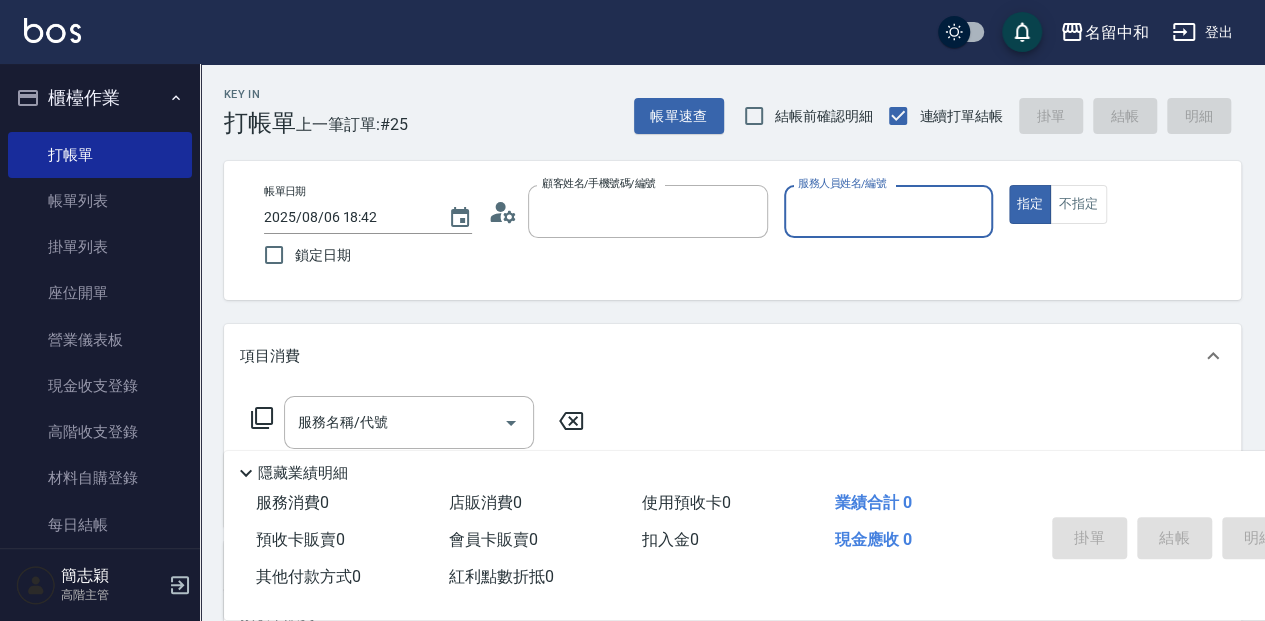 type on "無名字/[PHONE]/null" 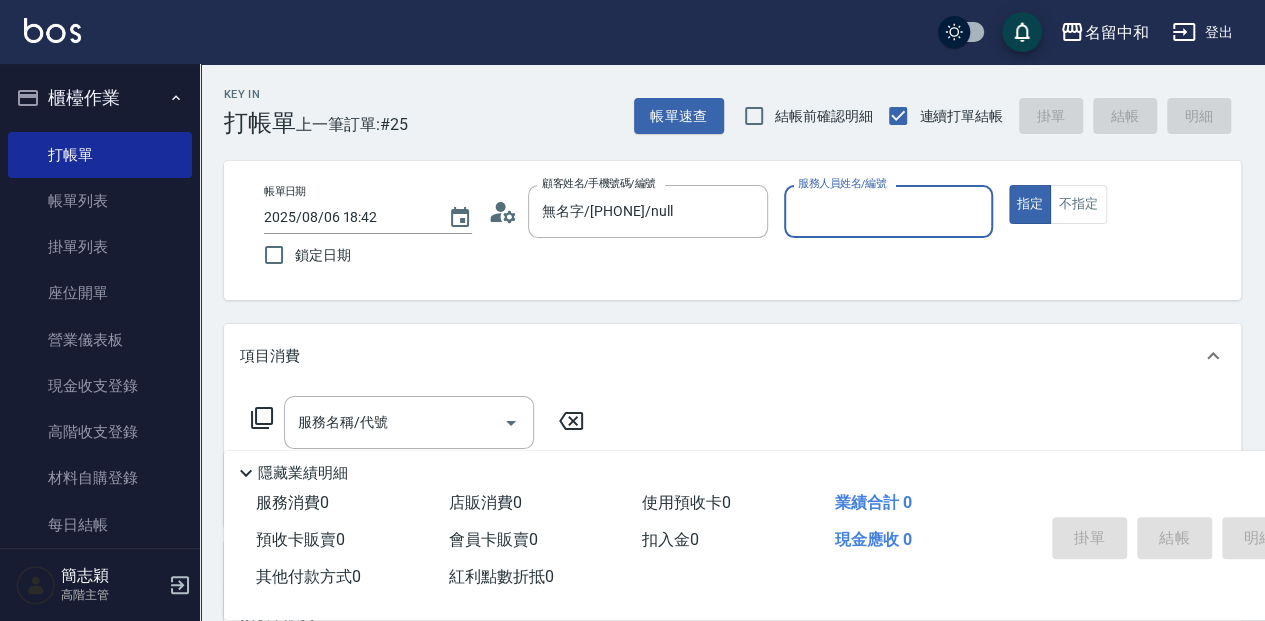 click on "服務人員姓名/編號" at bounding box center (888, 211) 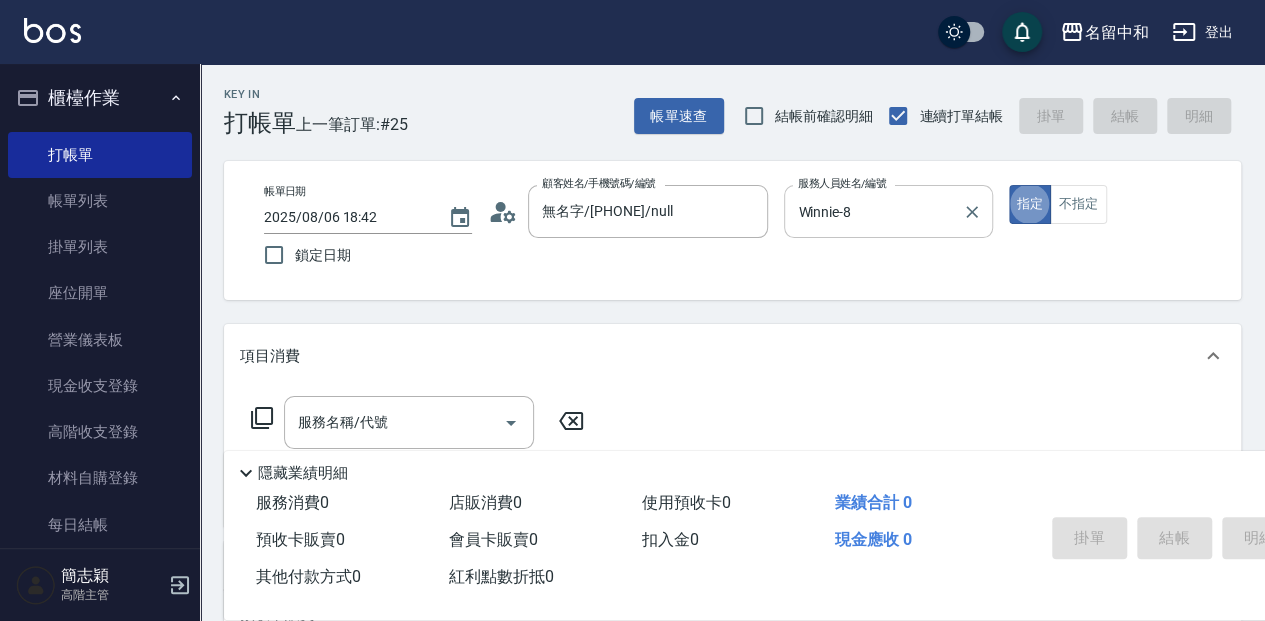 click on "Winnie-8" at bounding box center (873, 211) 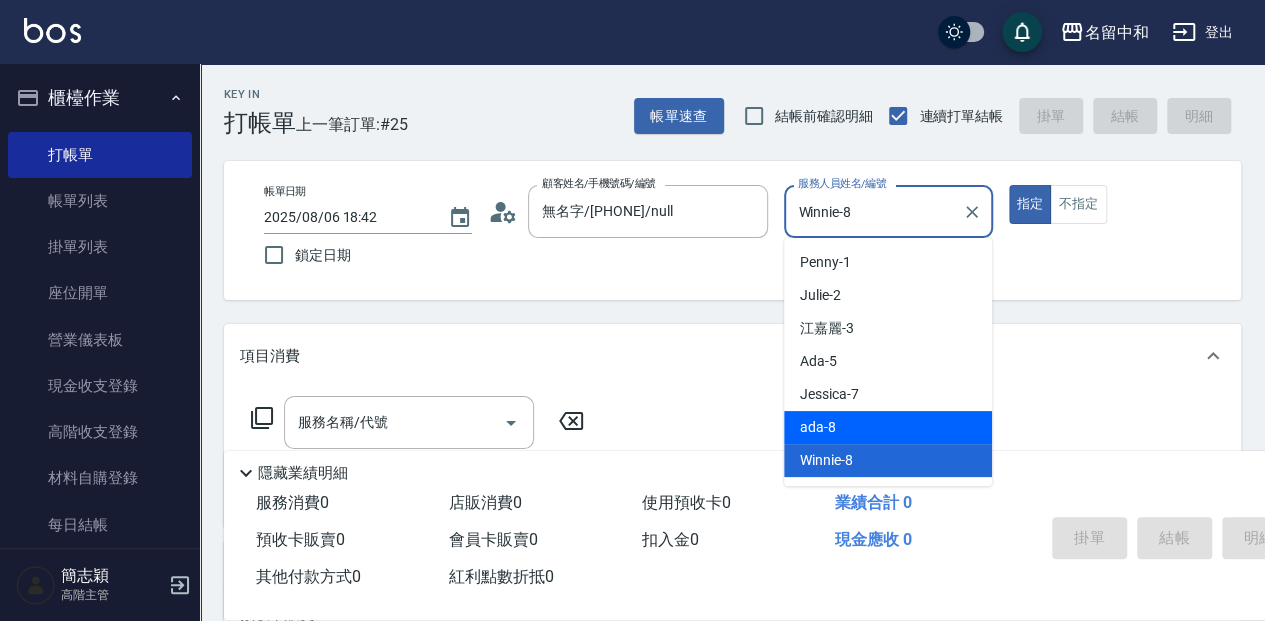 click on "ada -8" at bounding box center [888, 427] 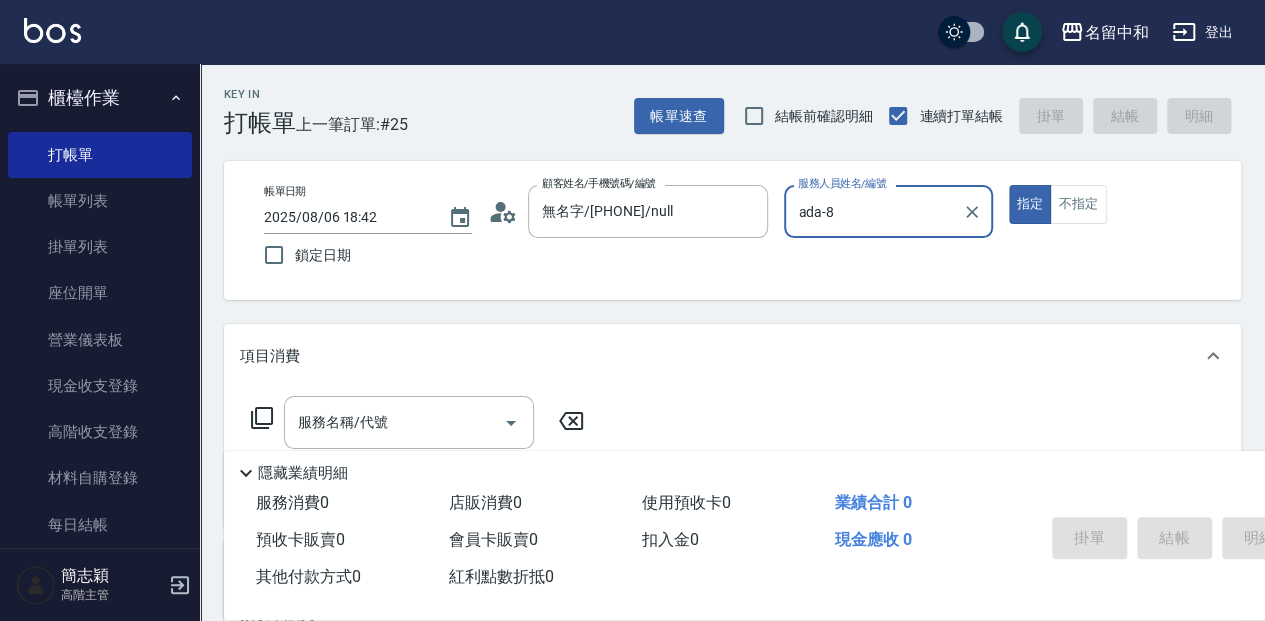 click 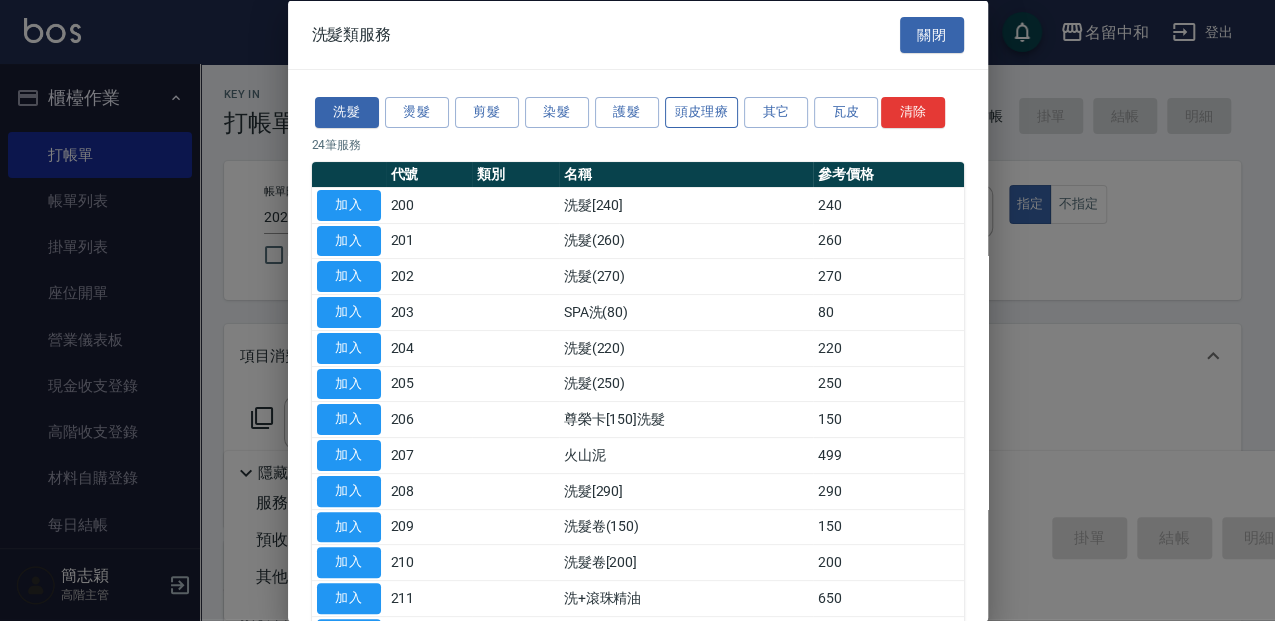 click on "頭皮理療" at bounding box center (702, 112) 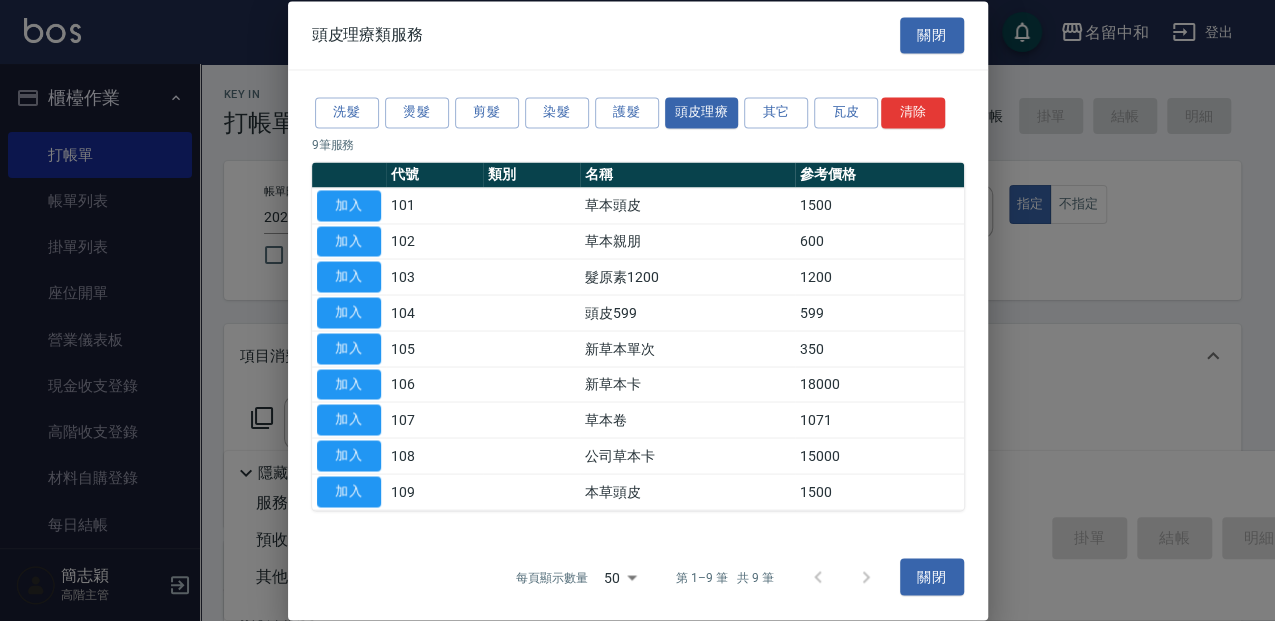 click on "關閉" at bounding box center [932, 577] 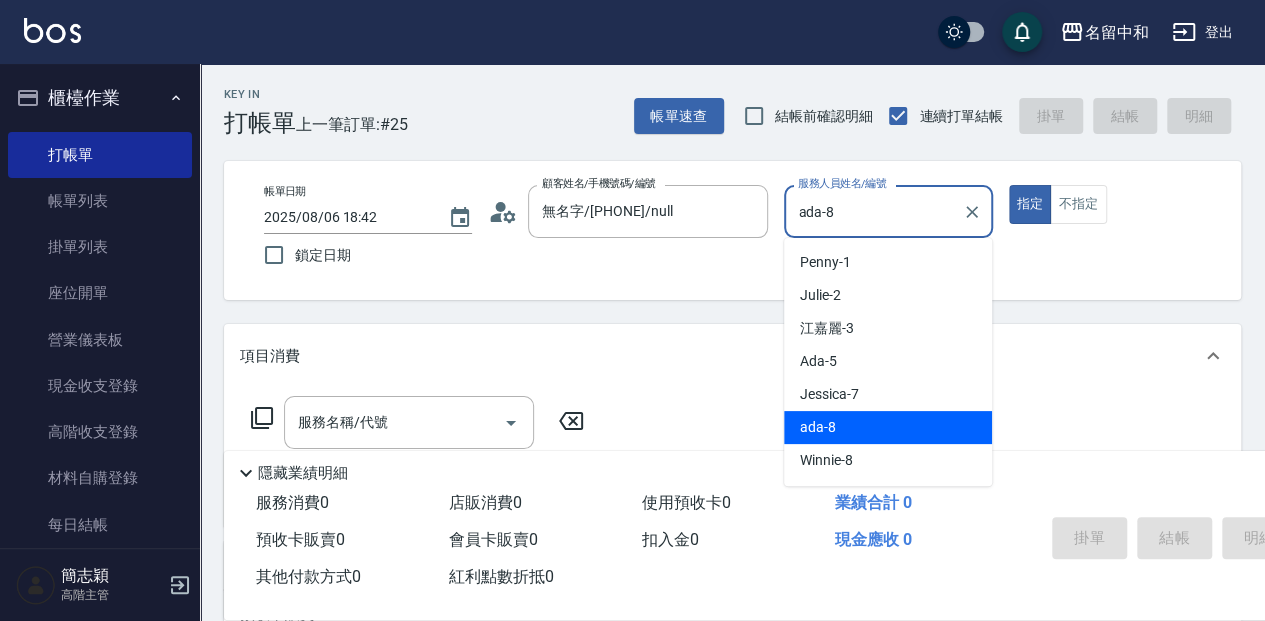 click on "ada-8" at bounding box center (873, 211) 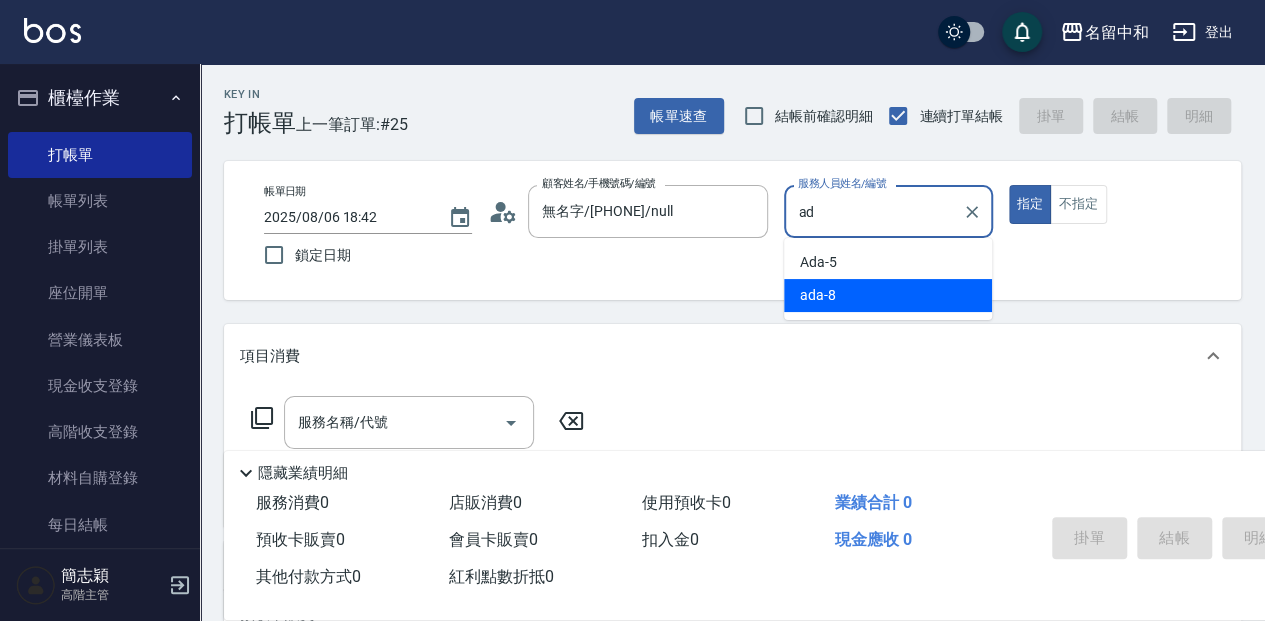 type on "a" 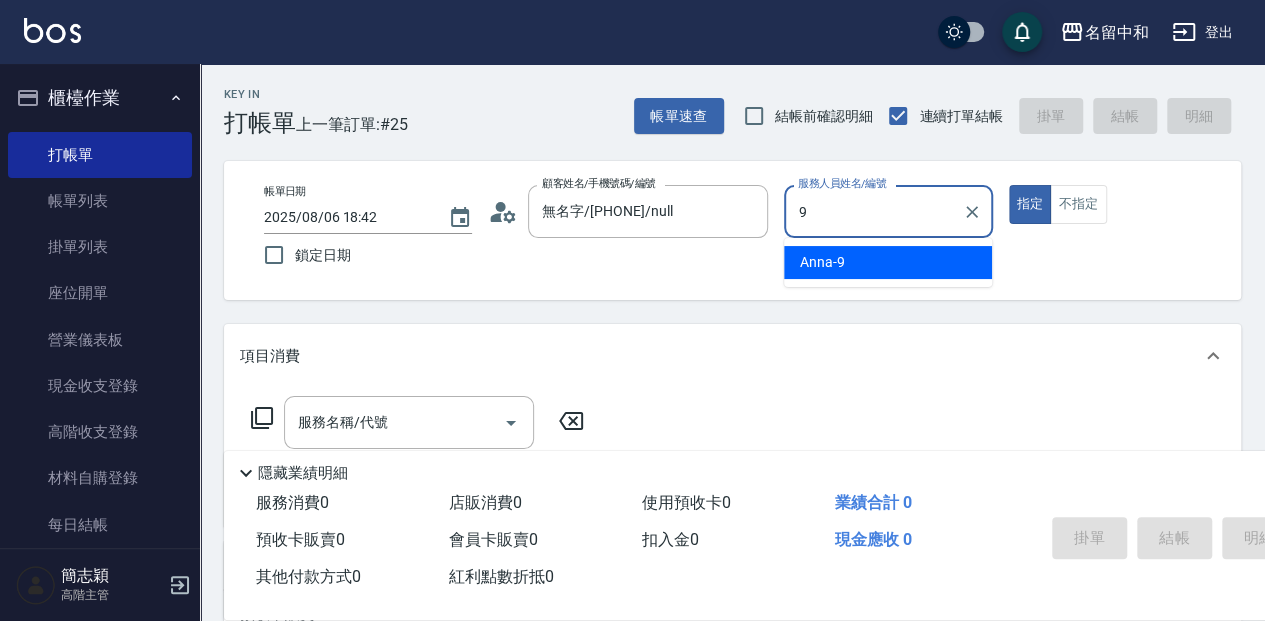 type on "Anna-9" 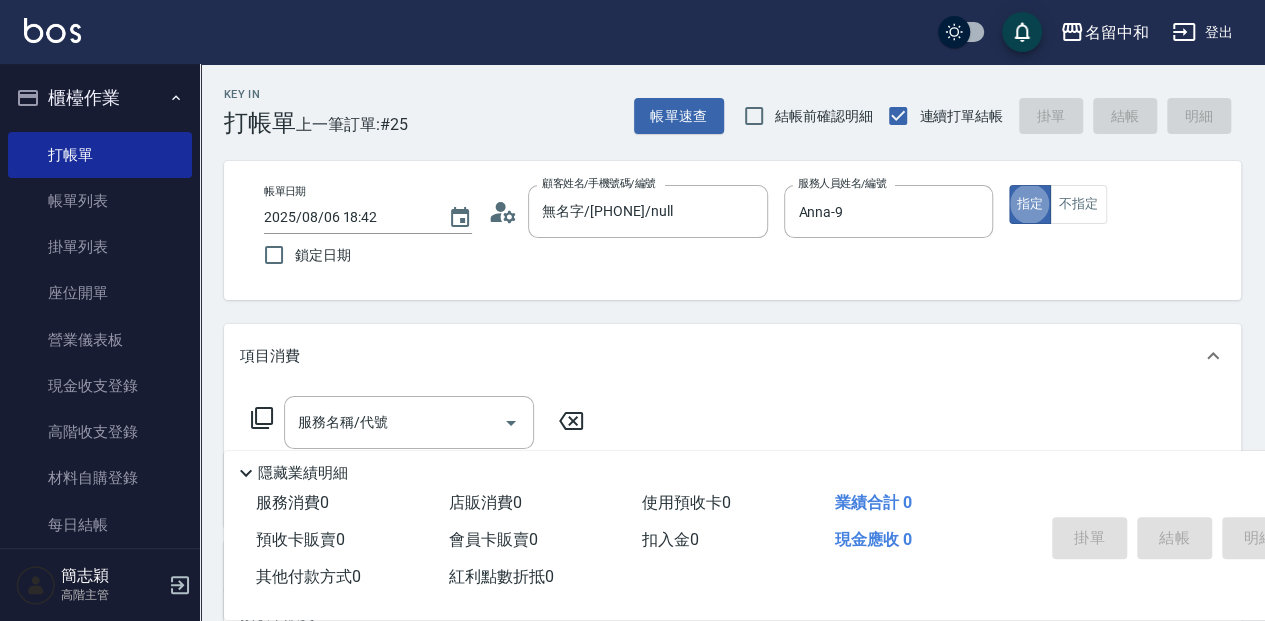 click 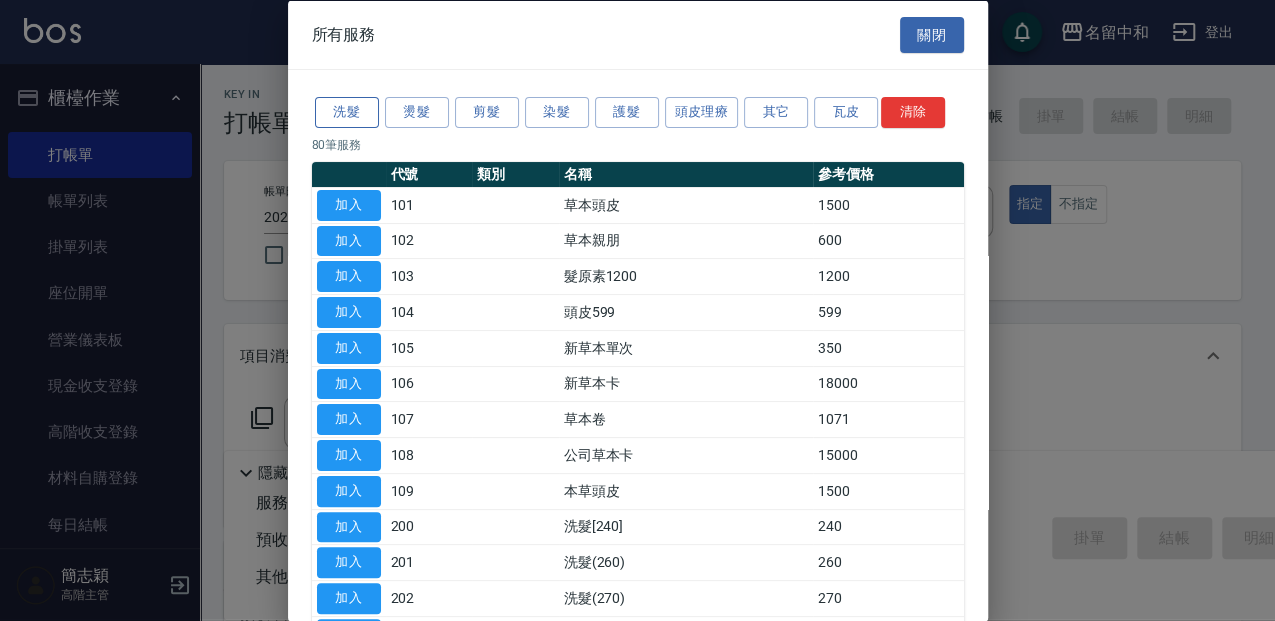click on "洗髮" at bounding box center [347, 112] 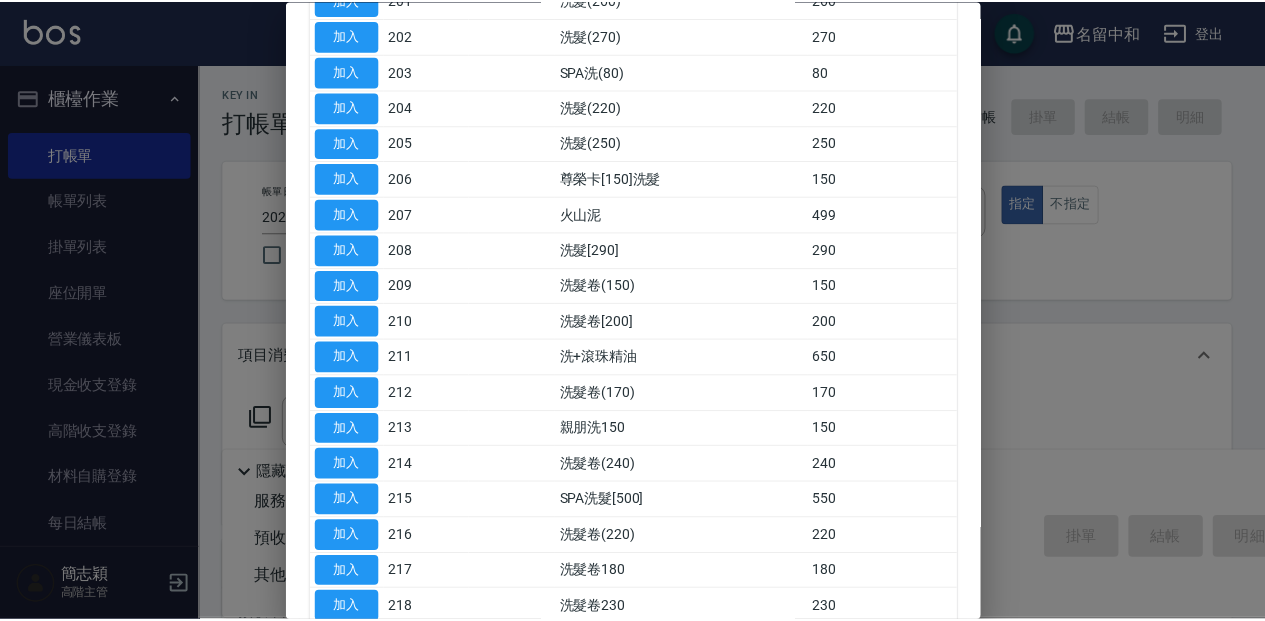 scroll, scrollTop: 266, scrollLeft: 0, axis: vertical 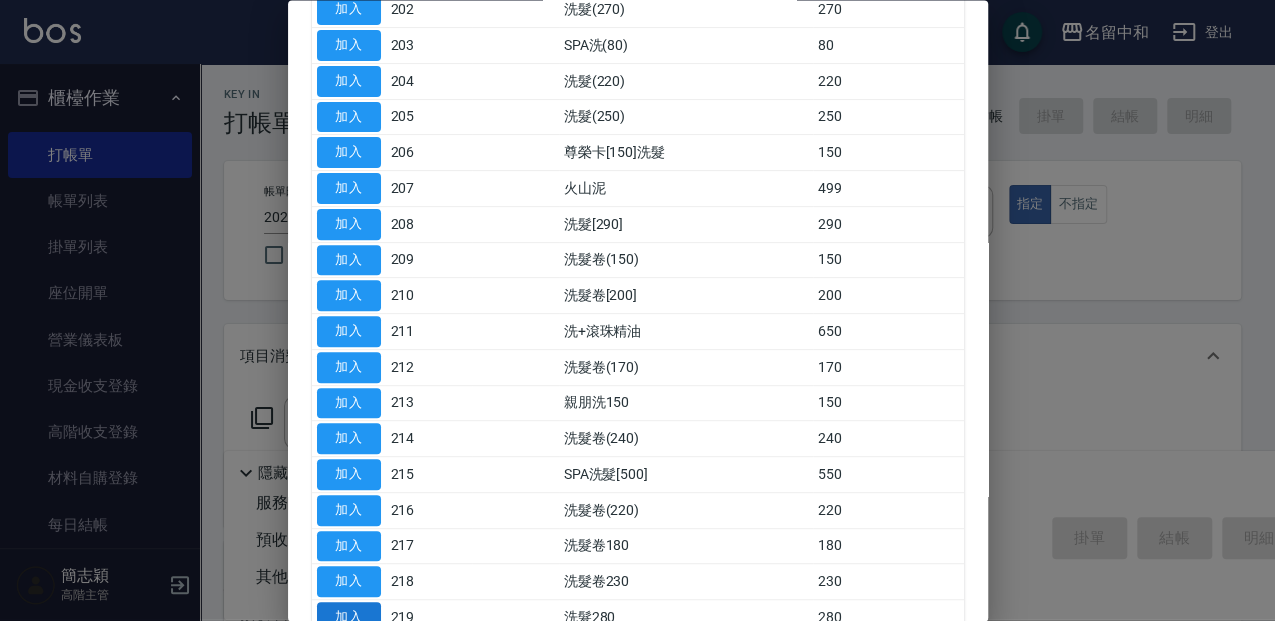 click on "加入" at bounding box center [349, 618] 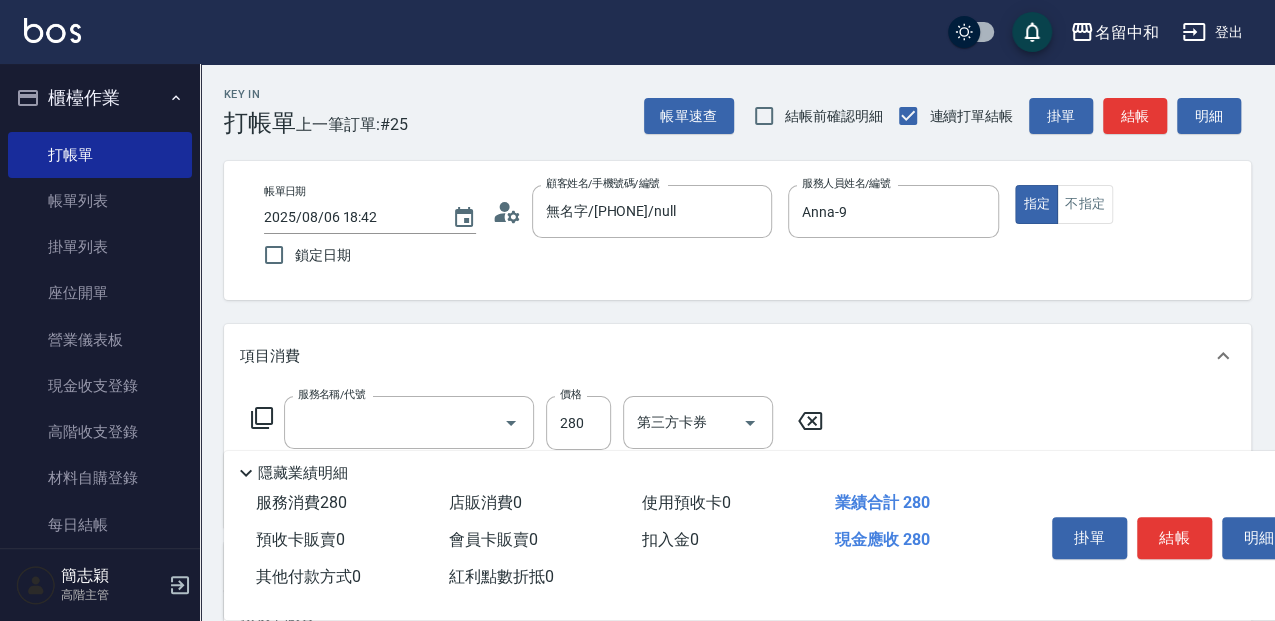 type on "洗髮280(219)" 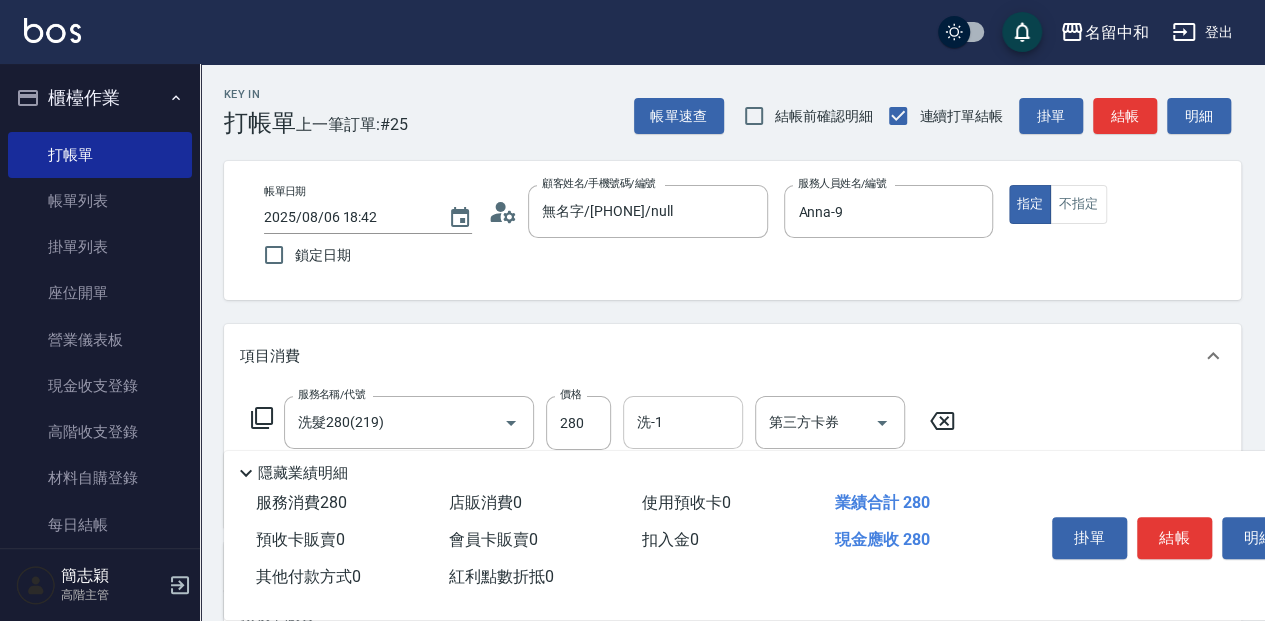 click on "洗-1" at bounding box center (683, 422) 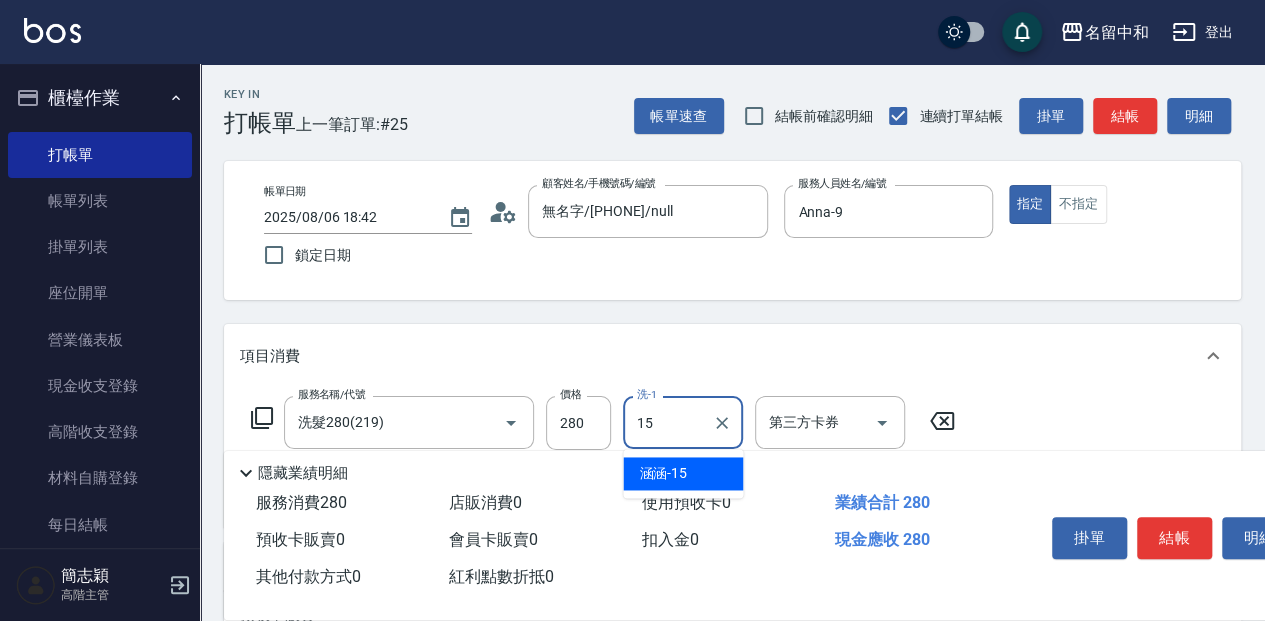 type on "[NAME]-15" 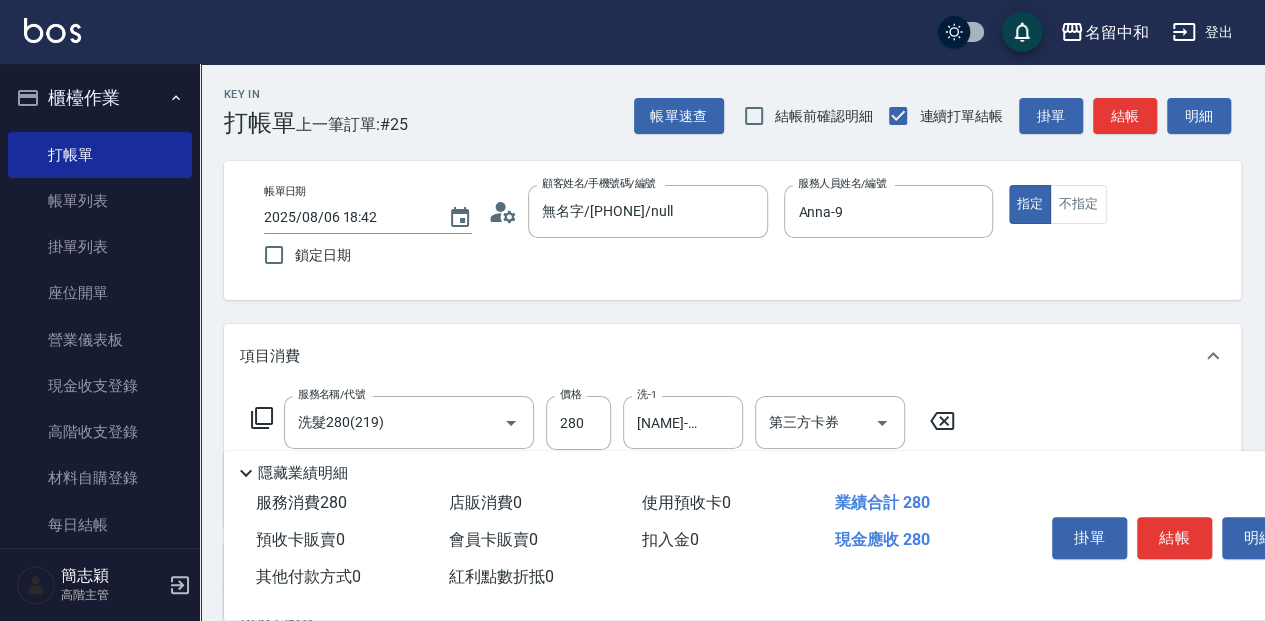 click 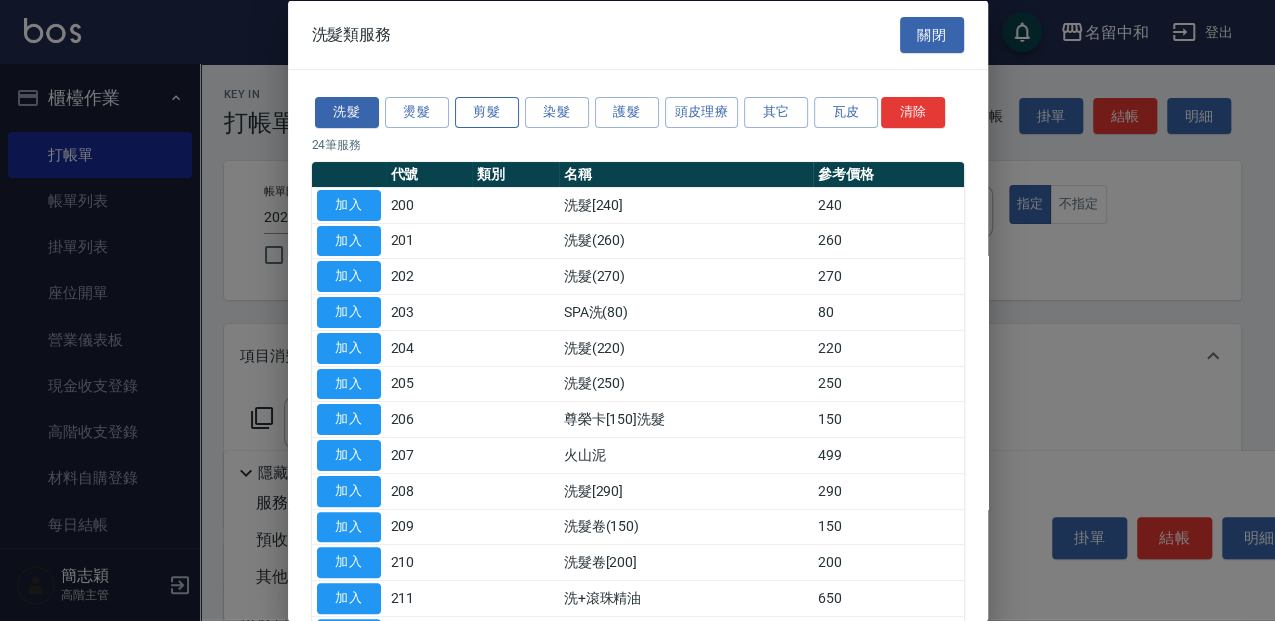 click on "剪髮" at bounding box center (487, 112) 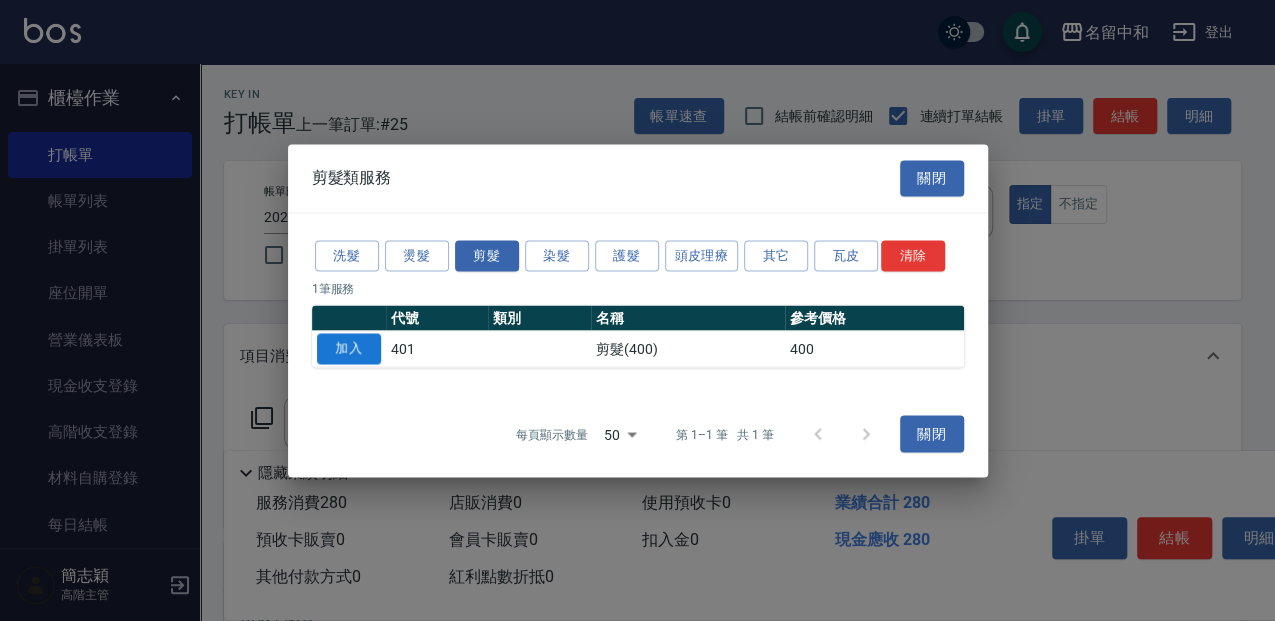 click on "加入" at bounding box center (349, 348) 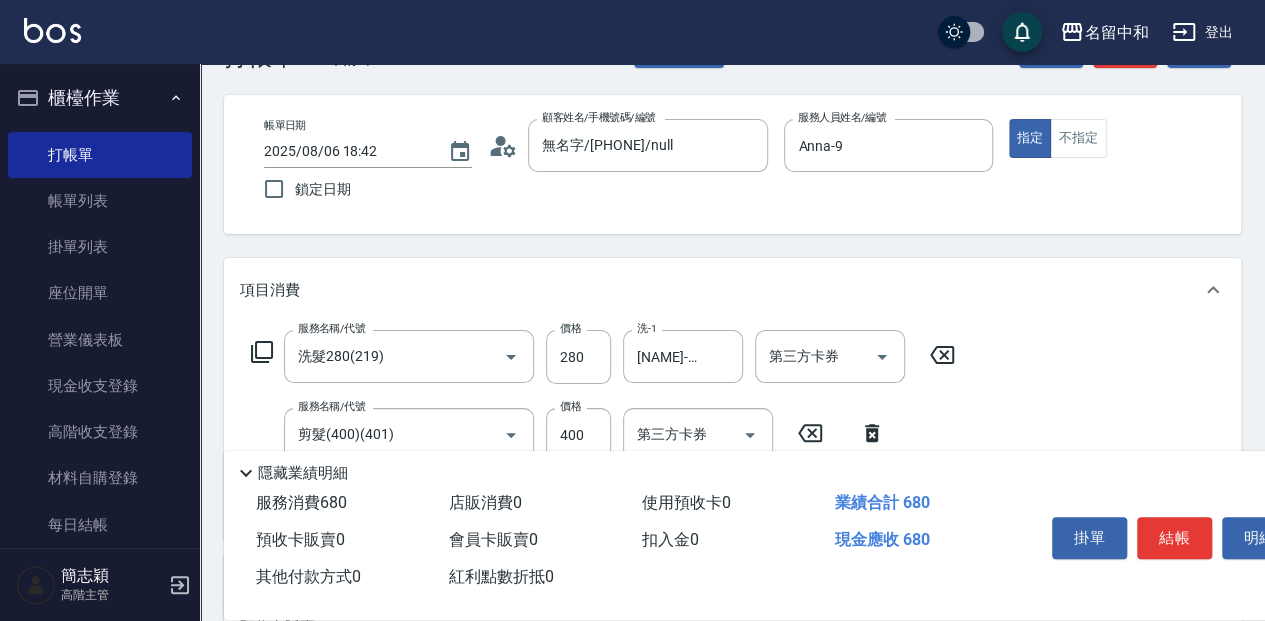 scroll, scrollTop: 66, scrollLeft: 0, axis: vertical 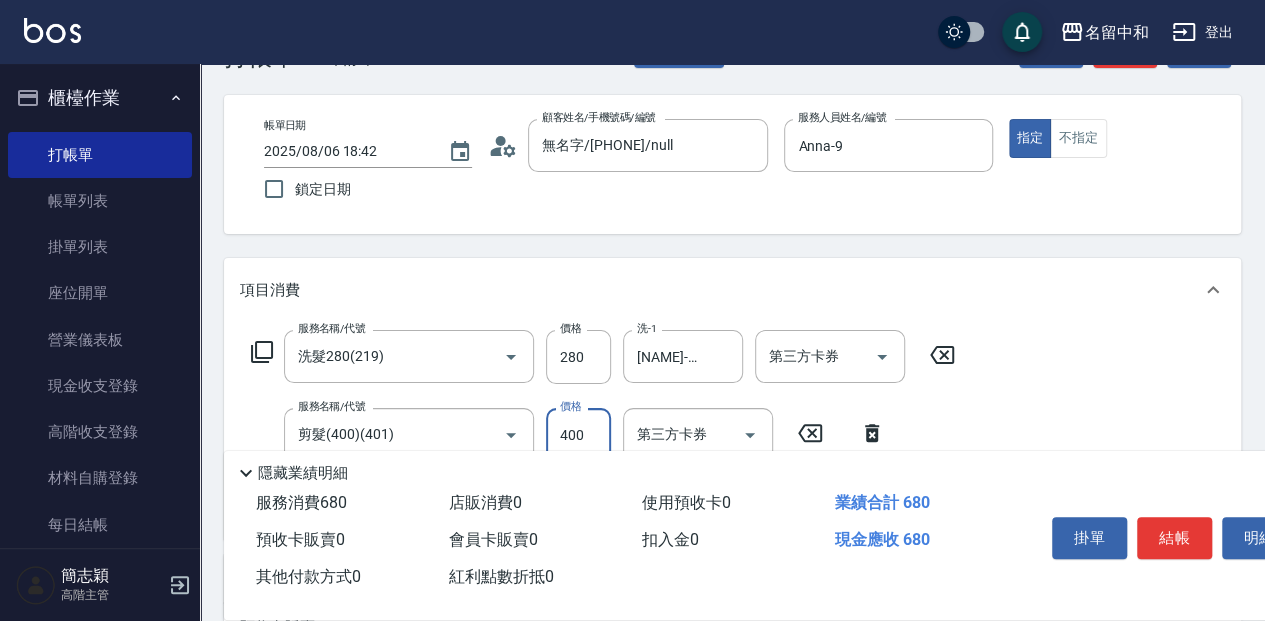 click on "400" at bounding box center [578, 435] 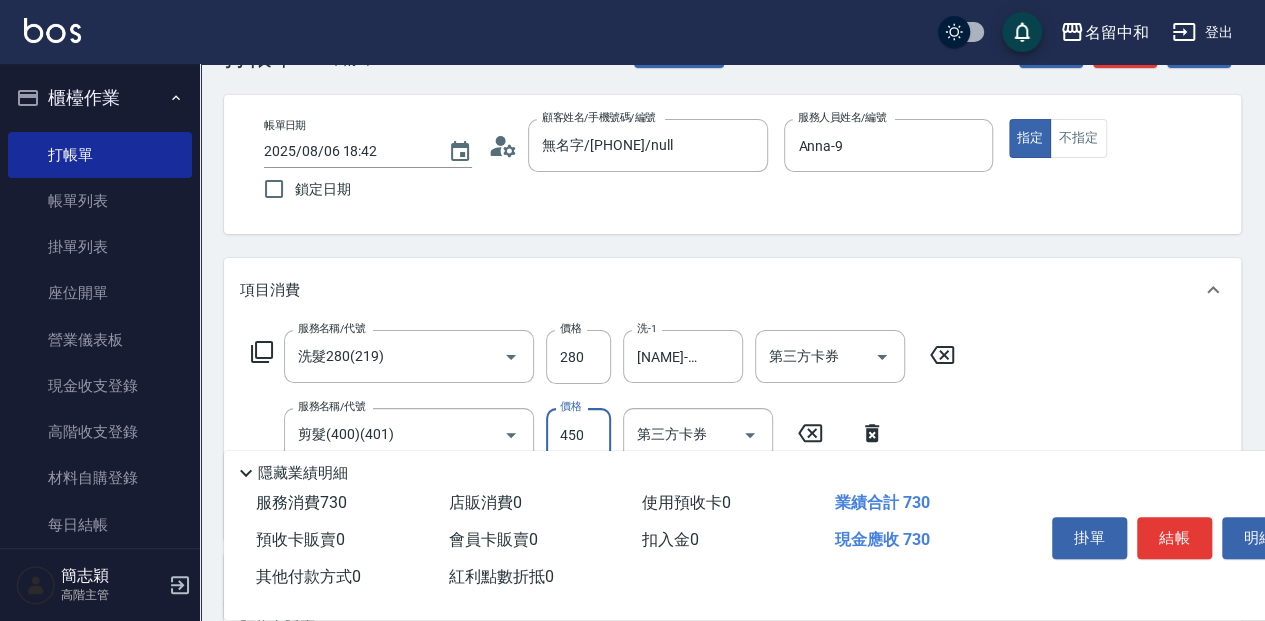 type on "450" 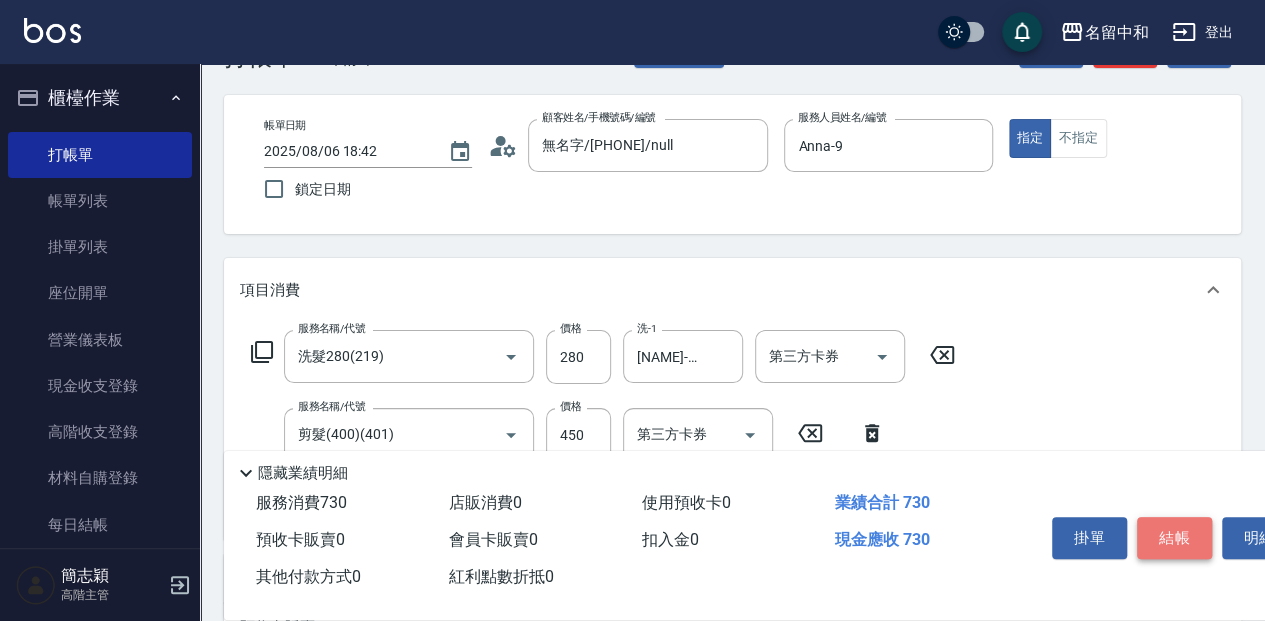 click on "結帳" at bounding box center [1174, 538] 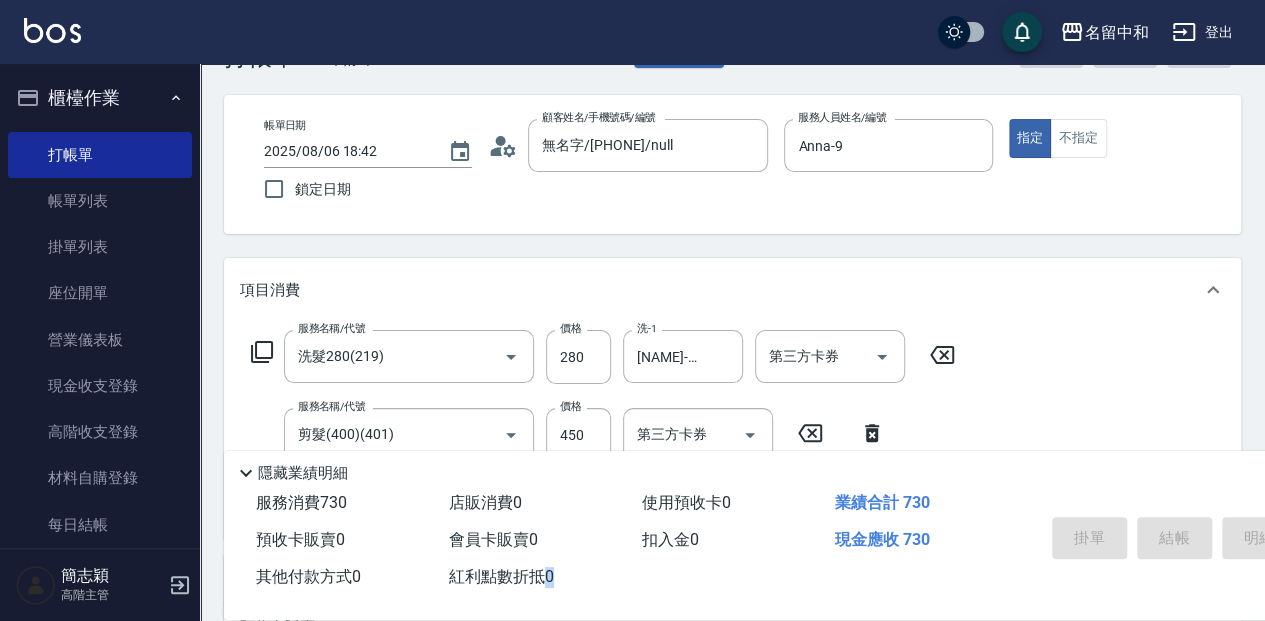 type on "2025/08/06 18:46" 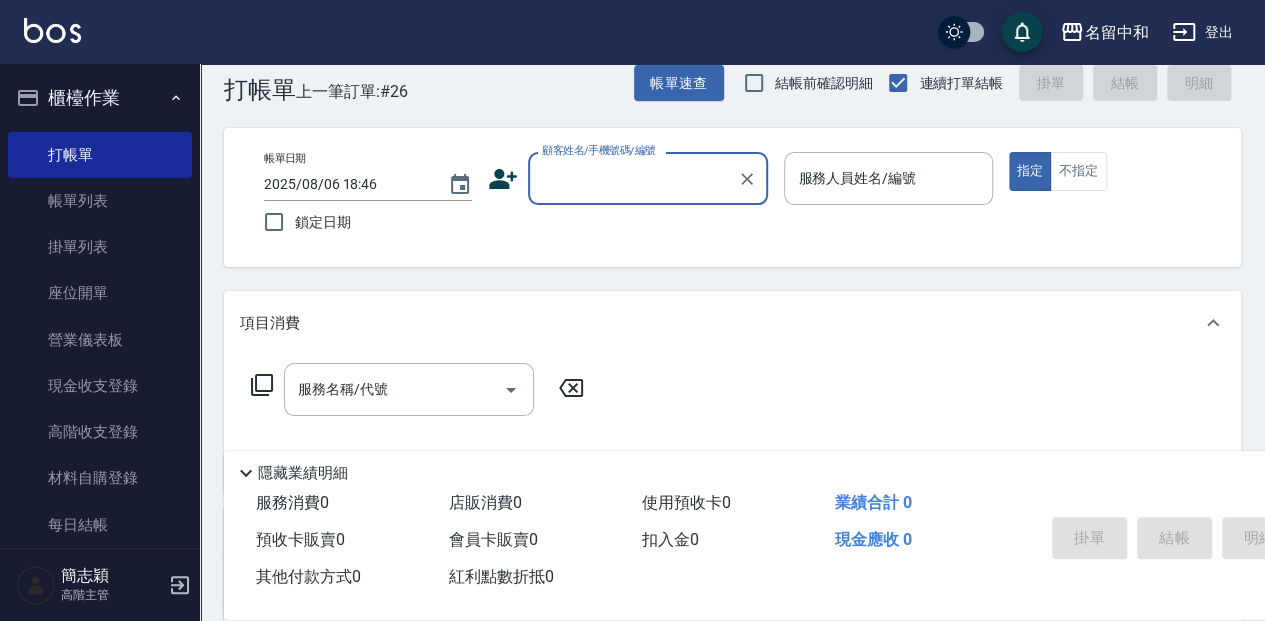 scroll, scrollTop: 0, scrollLeft: 0, axis: both 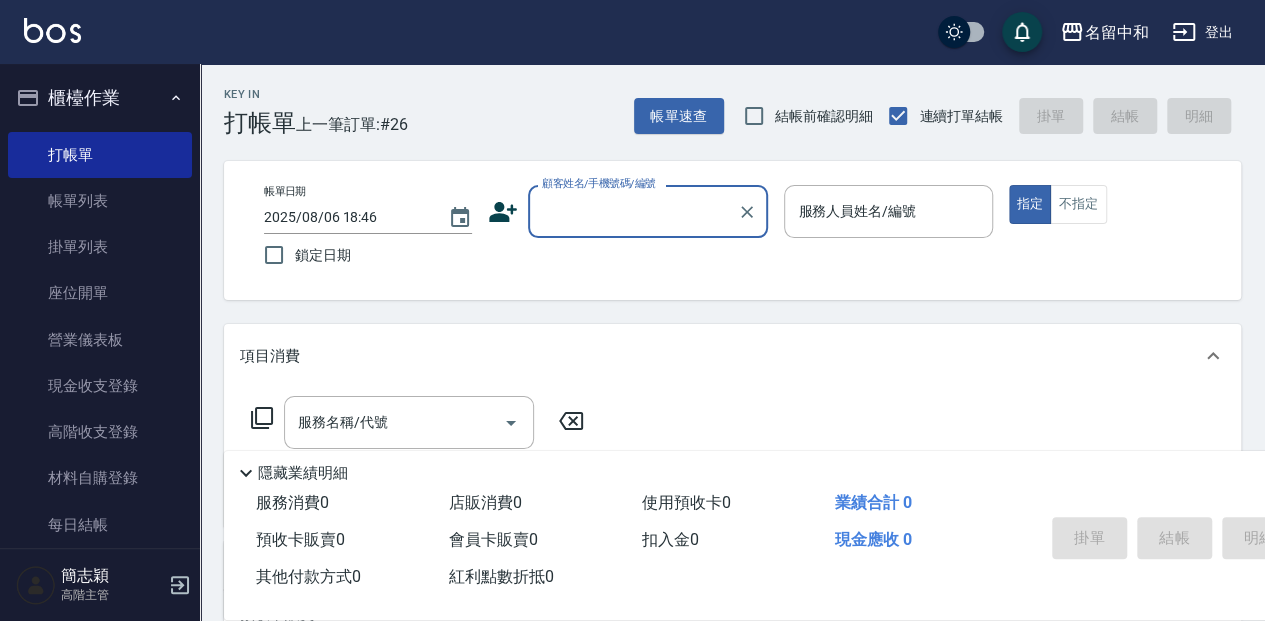 click on "顧客姓名/手機號碼/編號" at bounding box center (633, 211) 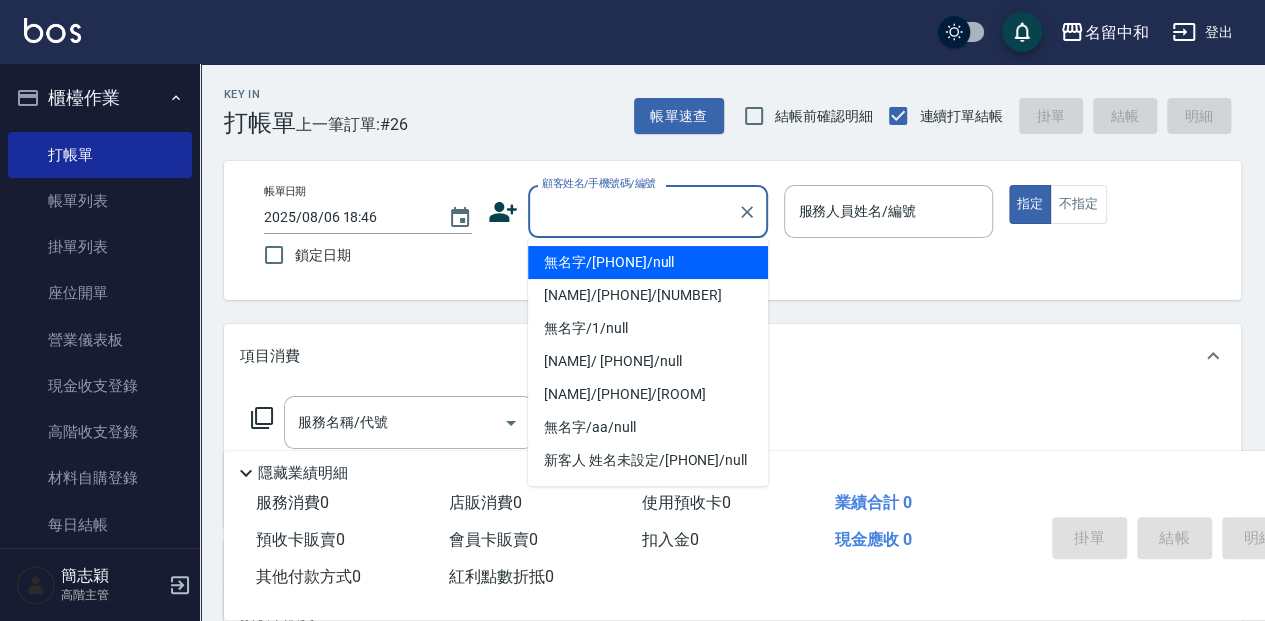 click on "無名字/[PHONE]/null" at bounding box center [648, 262] 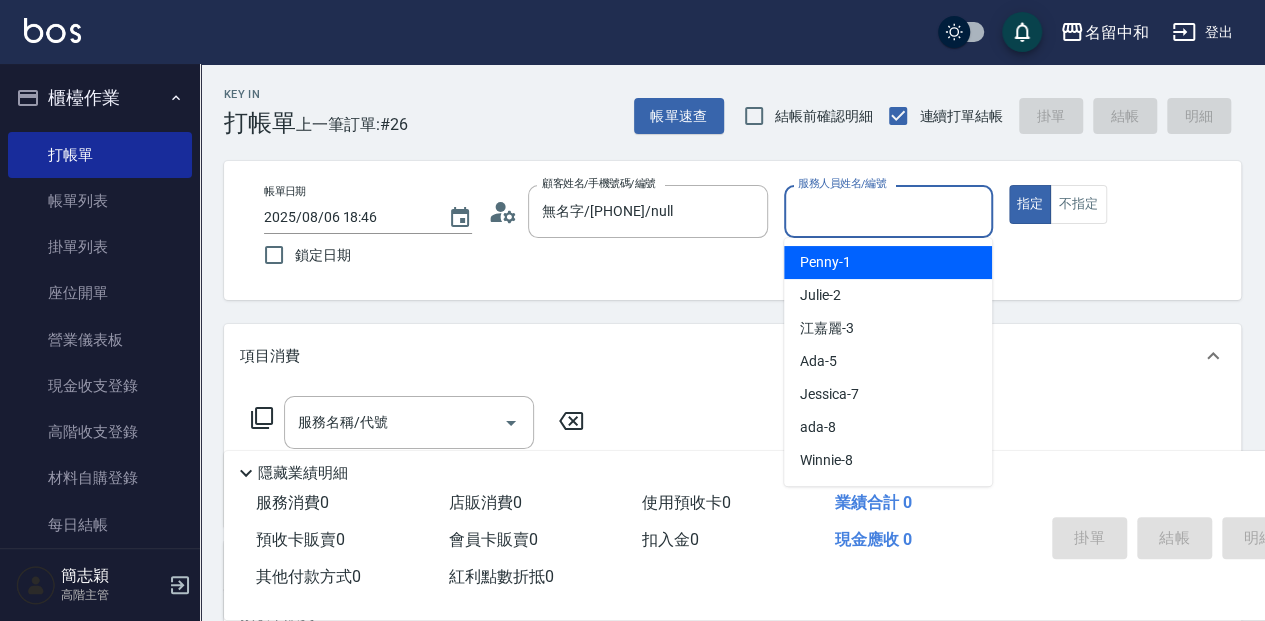 click on "服務人員姓名/編號" at bounding box center (888, 211) 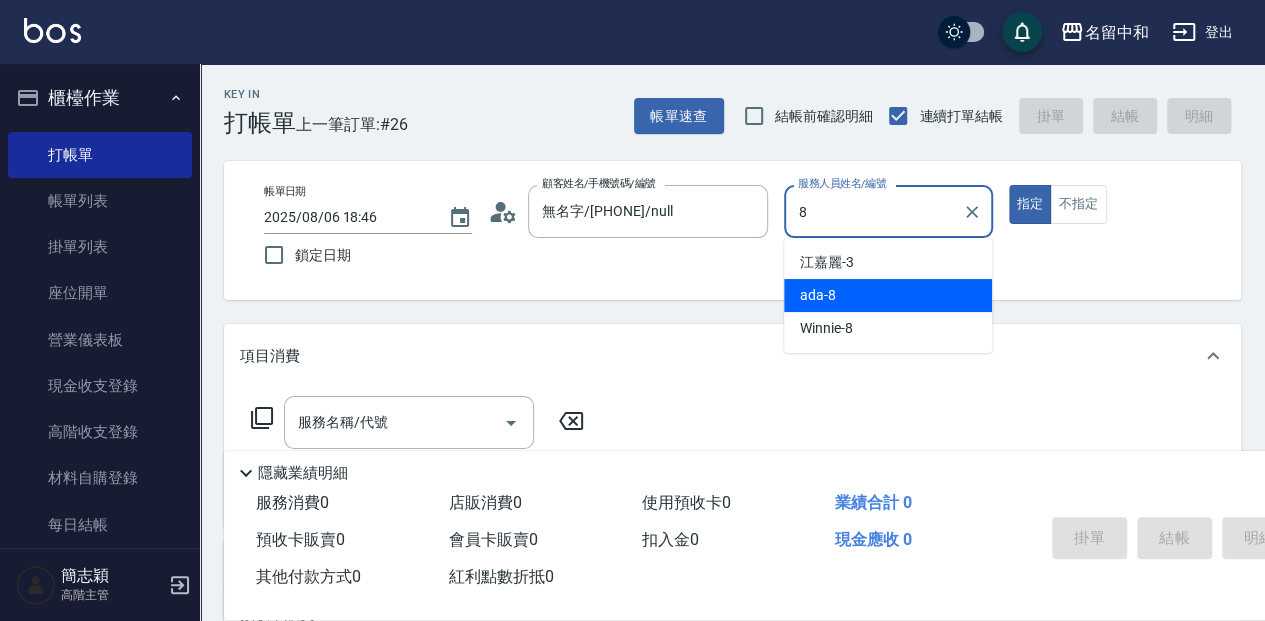 type on "ada-8" 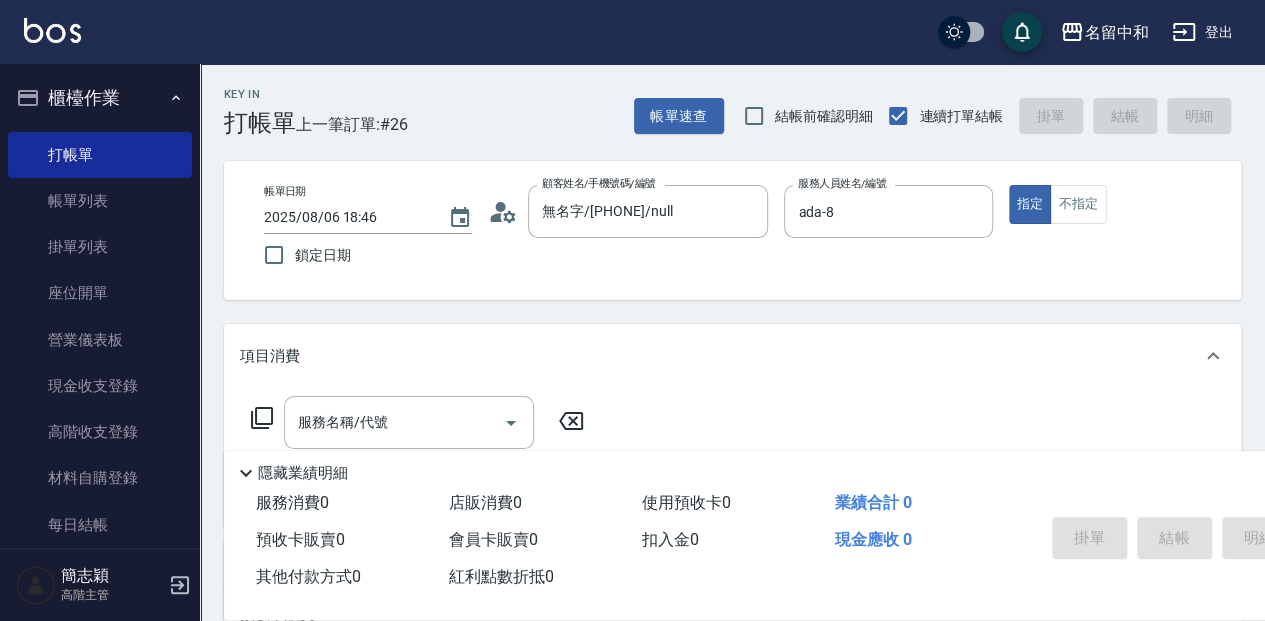 click 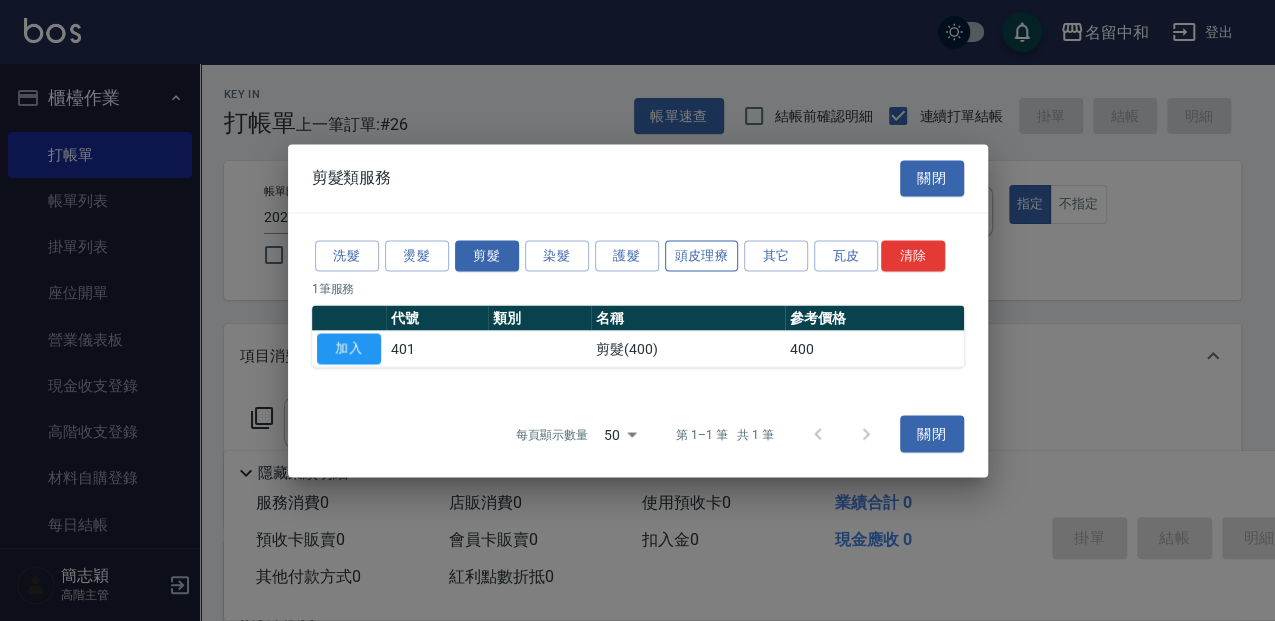 click on "頭皮理療" at bounding box center [702, 255] 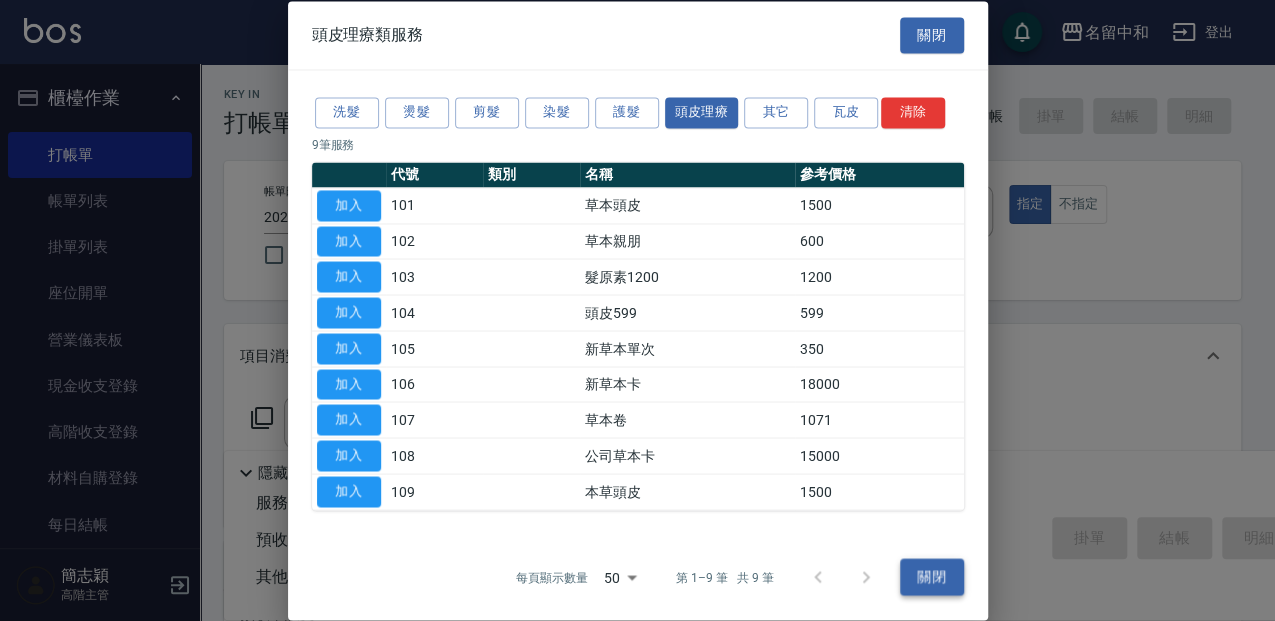 click on "關閉" at bounding box center [932, 577] 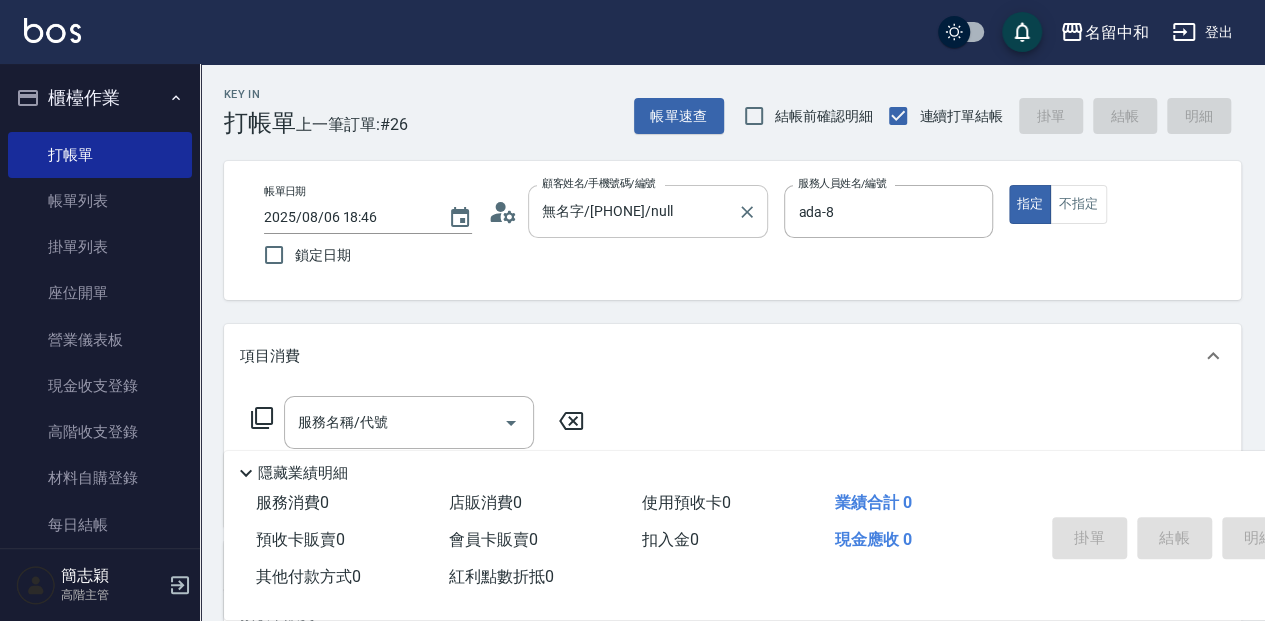 click on "無名字/[PHONE]/null 顧客姓名/手機號碼/編號" at bounding box center [648, 211] 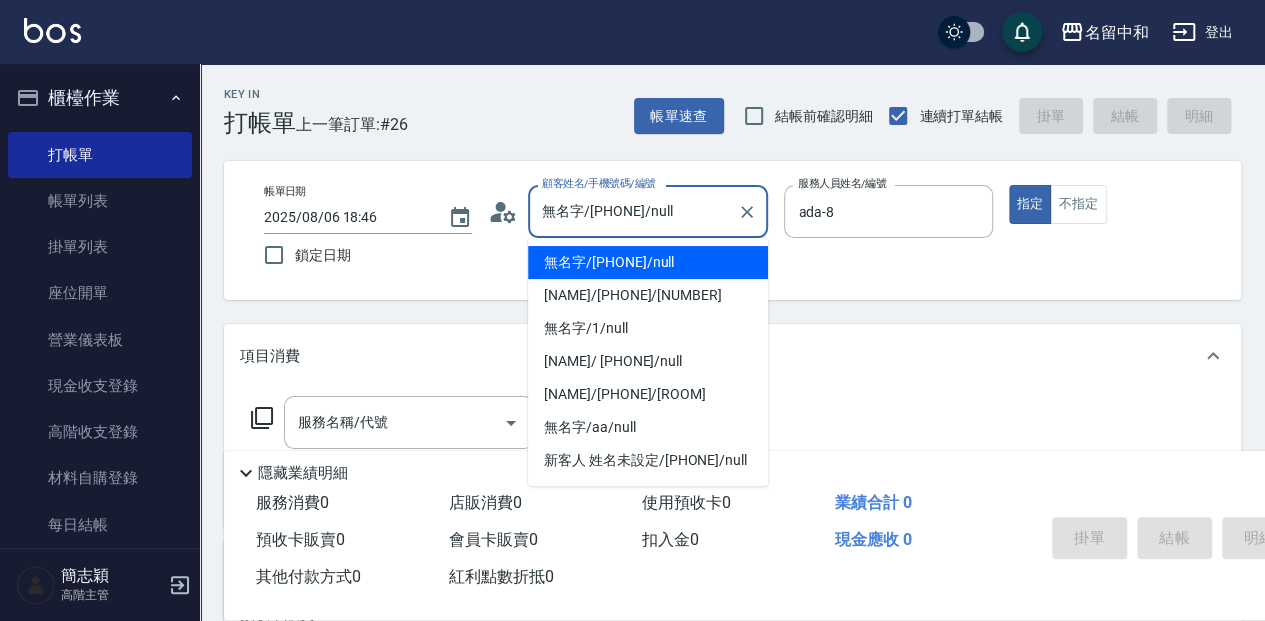 type on "無名字/[PHONE]/nul" 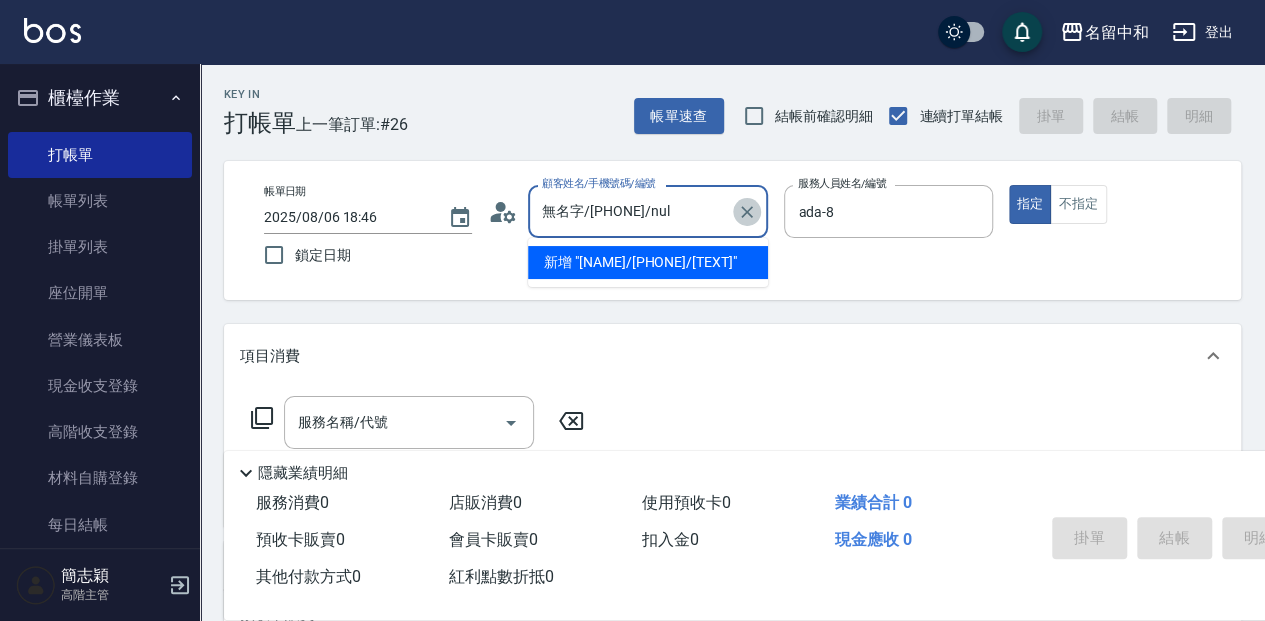 click 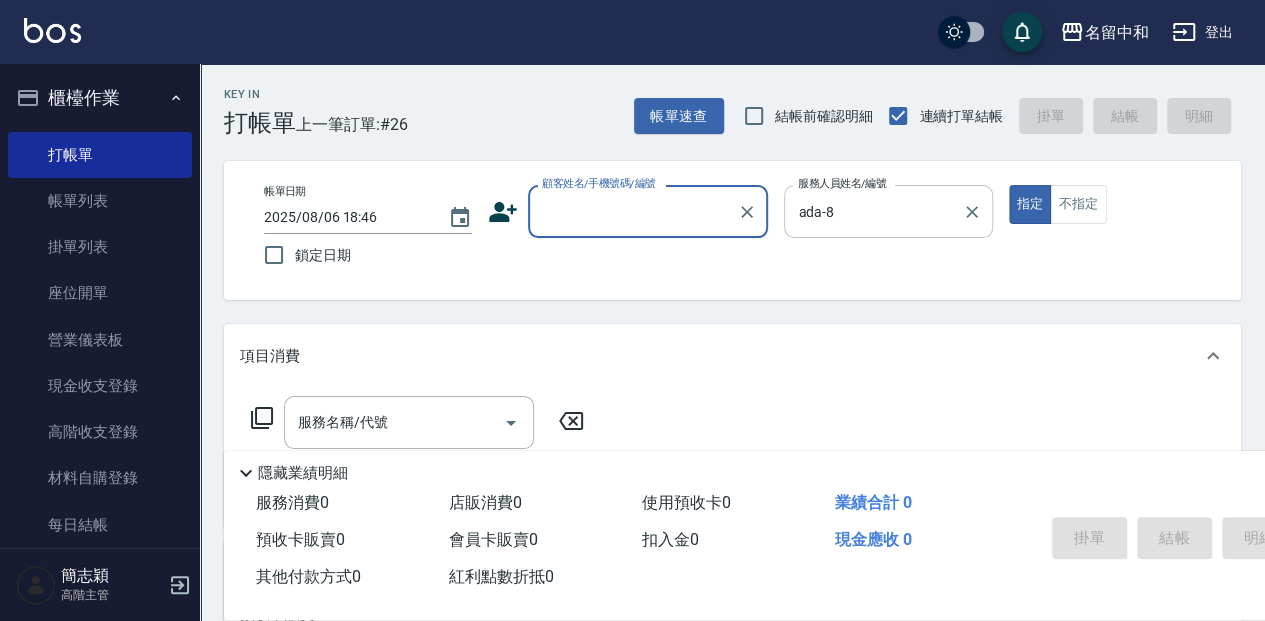 type 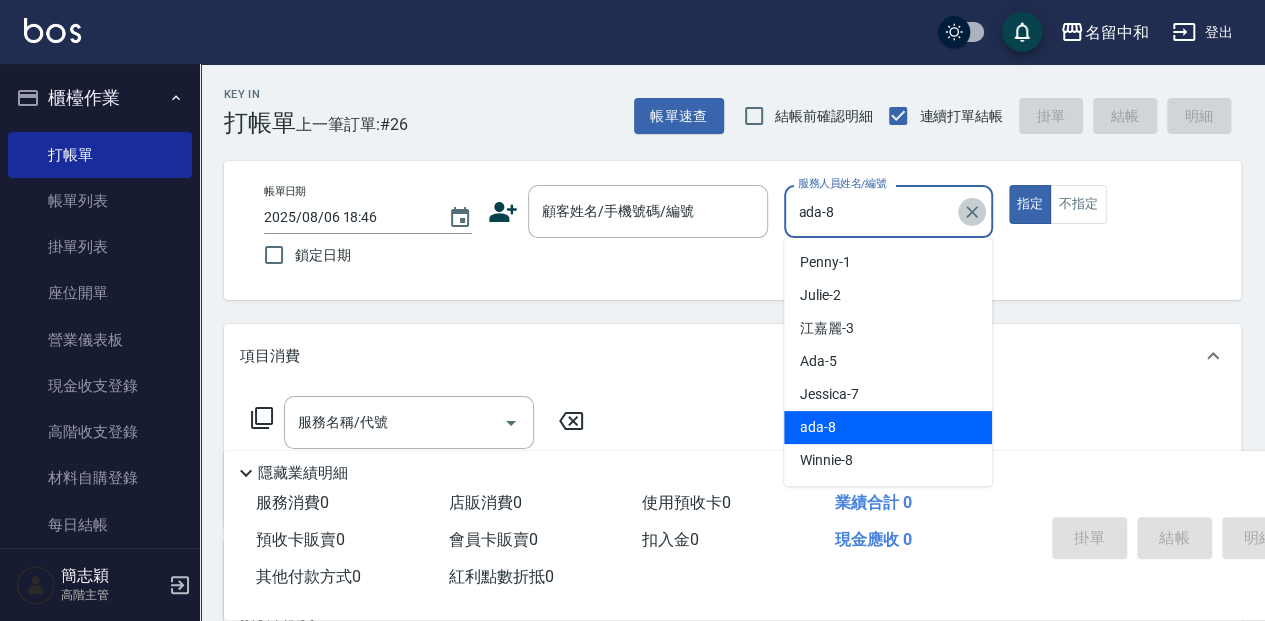 click 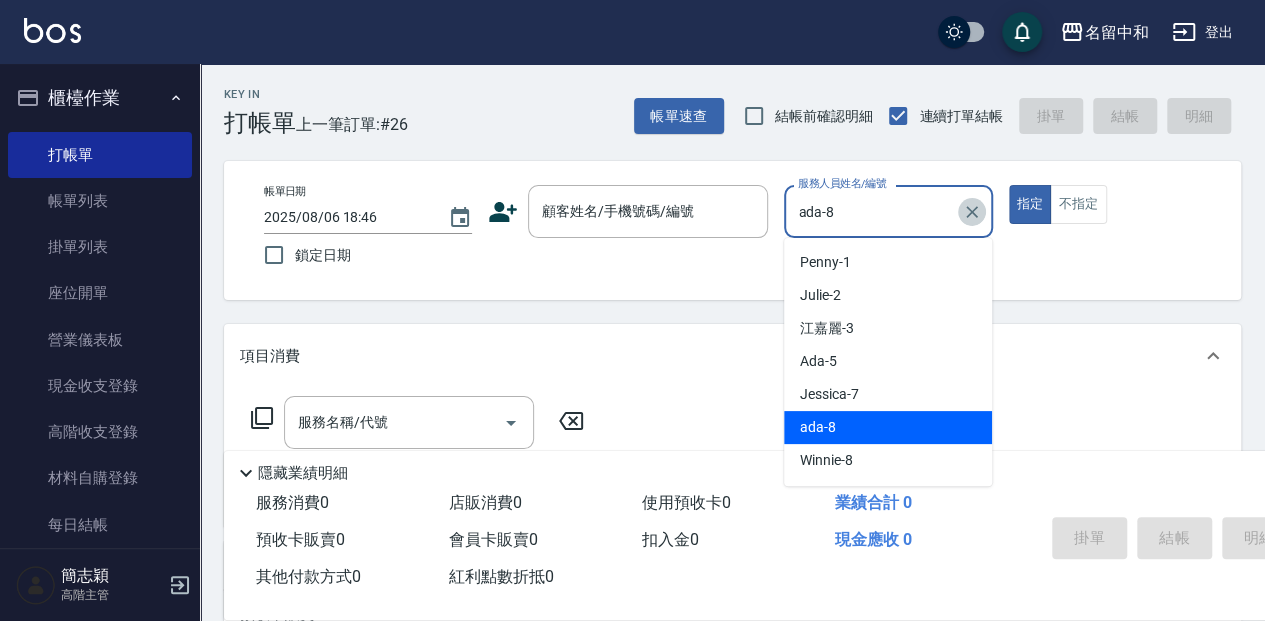 type 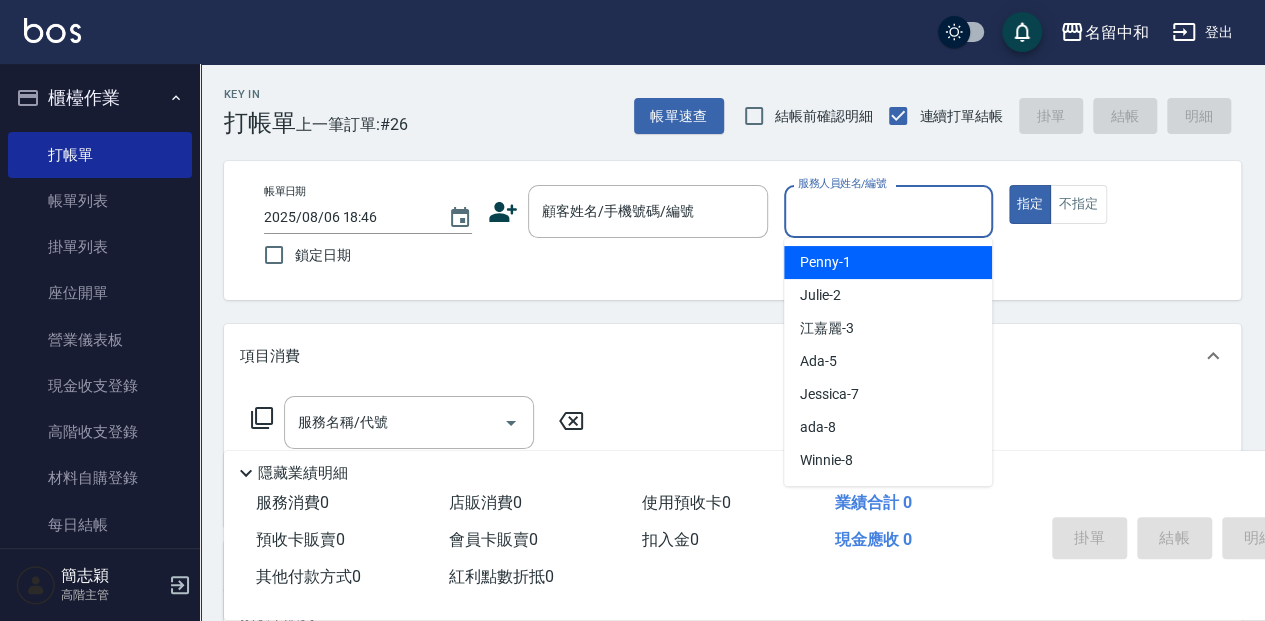 click on "帳單日期 [DATETIME] 鎖定日期 顧客姓名/手機號碼/編號 顧客姓名/手機號碼/編號 服務人員姓名/編號 服務人員姓名/編號 指定 不指定" at bounding box center (732, 230) 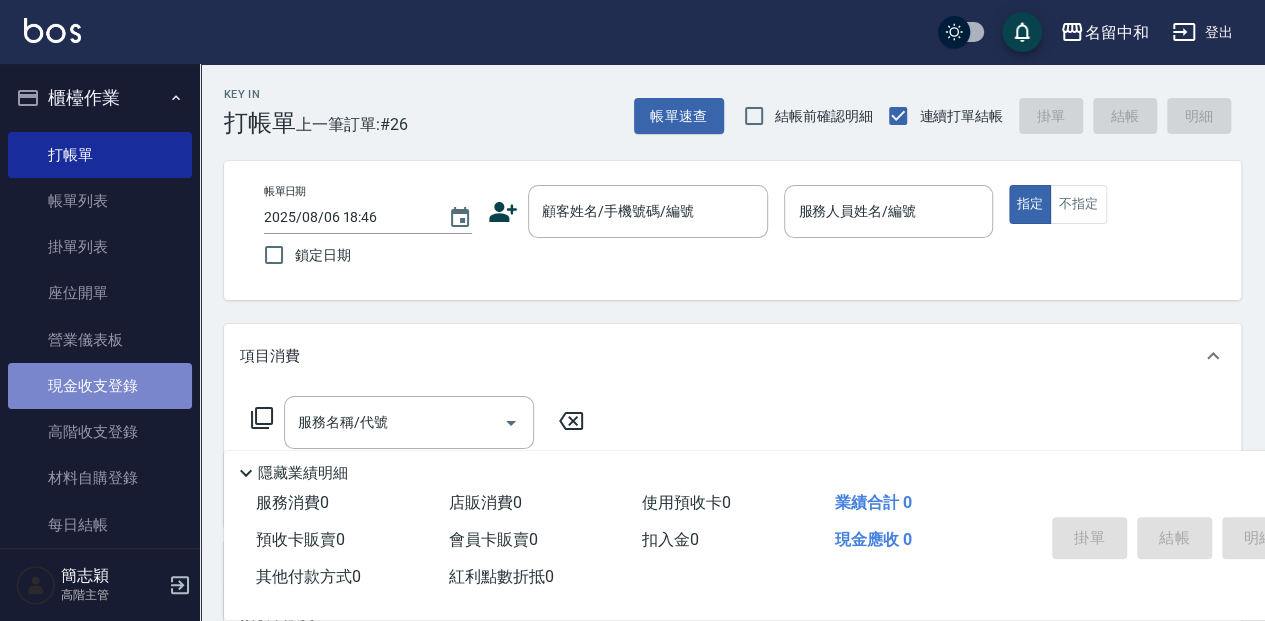 click on "現金收支登錄" at bounding box center (100, 386) 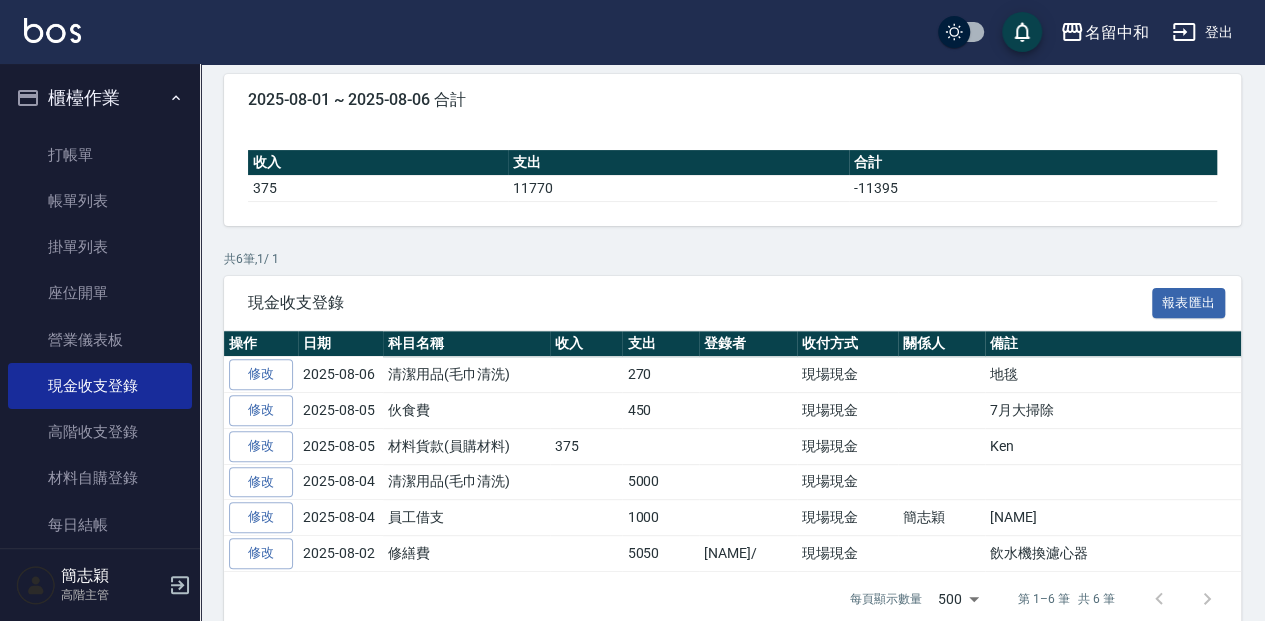 scroll, scrollTop: 193, scrollLeft: 0, axis: vertical 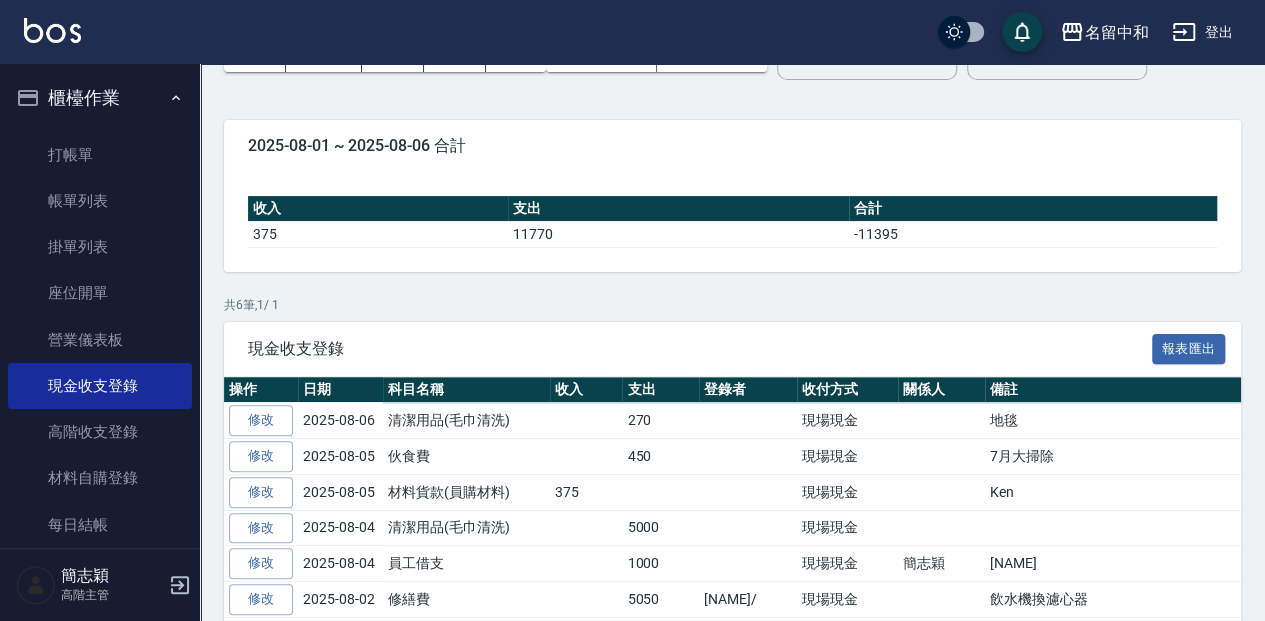 drag, startPoint x: 110, startPoint y: 150, endPoint x: 187, endPoint y: 168, distance: 79.07591 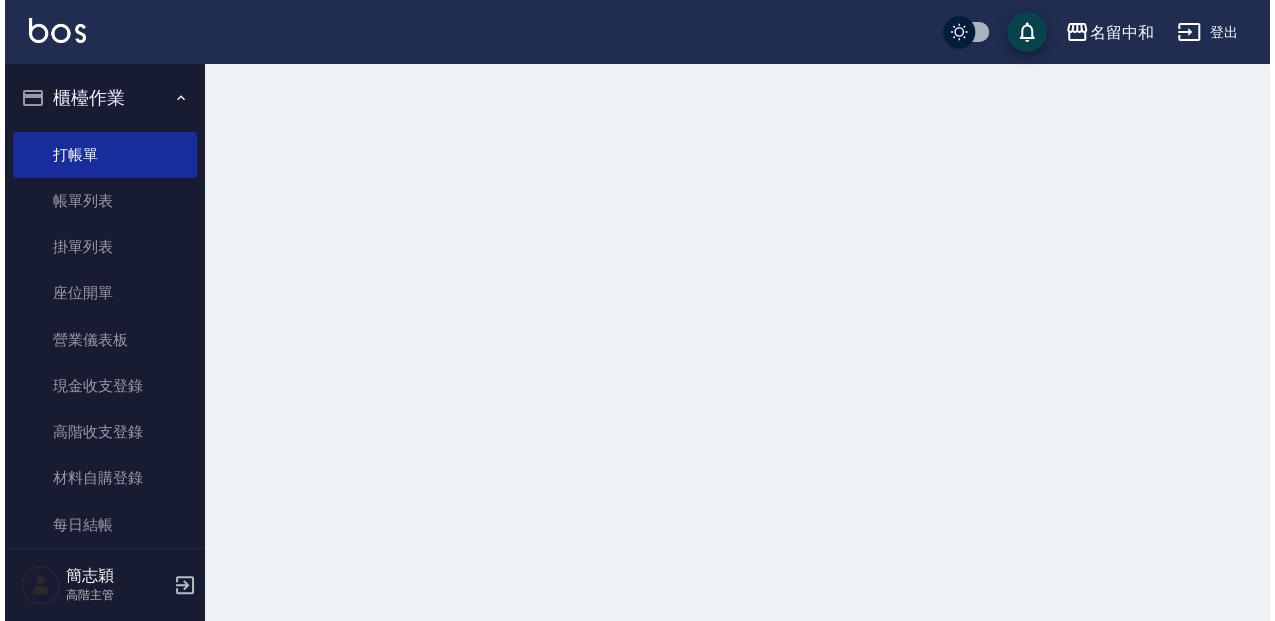 scroll, scrollTop: 0, scrollLeft: 0, axis: both 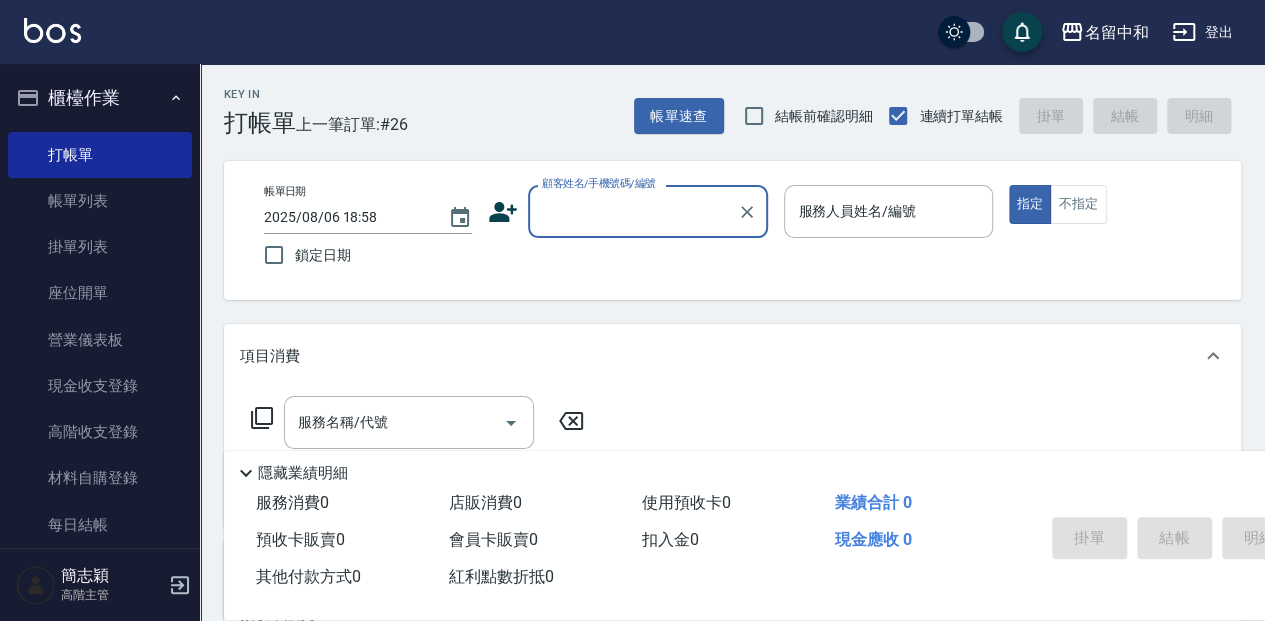 click on "顧客姓名/手機號碼/編號" at bounding box center (633, 211) 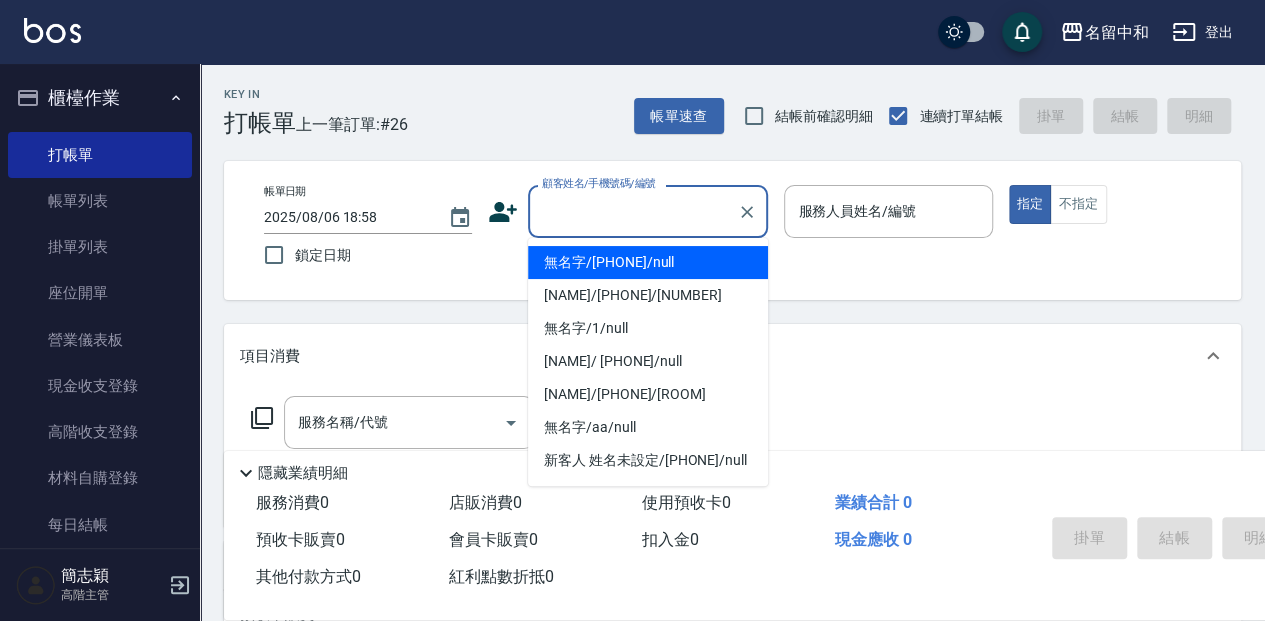 click on "無名字/[PHONE]/null" at bounding box center [648, 262] 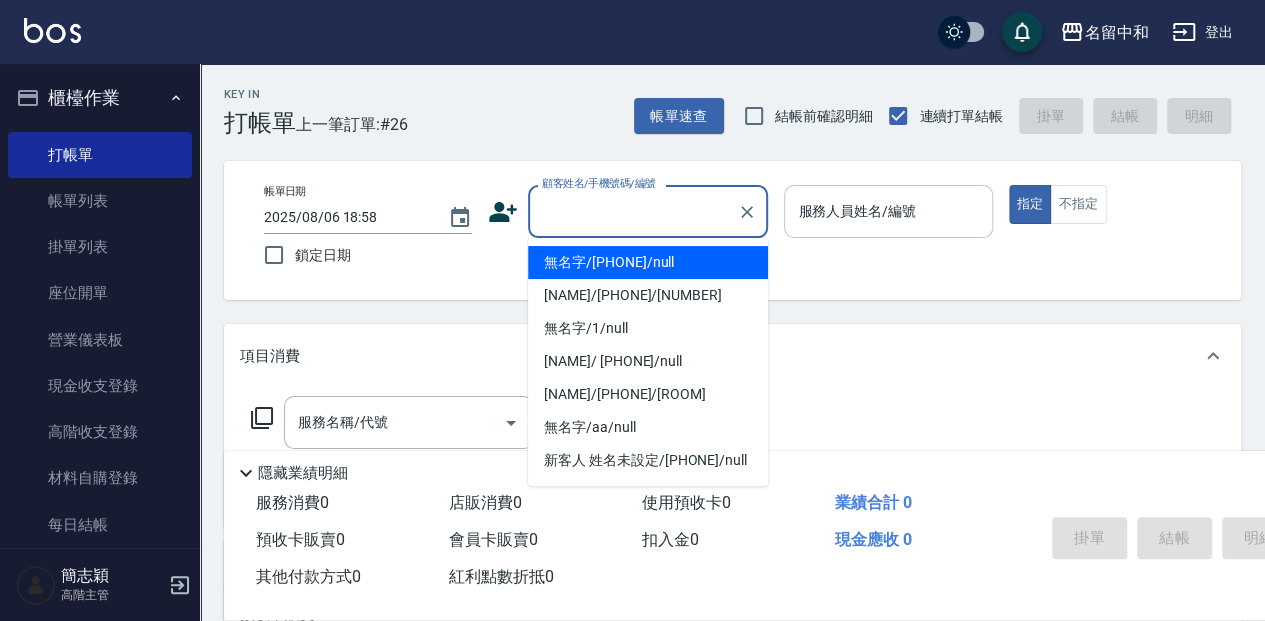 type on "無名字/[PHONE]/null" 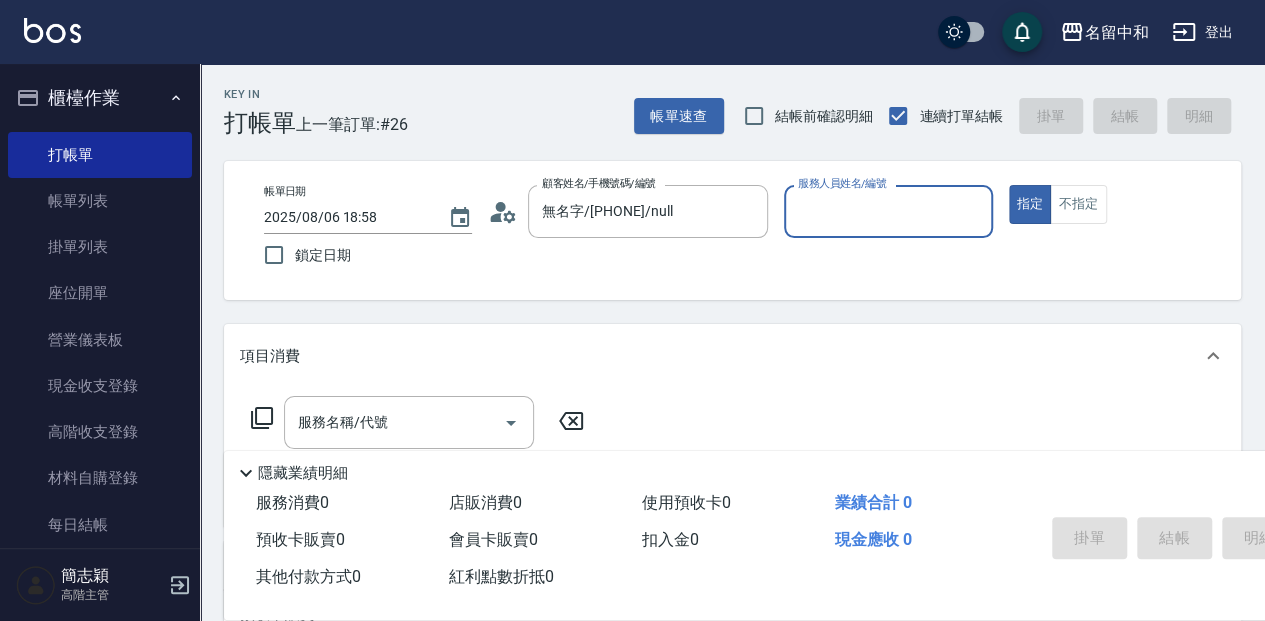 click on "服務人員姓名/編號" at bounding box center (888, 211) 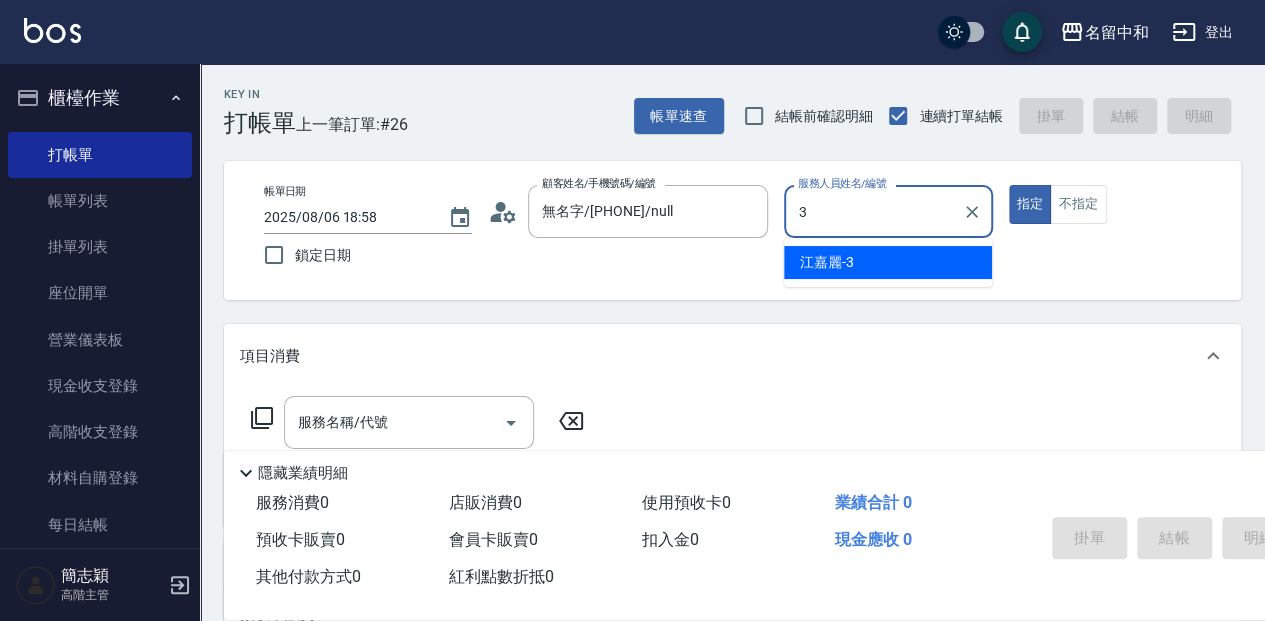 type on "江嘉麗-3" 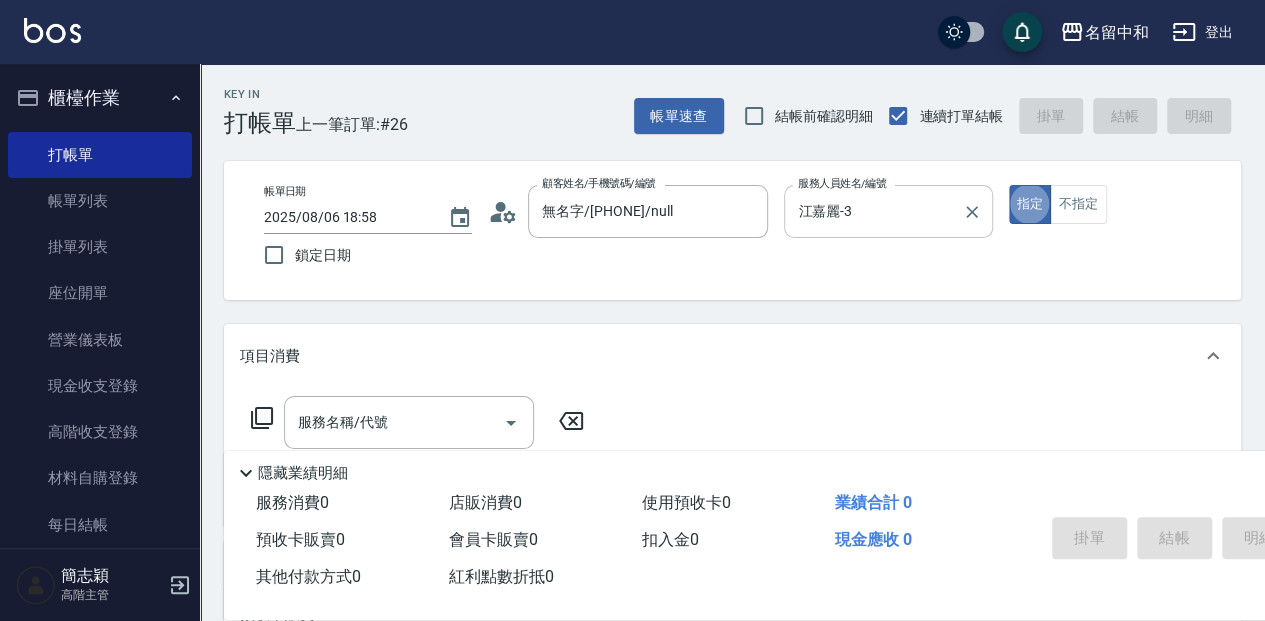 type on "true" 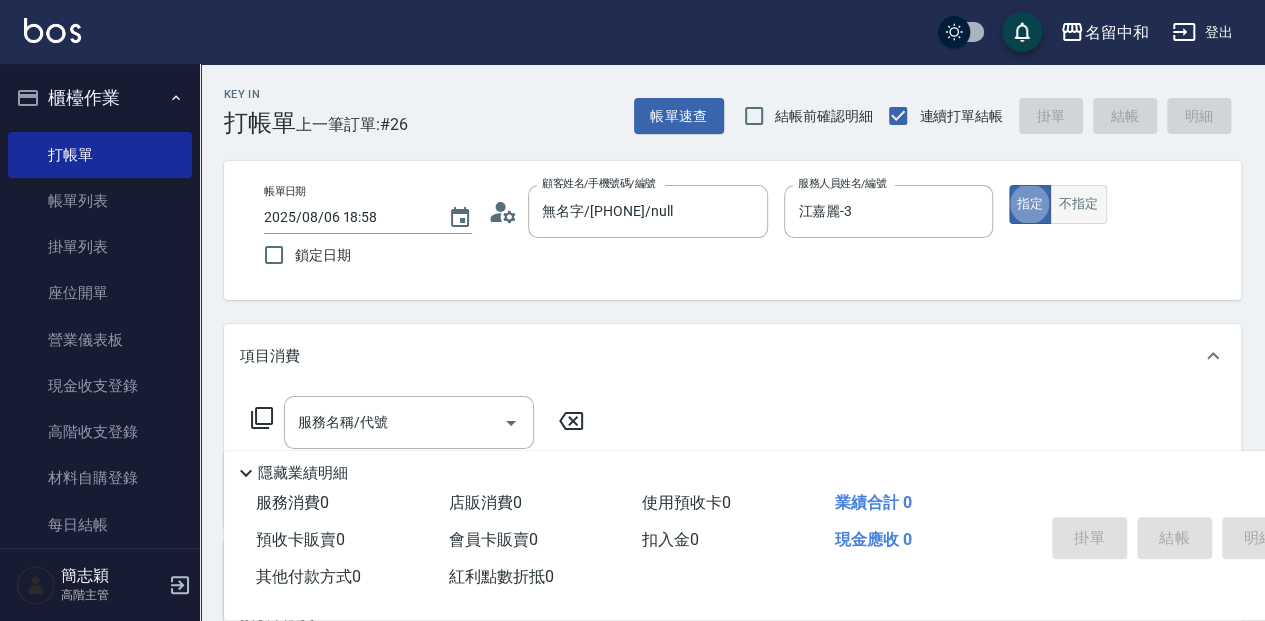 click on "不指定" at bounding box center [1078, 204] 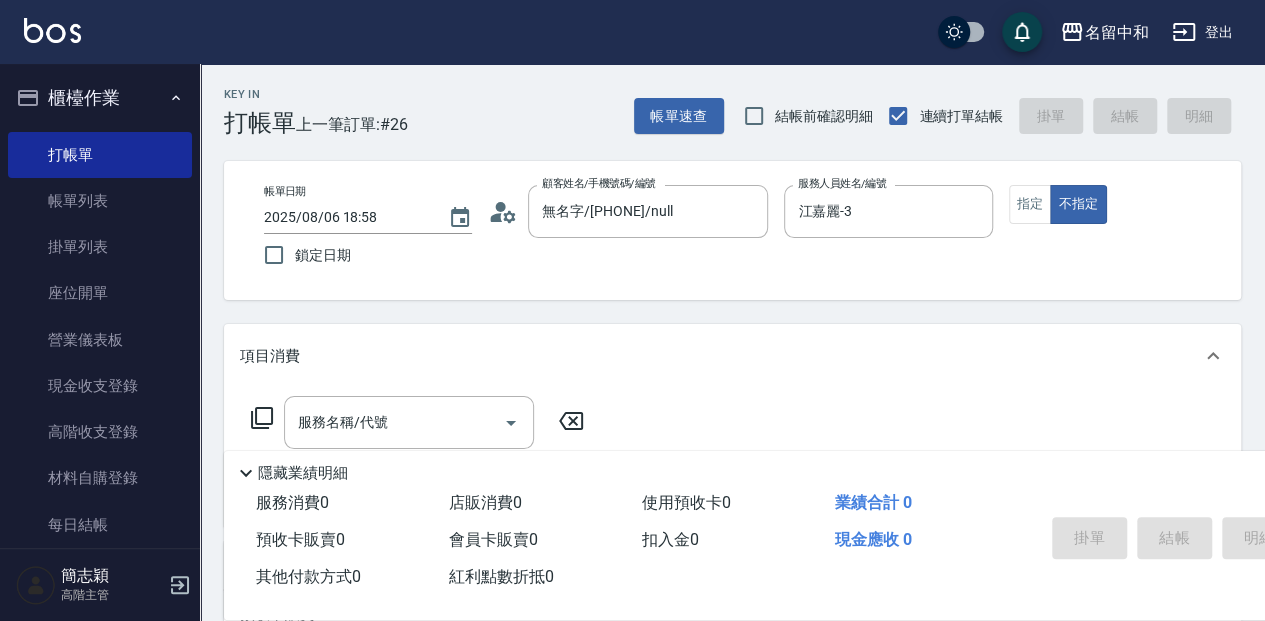 click 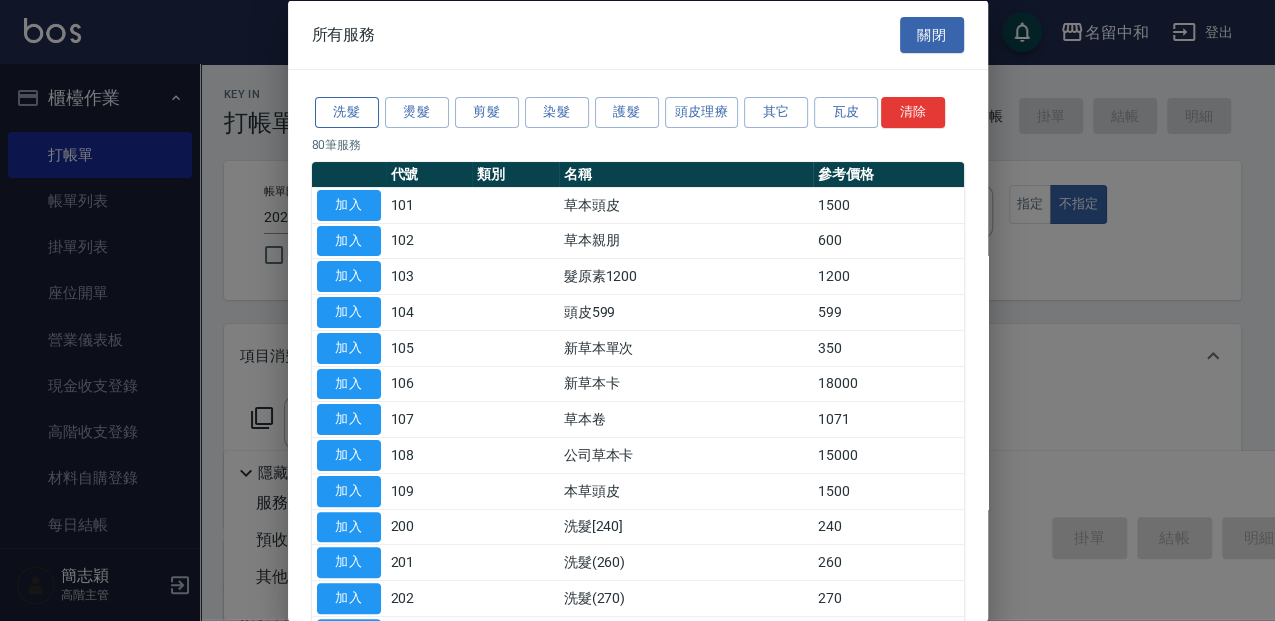 click on "洗髮" at bounding box center [347, 112] 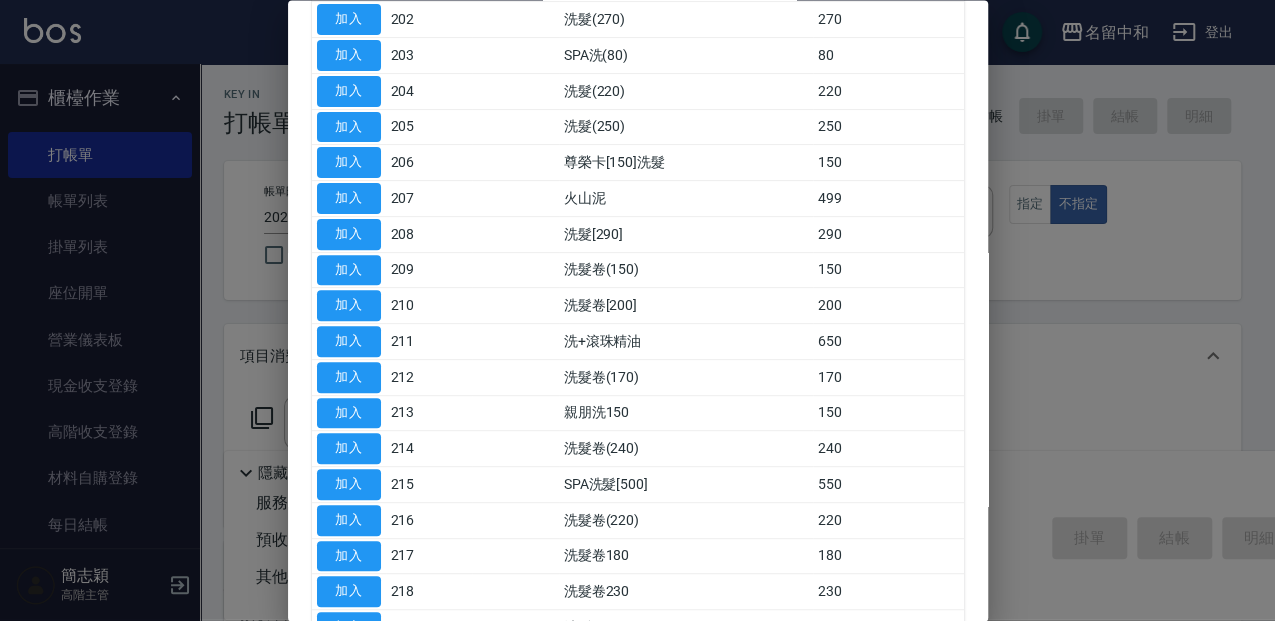 scroll, scrollTop: 333, scrollLeft: 0, axis: vertical 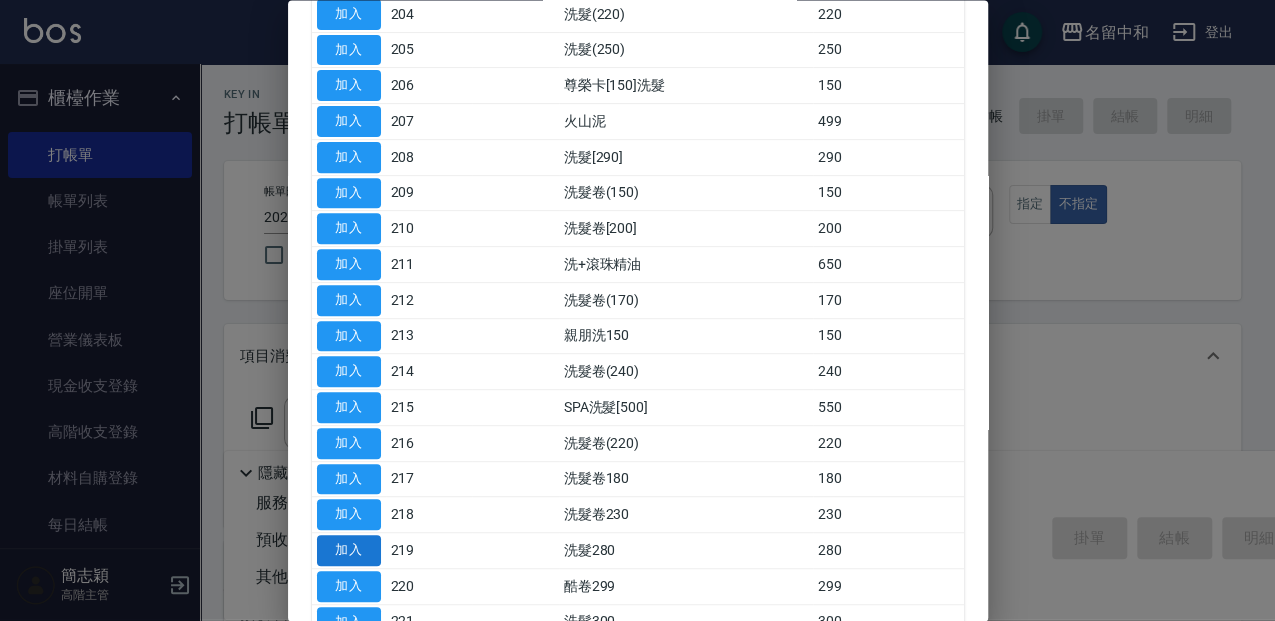 click on "加入" at bounding box center (349, 551) 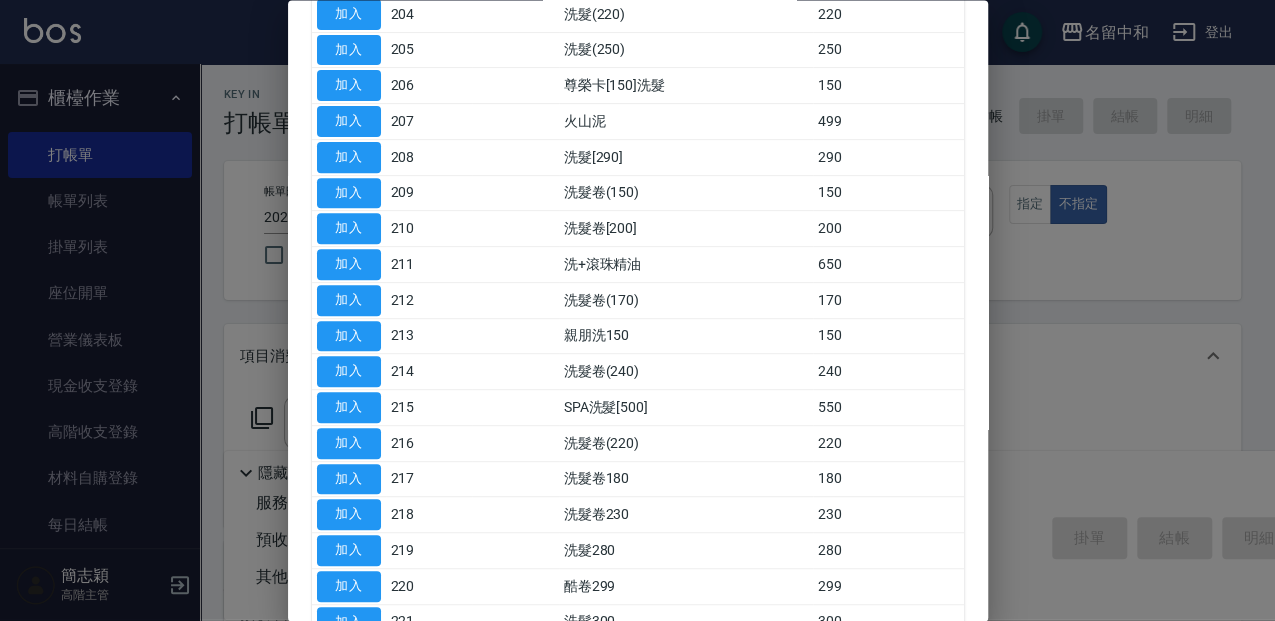type on "洗髮280(219)" 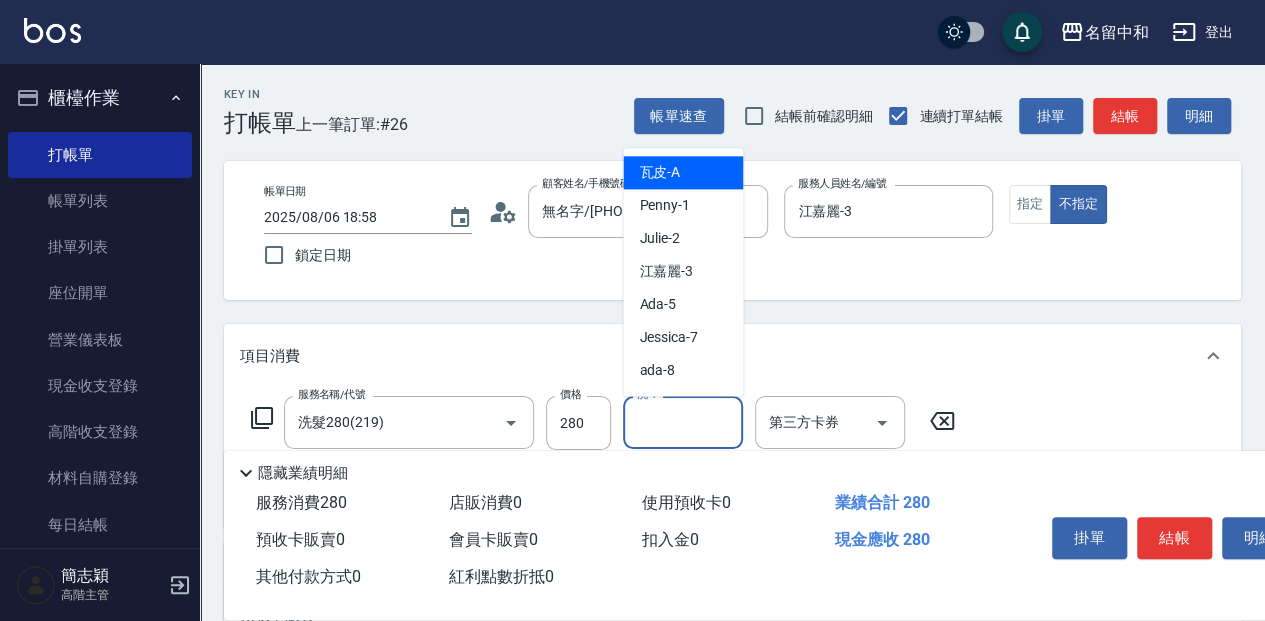 click on "洗-1" at bounding box center [683, 422] 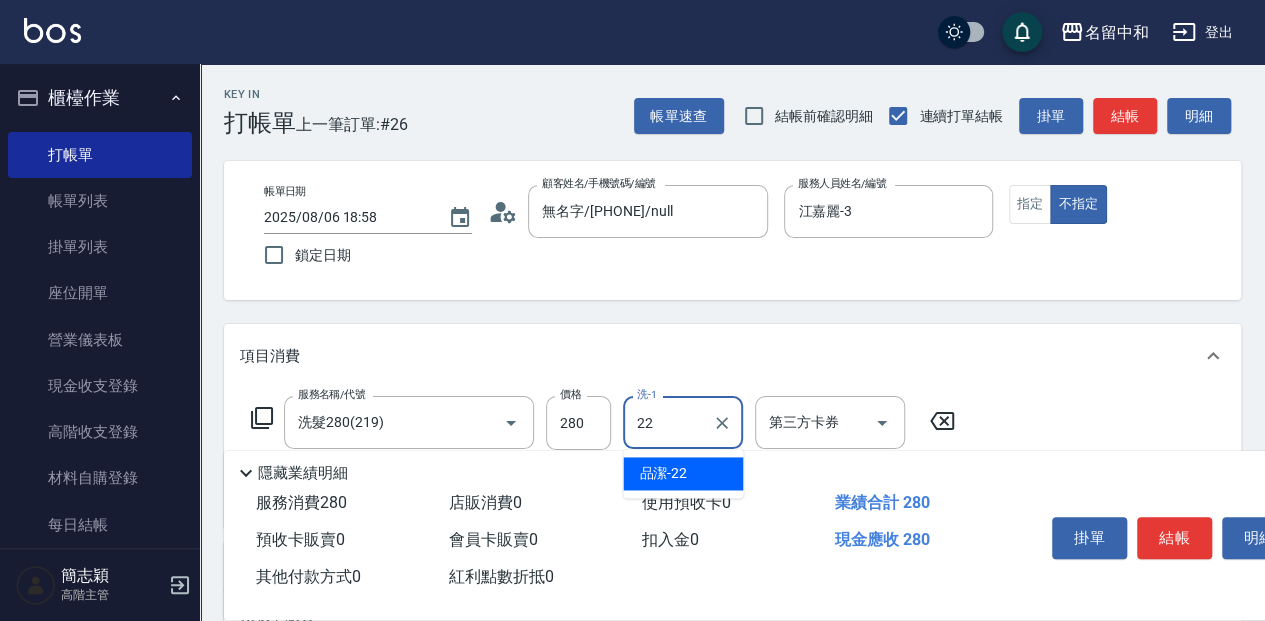 type on "品潔-22" 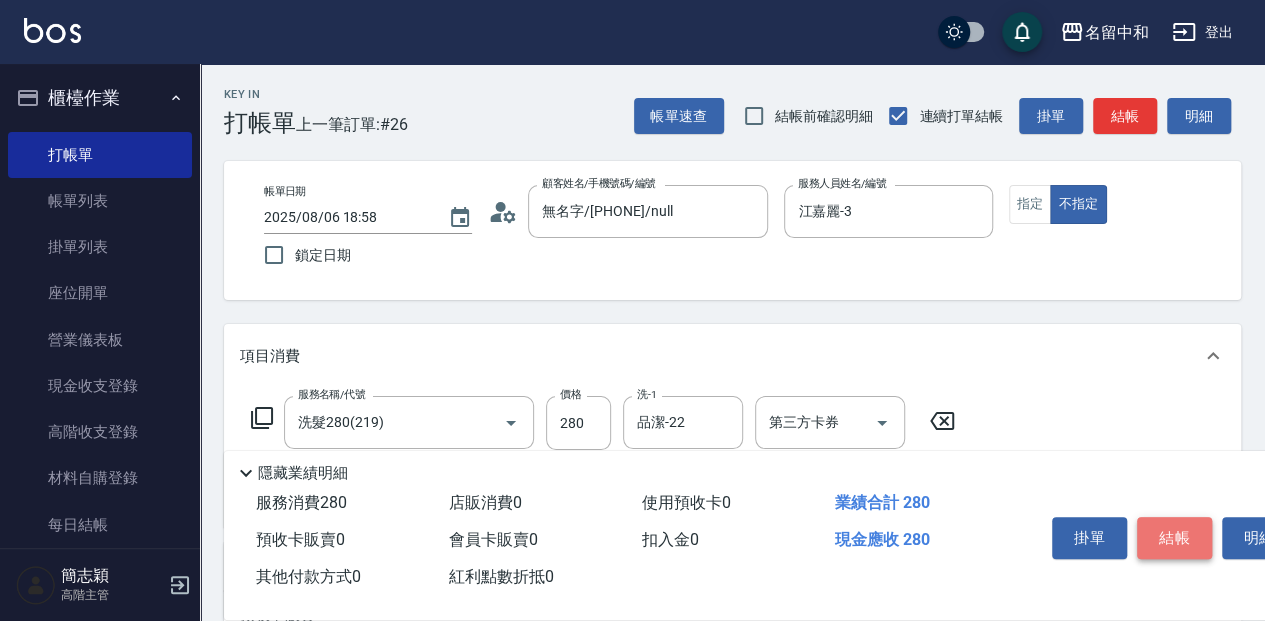 click on "結帳" at bounding box center (1174, 538) 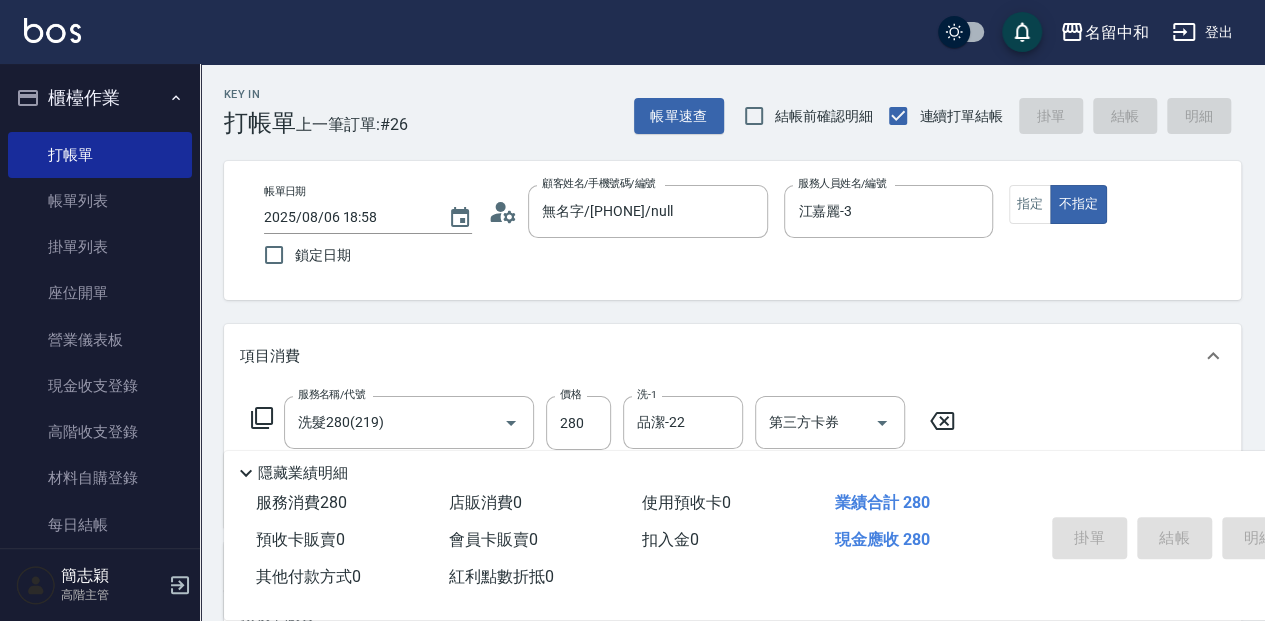 type on "2025/08/06 18:59" 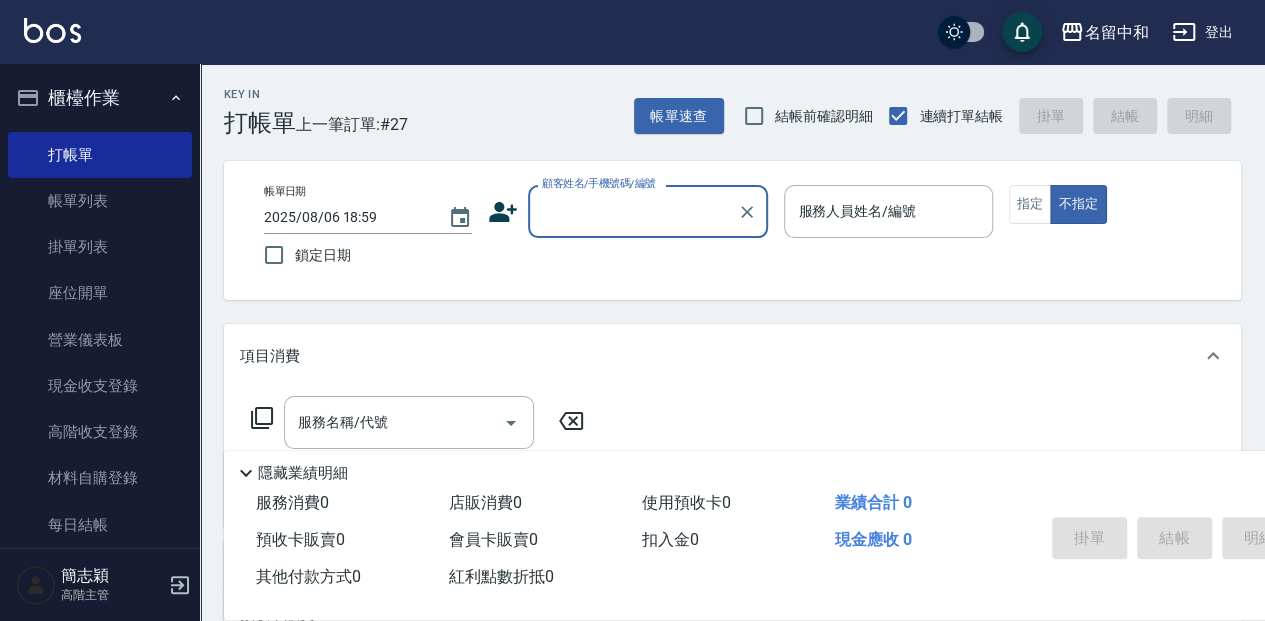 click on "顧客姓名/手機號碼/編號" at bounding box center [633, 211] 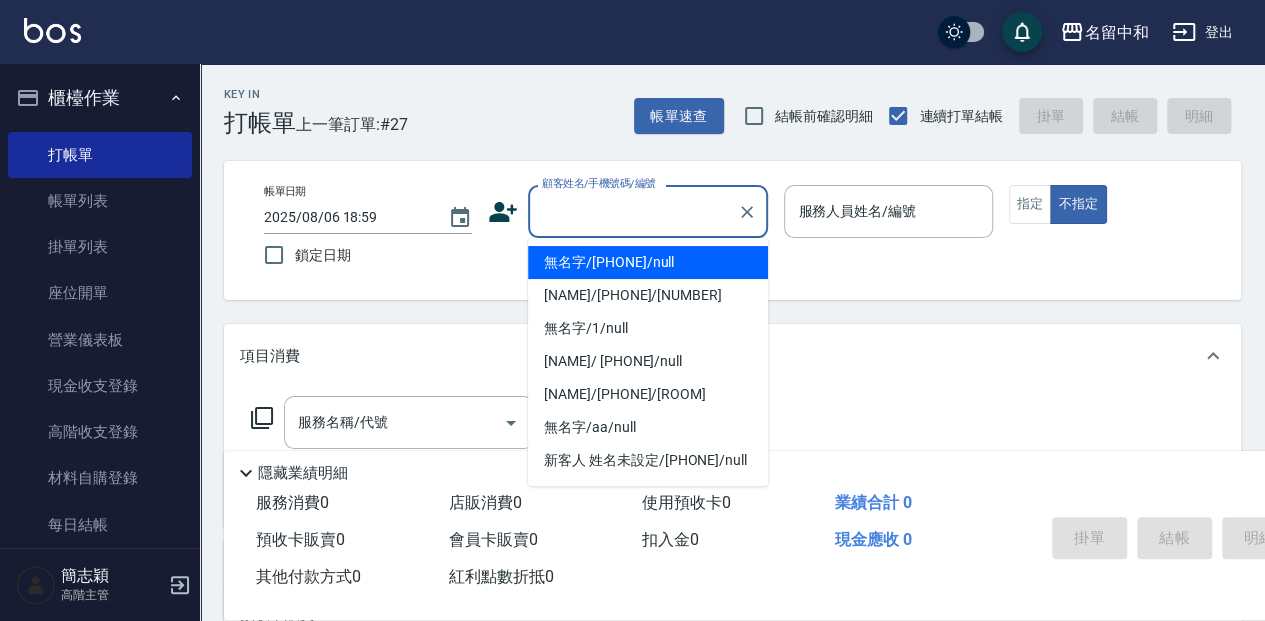 click on "無名字/[PHONE]/null" at bounding box center [648, 262] 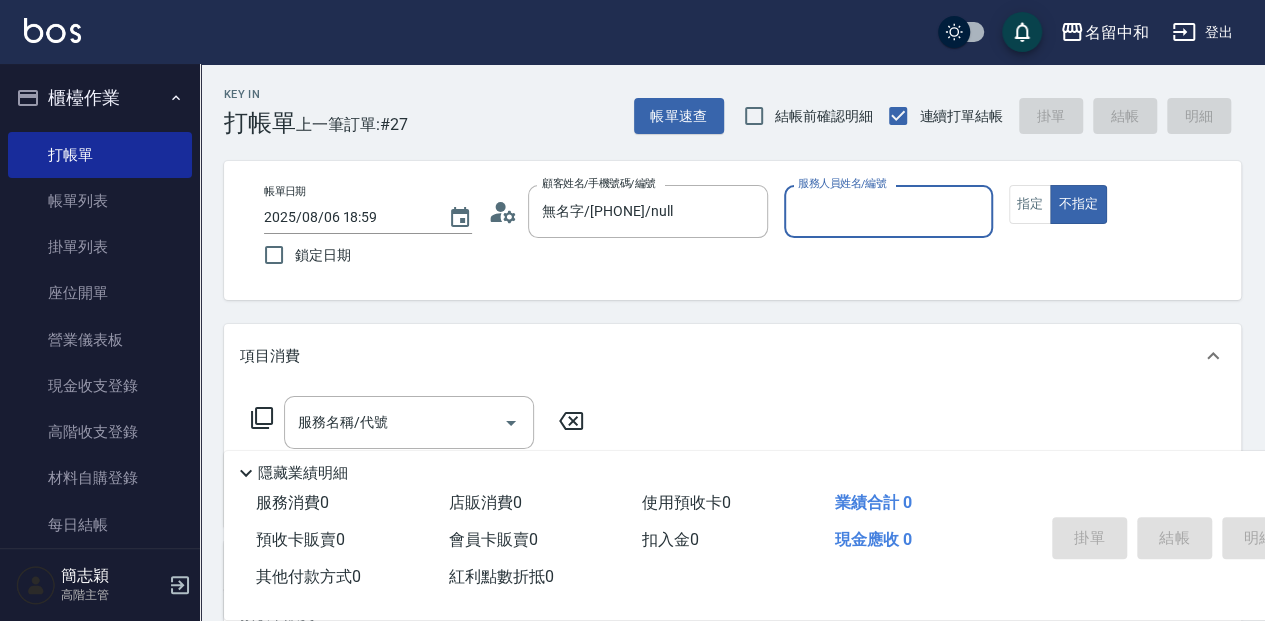click on "服務人員姓名/編號" at bounding box center [888, 211] 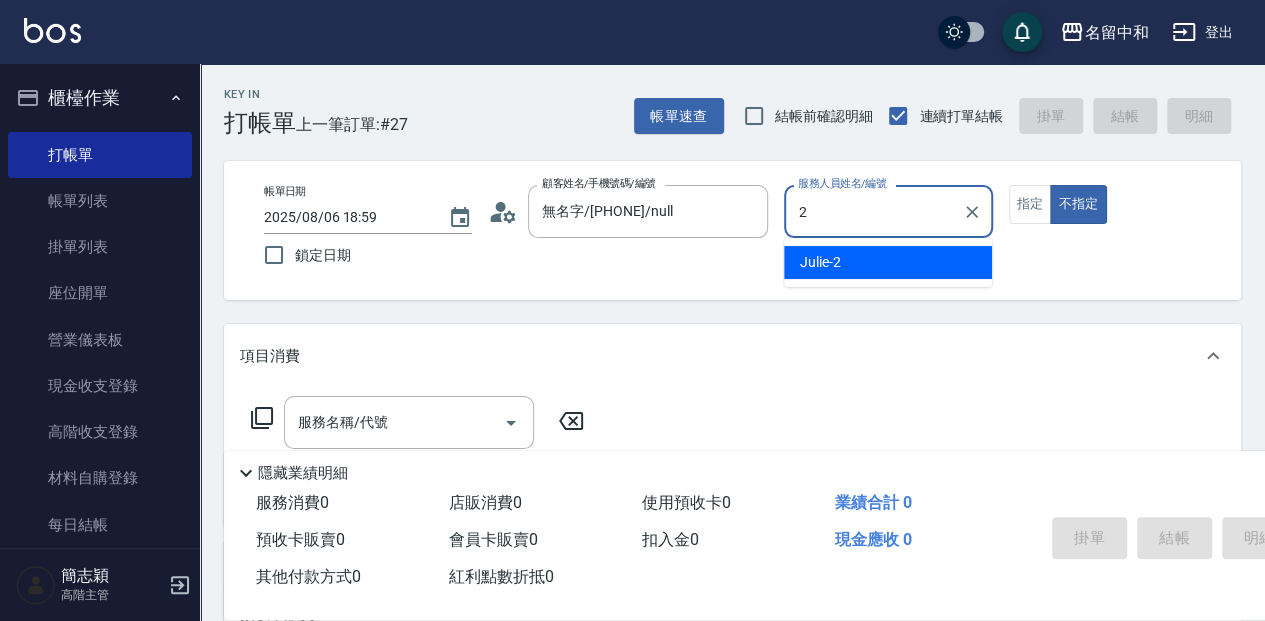 type on "Julie-2" 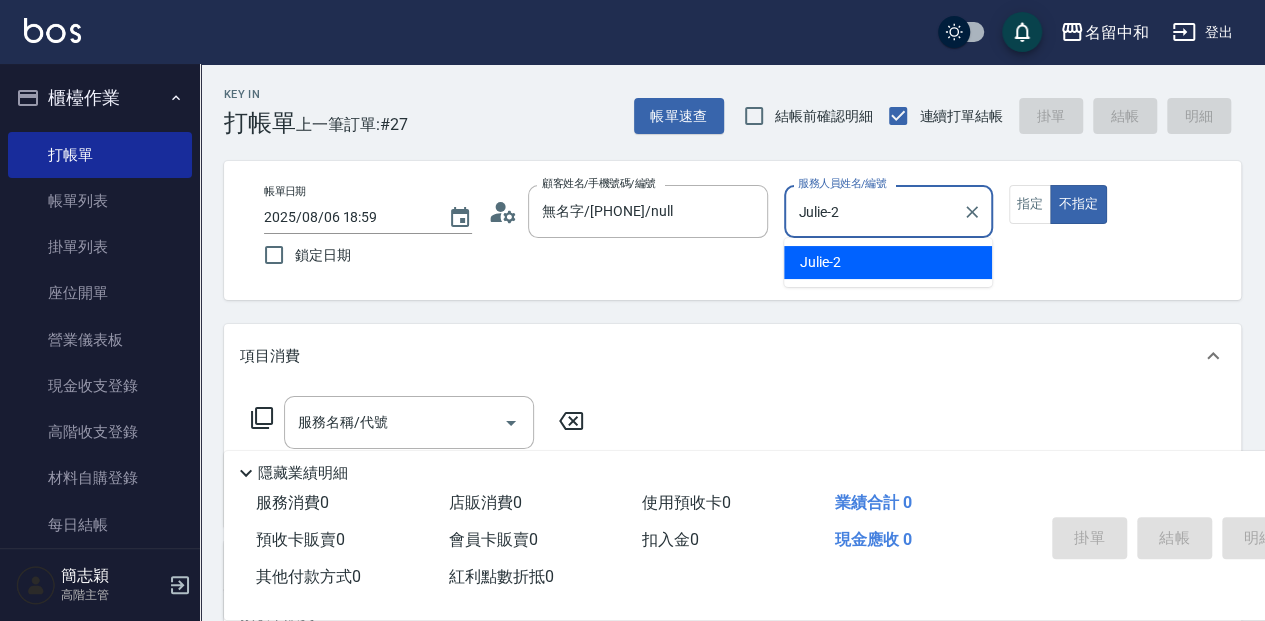 type on "false" 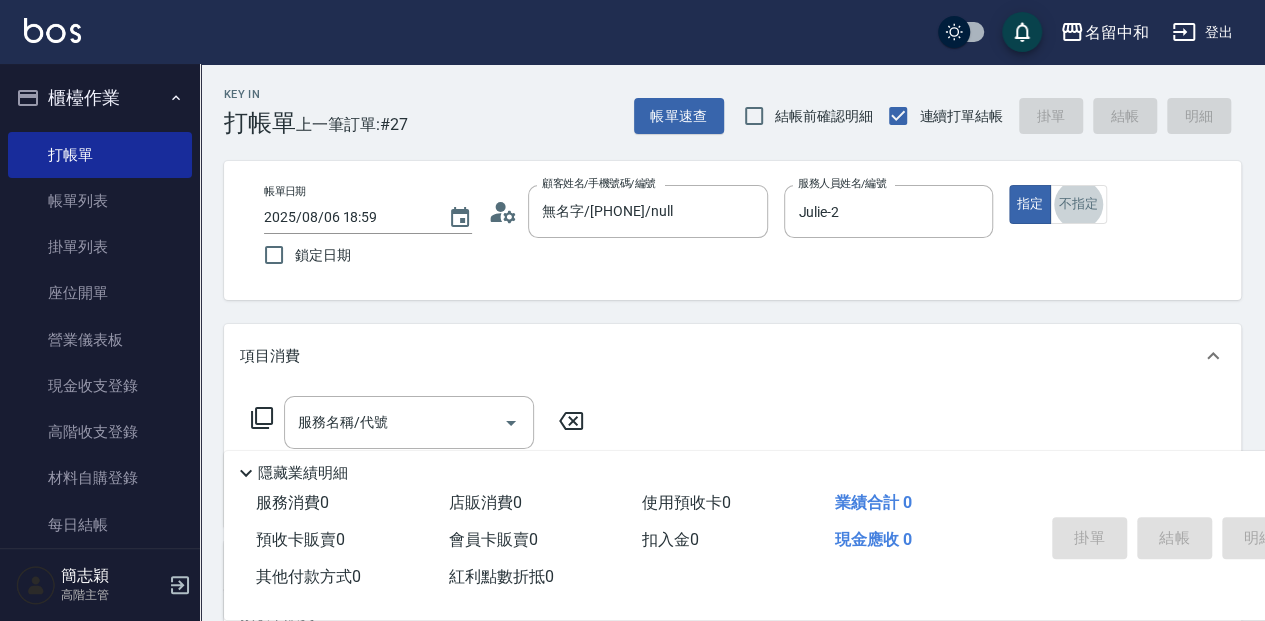 click 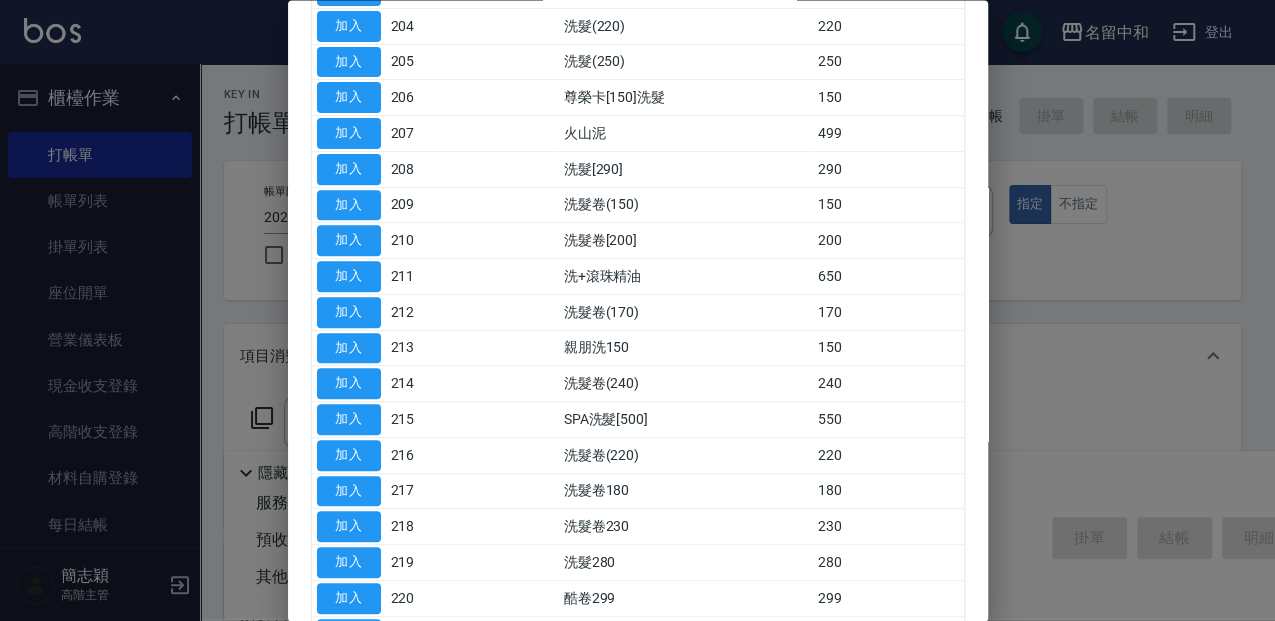 scroll, scrollTop: 333, scrollLeft: 0, axis: vertical 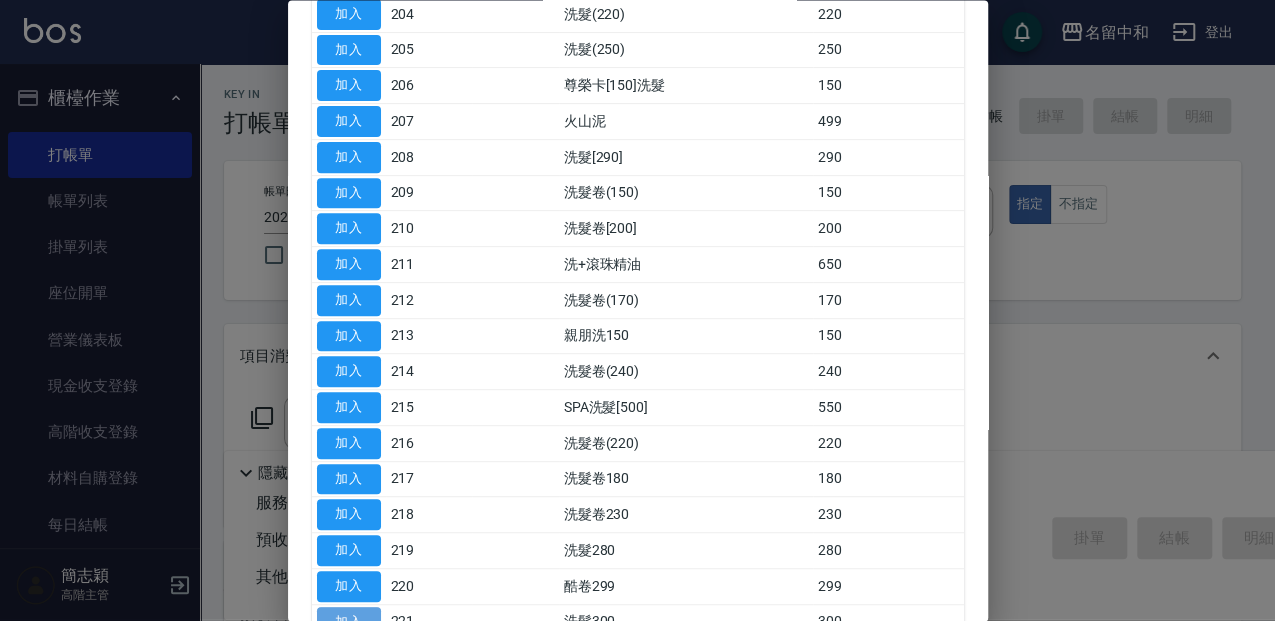 click on "加入" at bounding box center (349, 622) 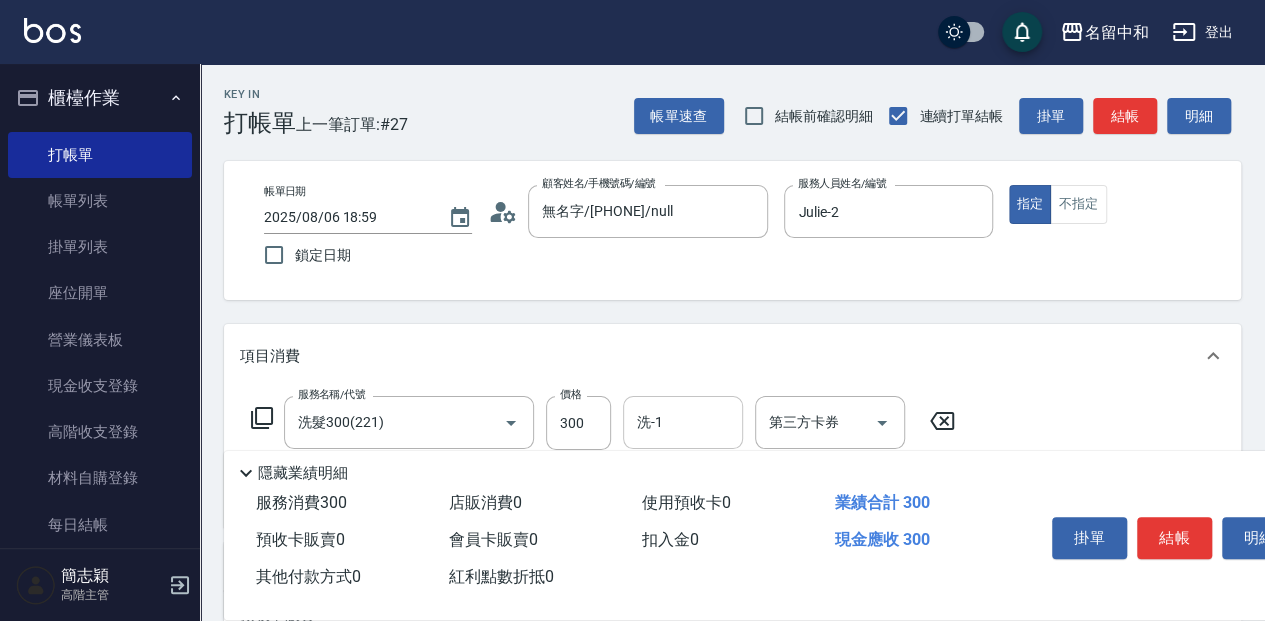 click on "洗-1" at bounding box center [683, 422] 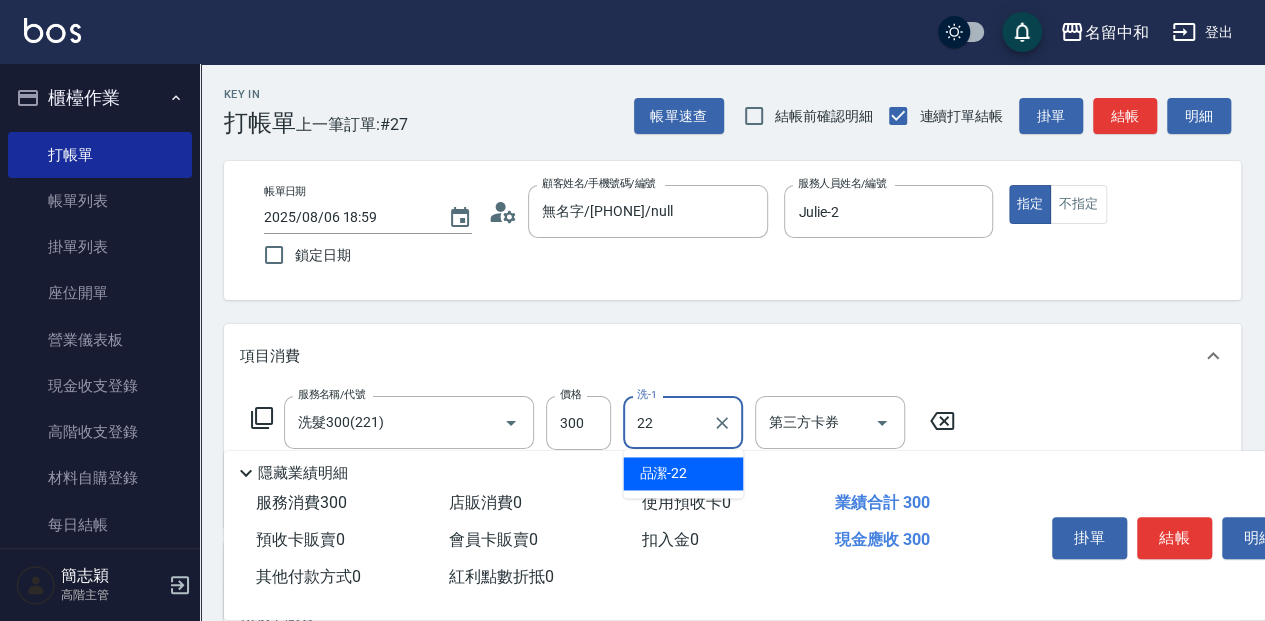 type on "品潔-22" 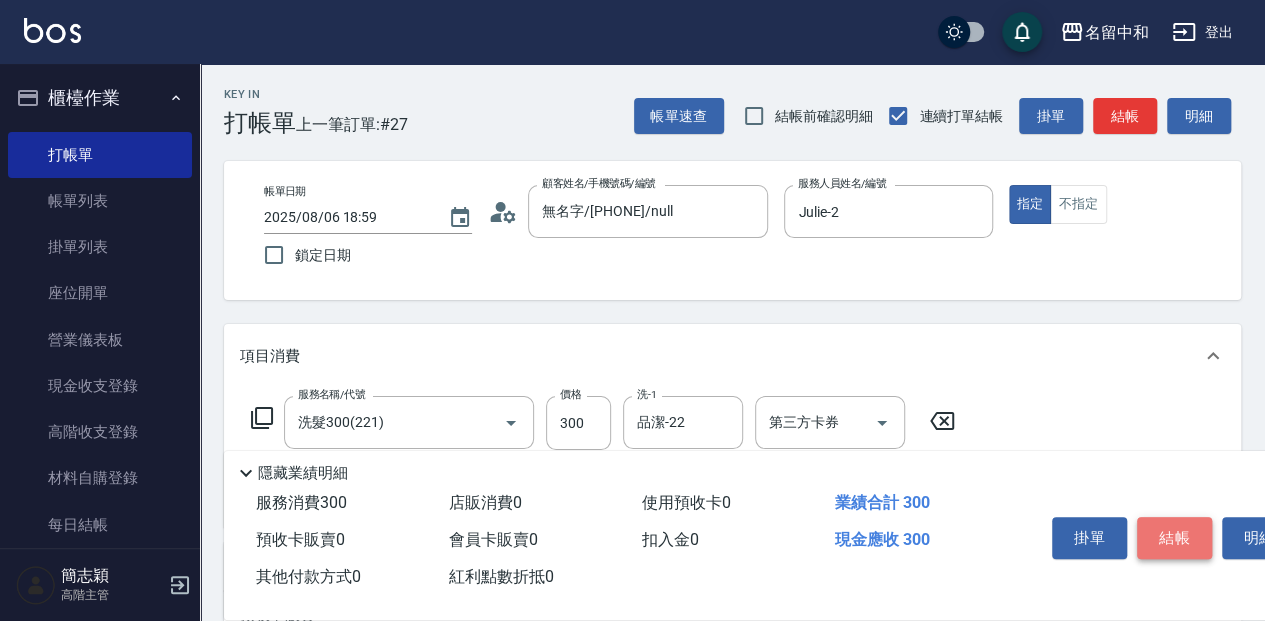 click on "結帳" at bounding box center [1174, 538] 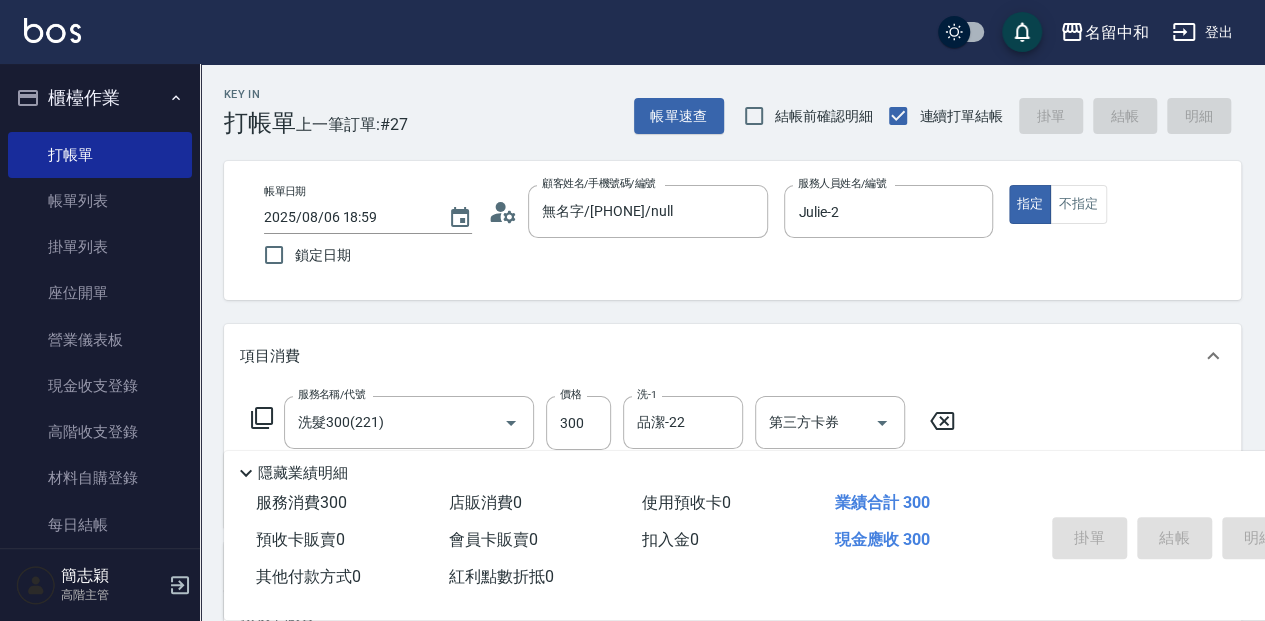 type 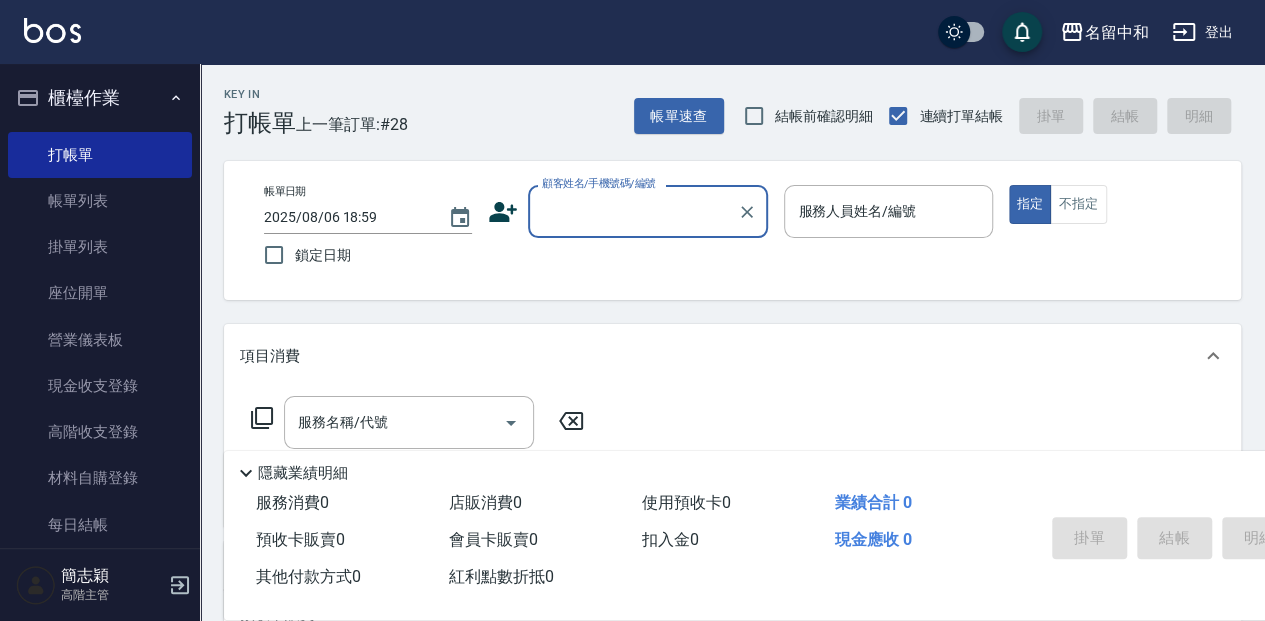 click on "顧客姓名/手機號碼/編號" at bounding box center (633, 211) 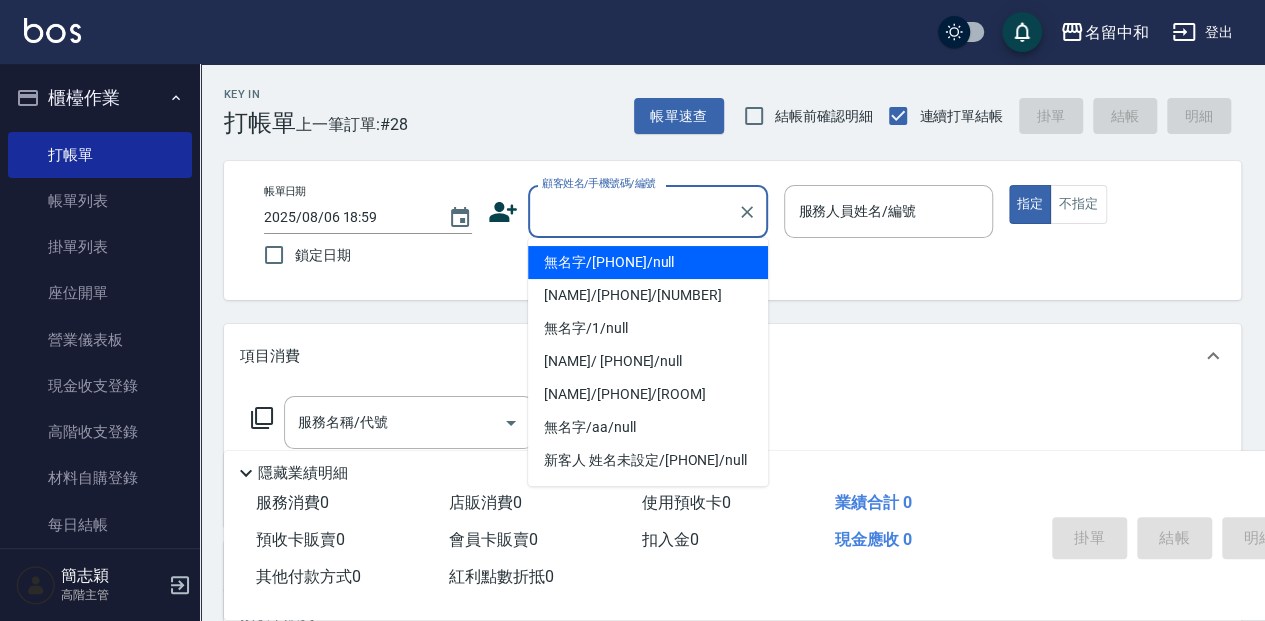 click on "無名字/[PHONE]/null" at bounding box center [648, 262] 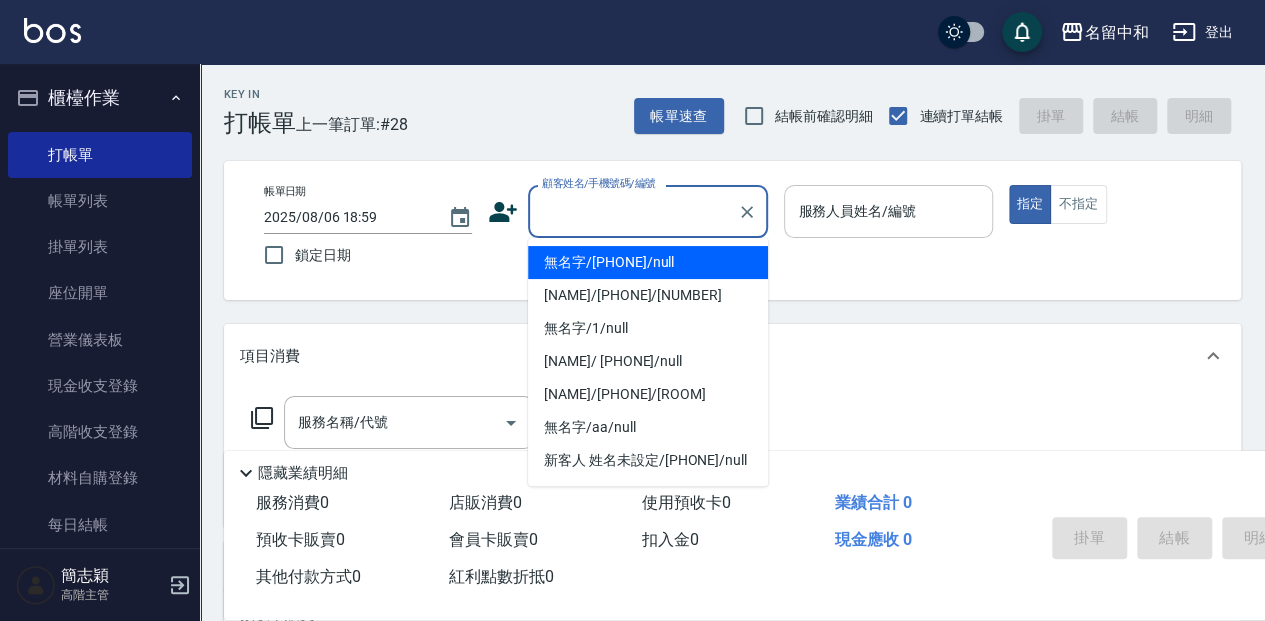 type on "無名字/[PHONE]/null" 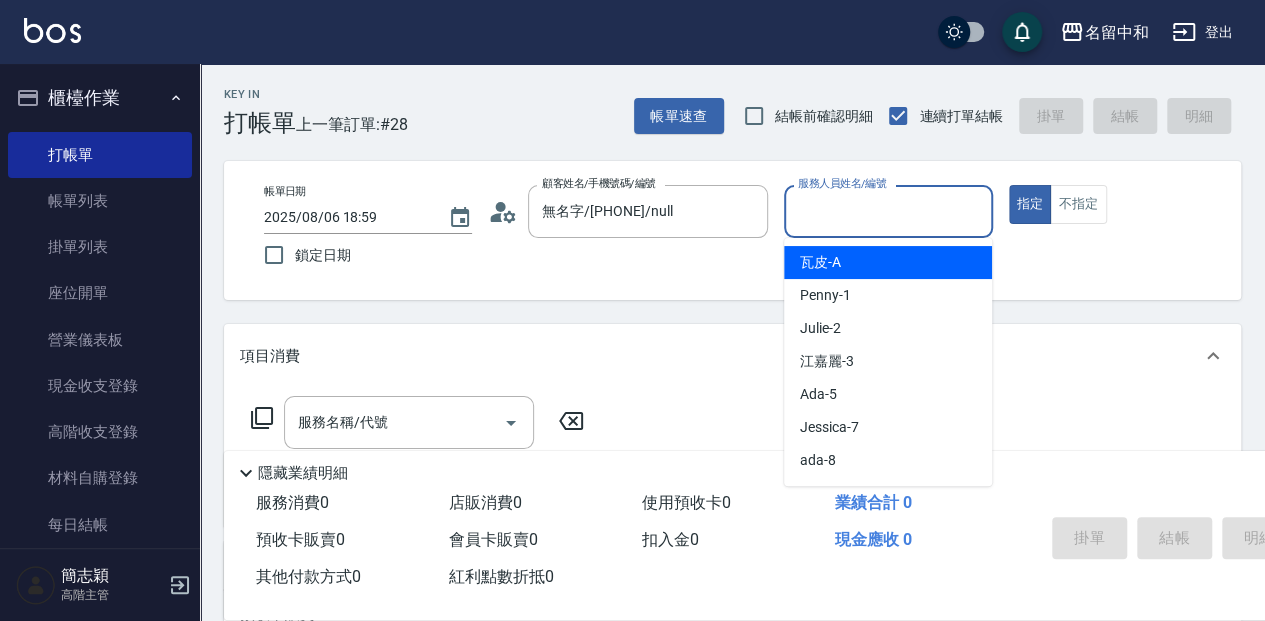 click on "服務人員姓名/編號" at bounding box center [888, 211] 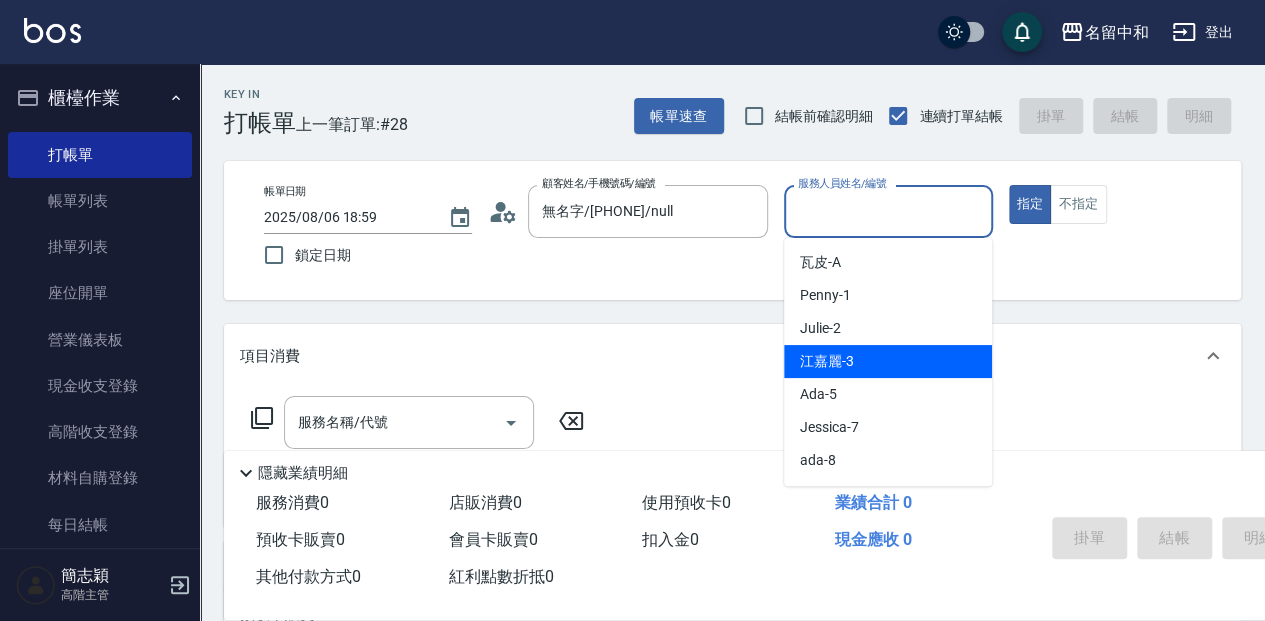 click on "江嘉麗 -3" at bounding box center [888, 361] 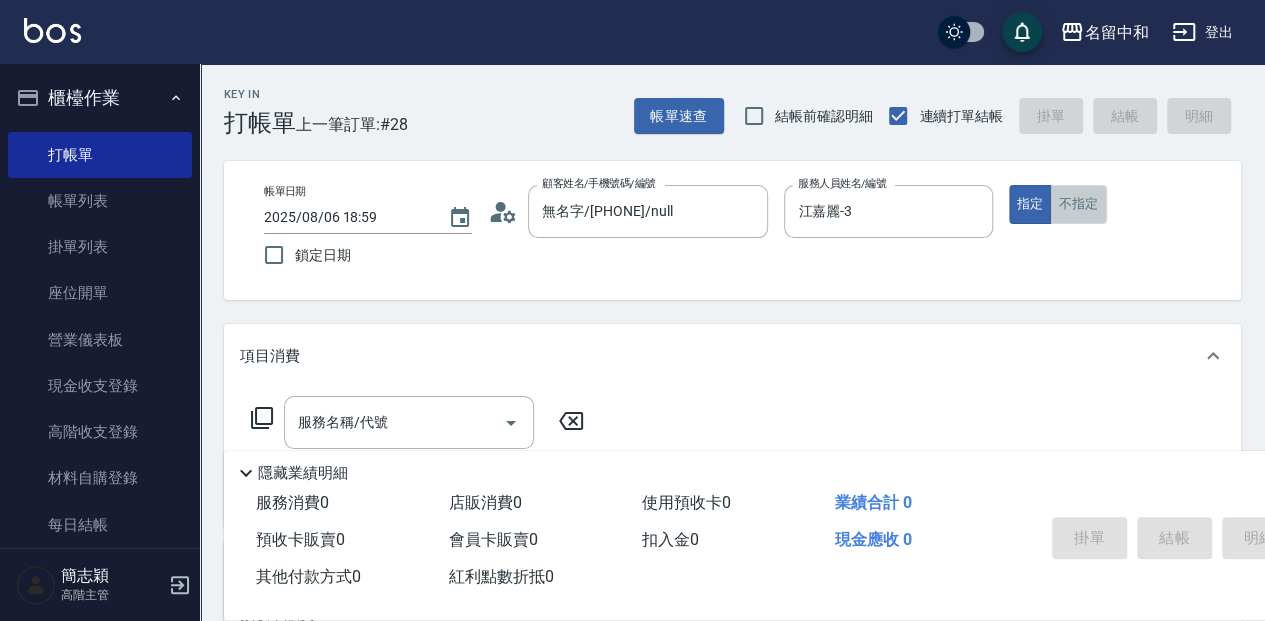 click on "不指定" at bounding box center [1078, 204] 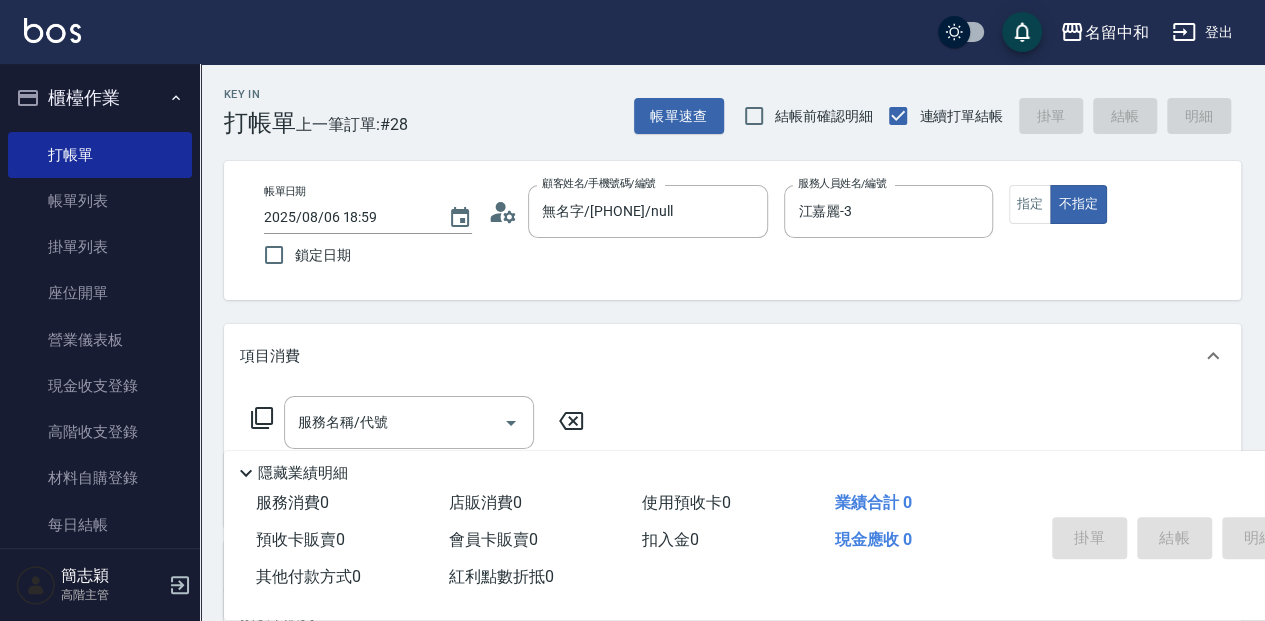 click 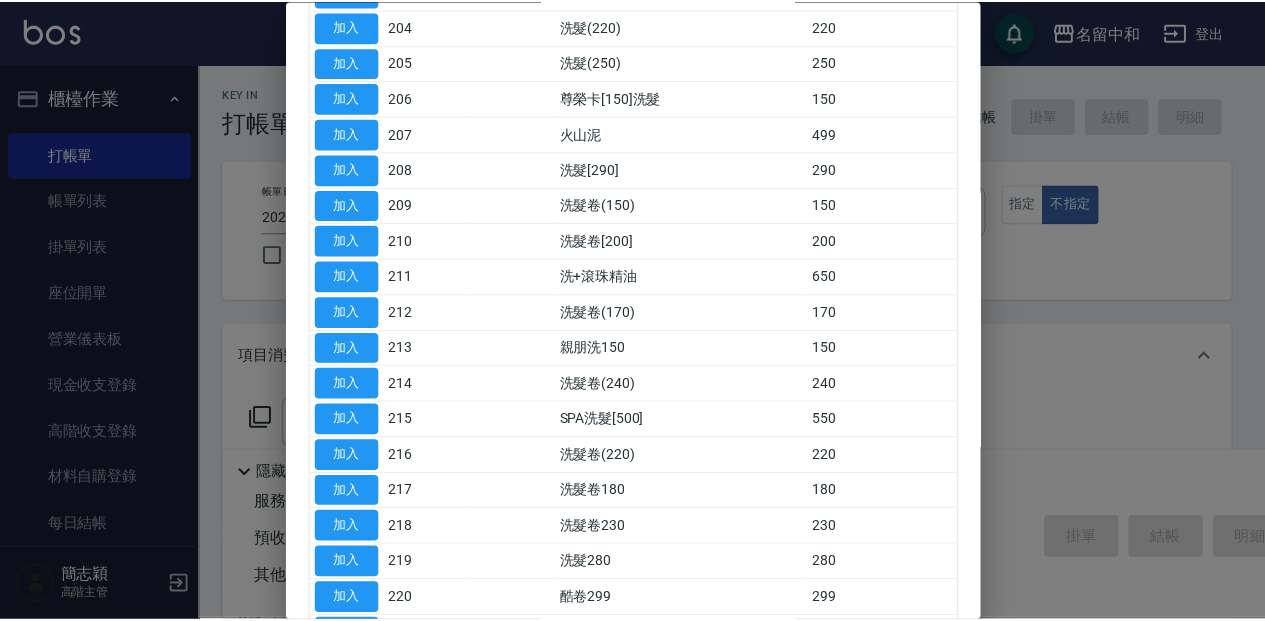 scroll, scrollTop: 333, scrollLeft: 0, axis: vertical 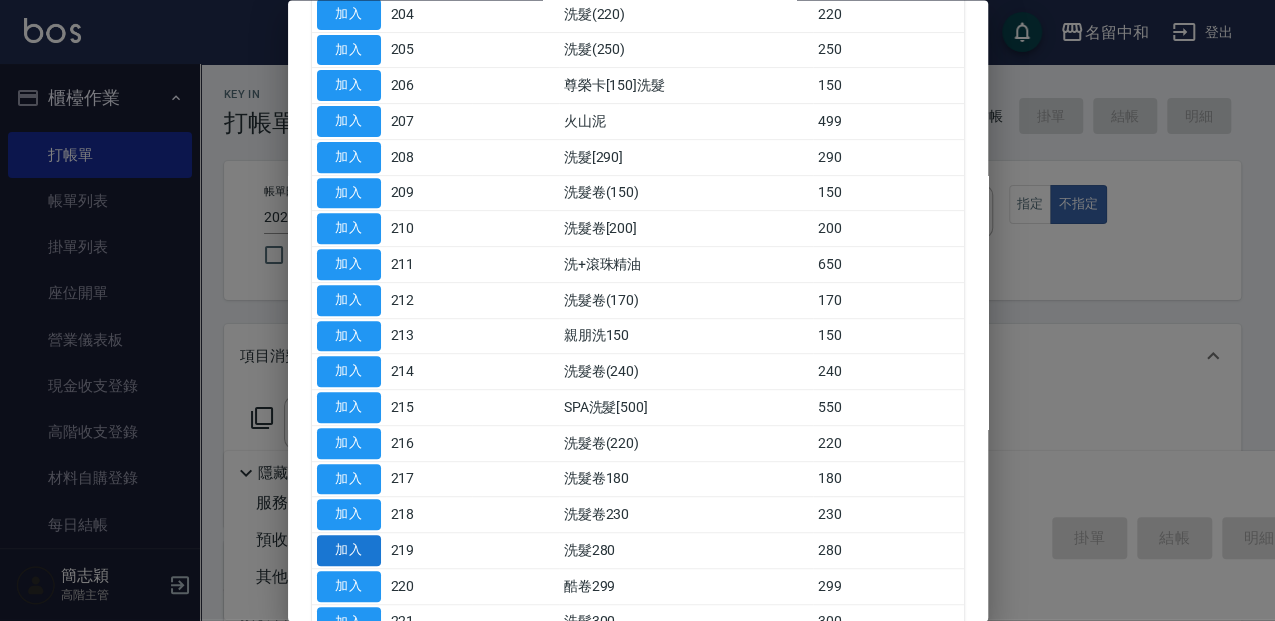 click on "加入" at bounding box center [349, 551] 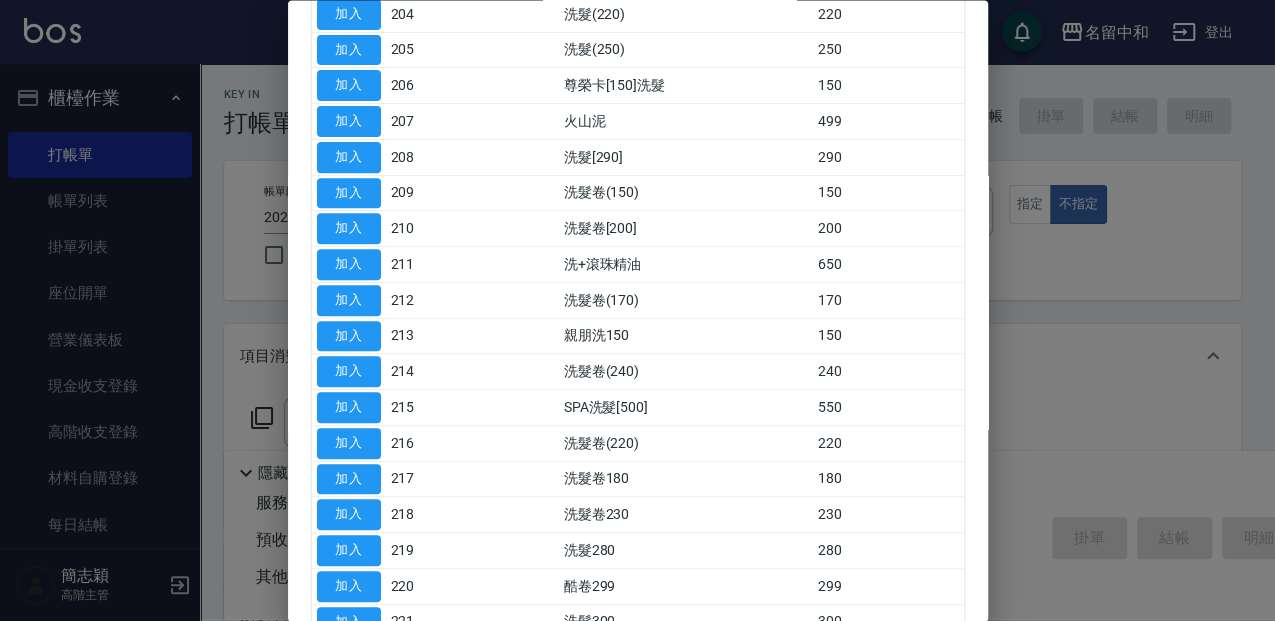 type on "洗髮280(219)" 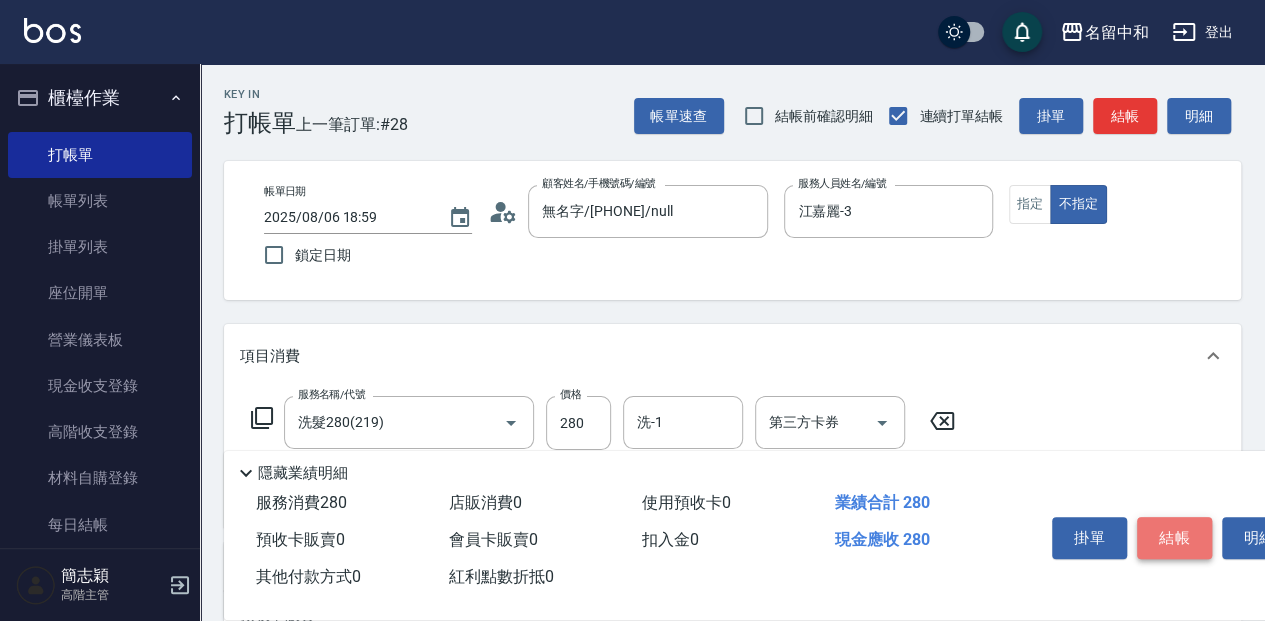 click on "結帳" at bounding box center (1174, 538) 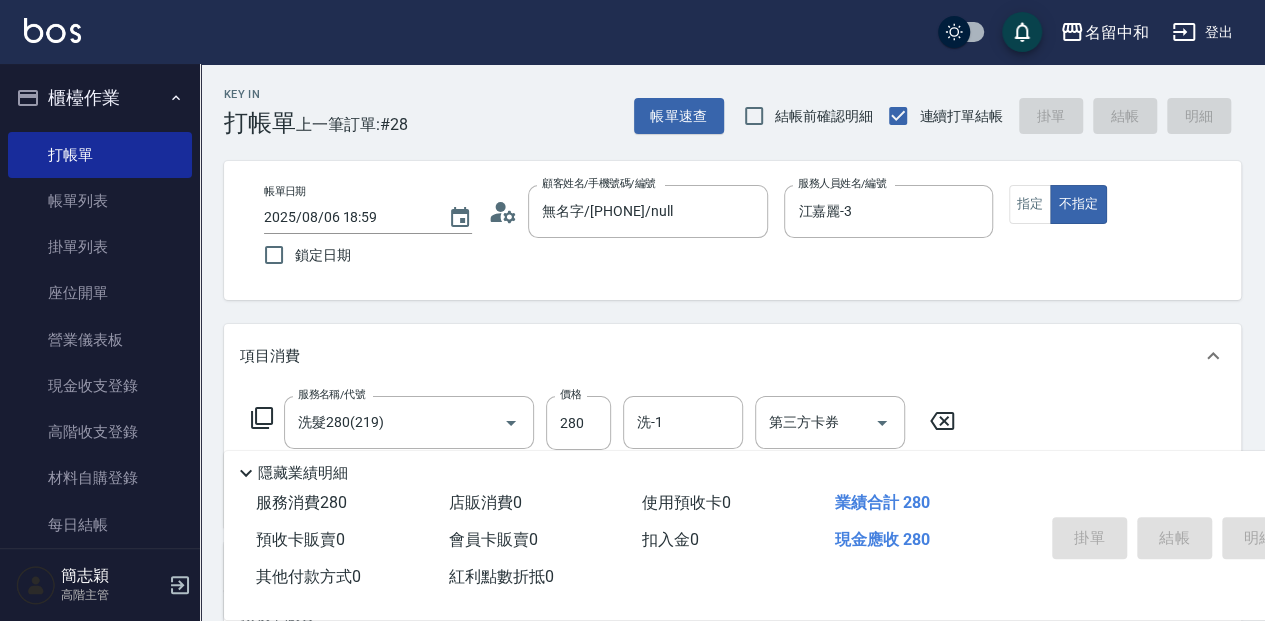 type on "2025/08/06 19:00" 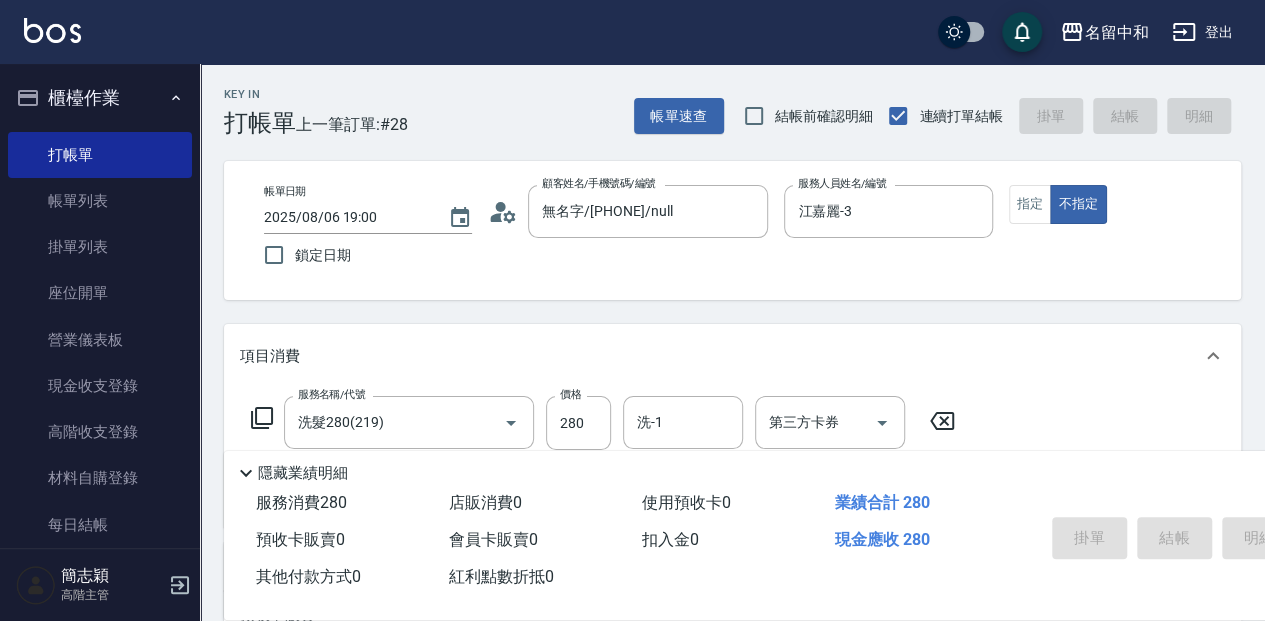 type 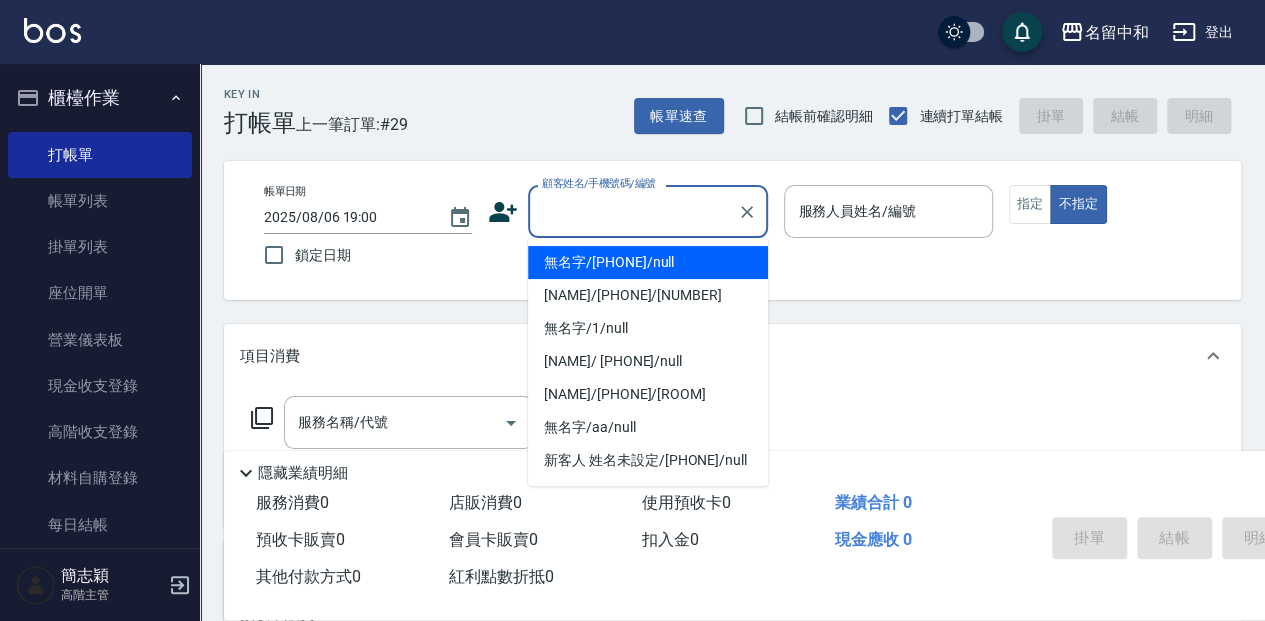 click on "顧客姓名/手機號碼/編號" at bounding box center [633, 211] 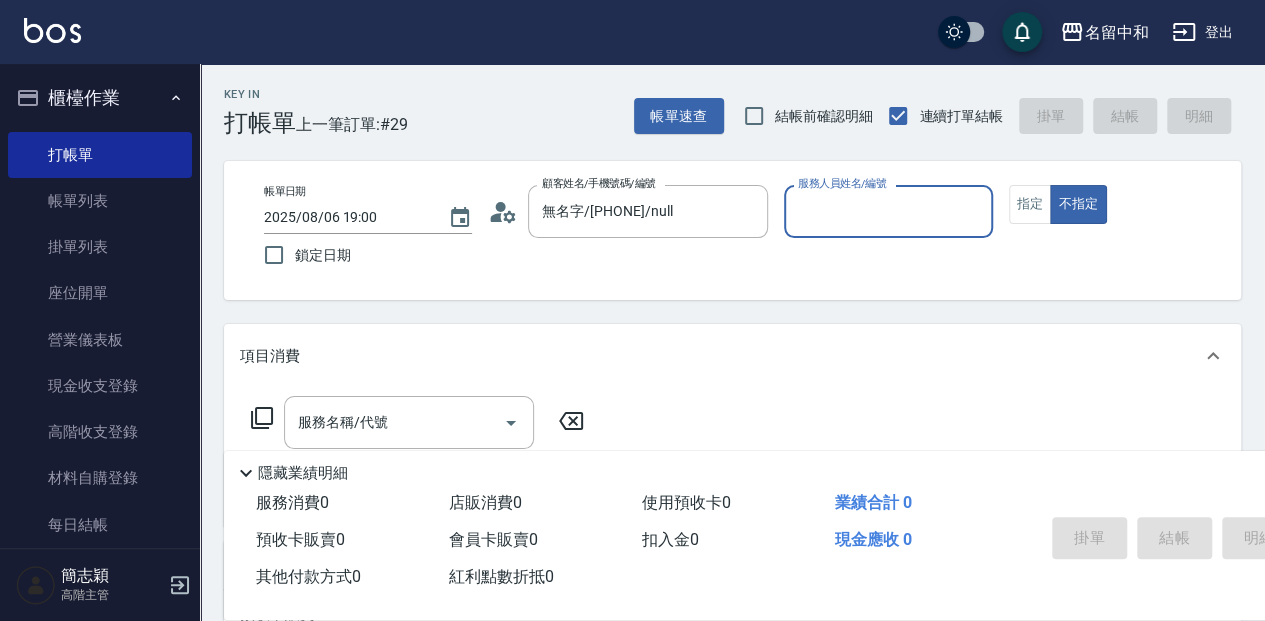 click on "服務人員姓名/編號" at bounding box center [888, 211] 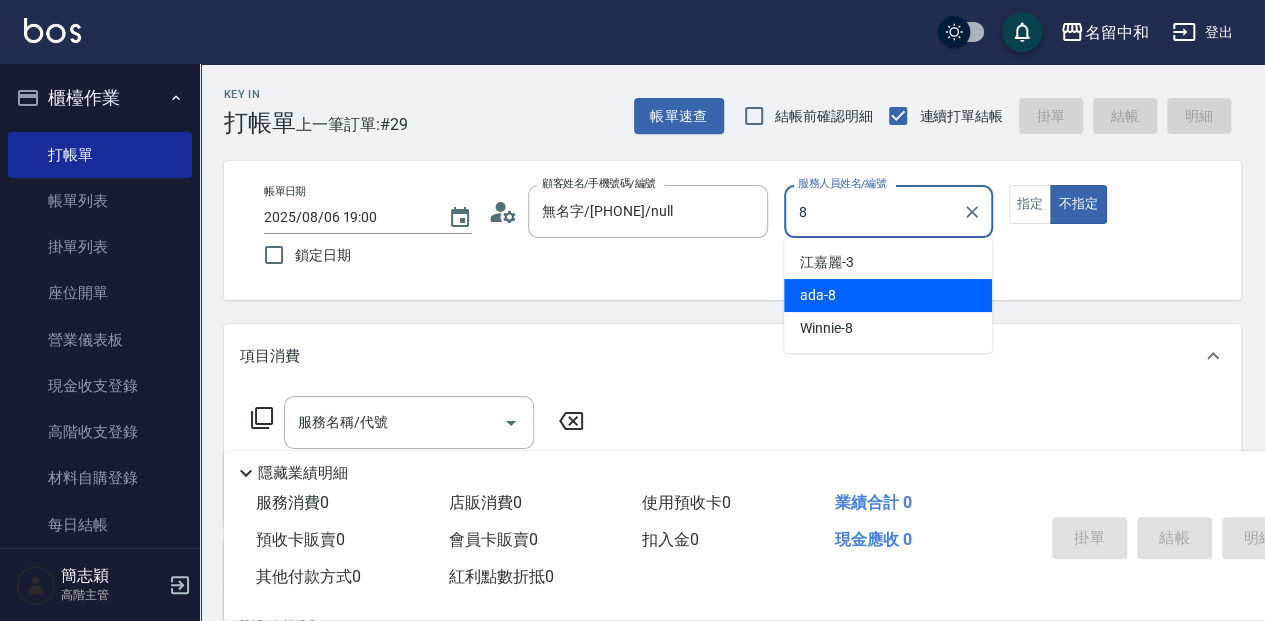 type on "ada-8" 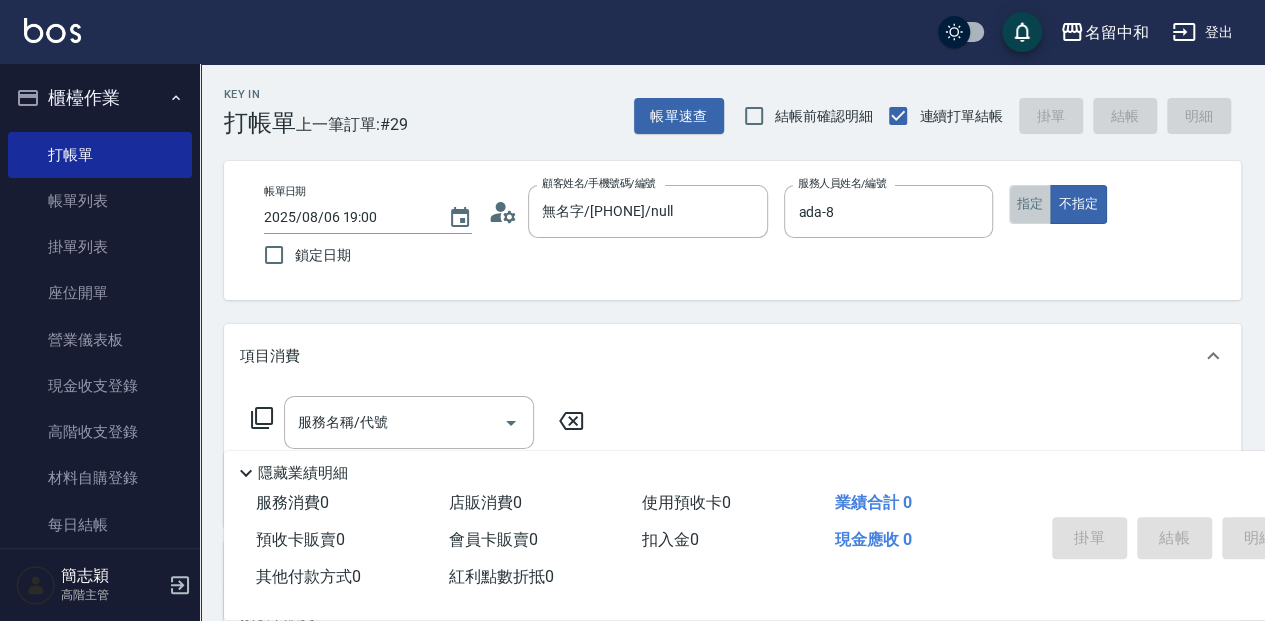 click on "指定" at bounding box center (1030, 204) 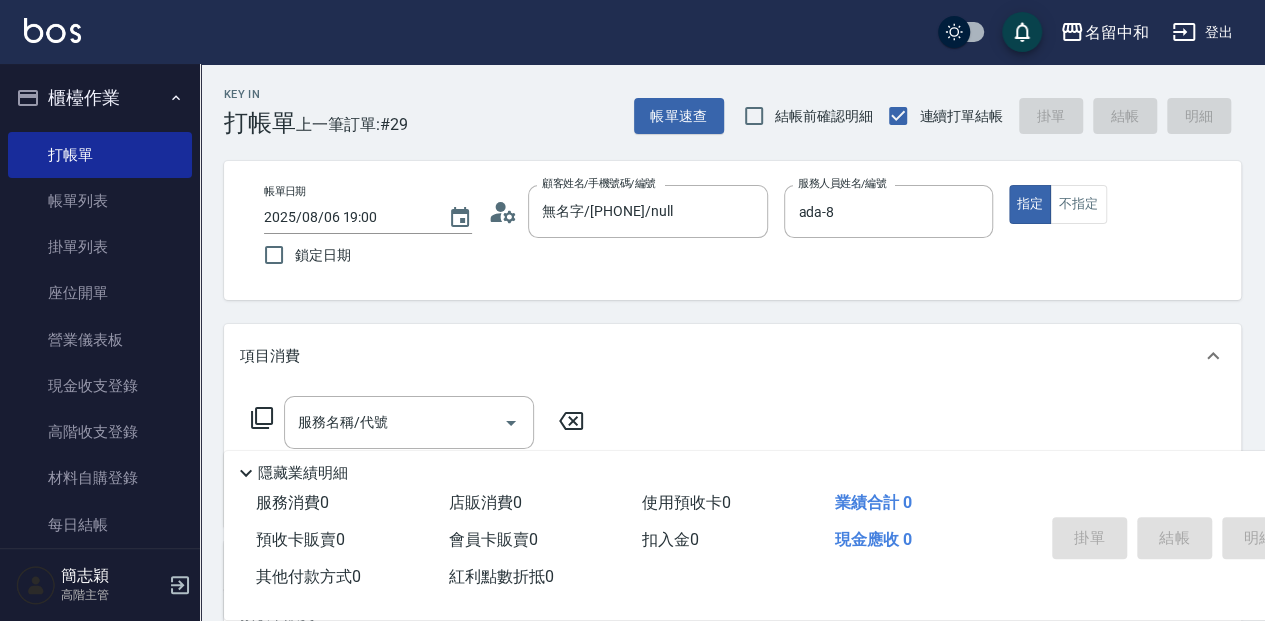 click 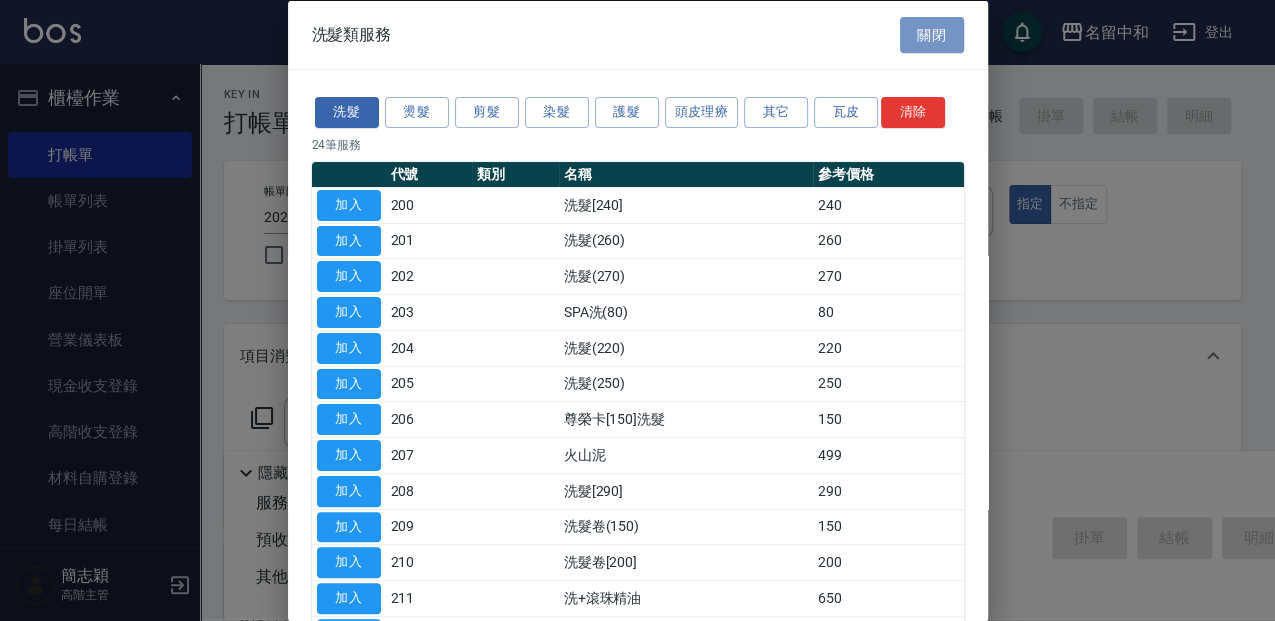 drag, startPoint x: 907, startPoint y: 39, endPoint x: 895, endPoint y: 43, distance: 12.649111 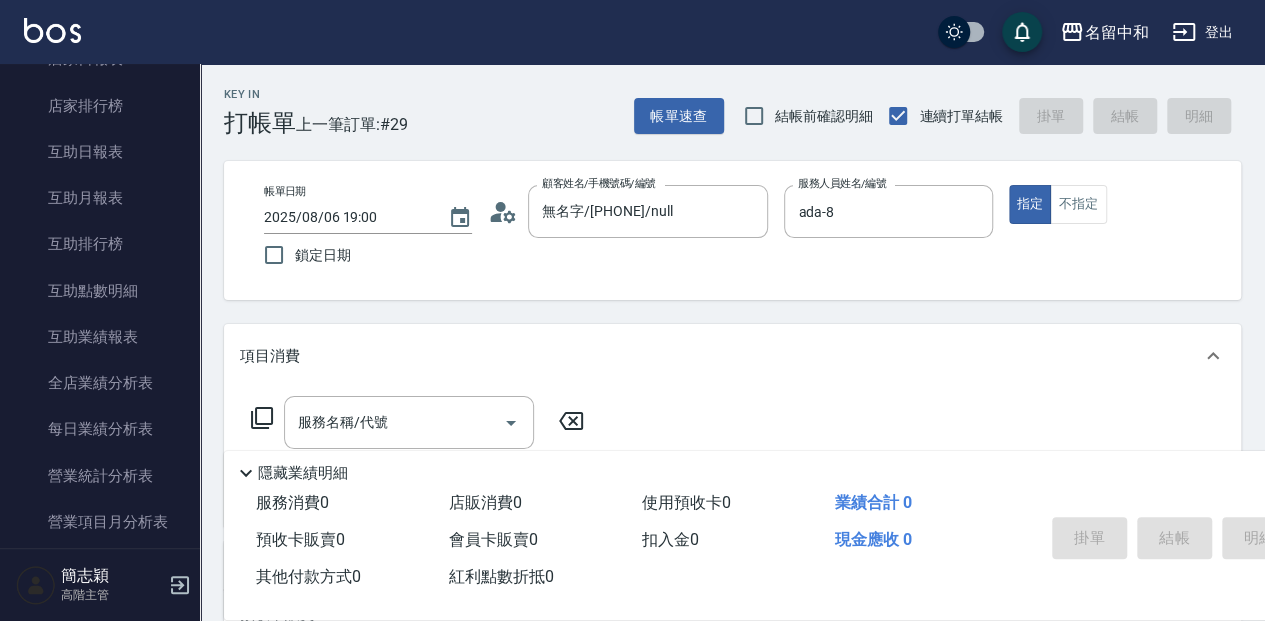 scroll, scrollTop: 1081, scrollLeft: 0, axis: vertical 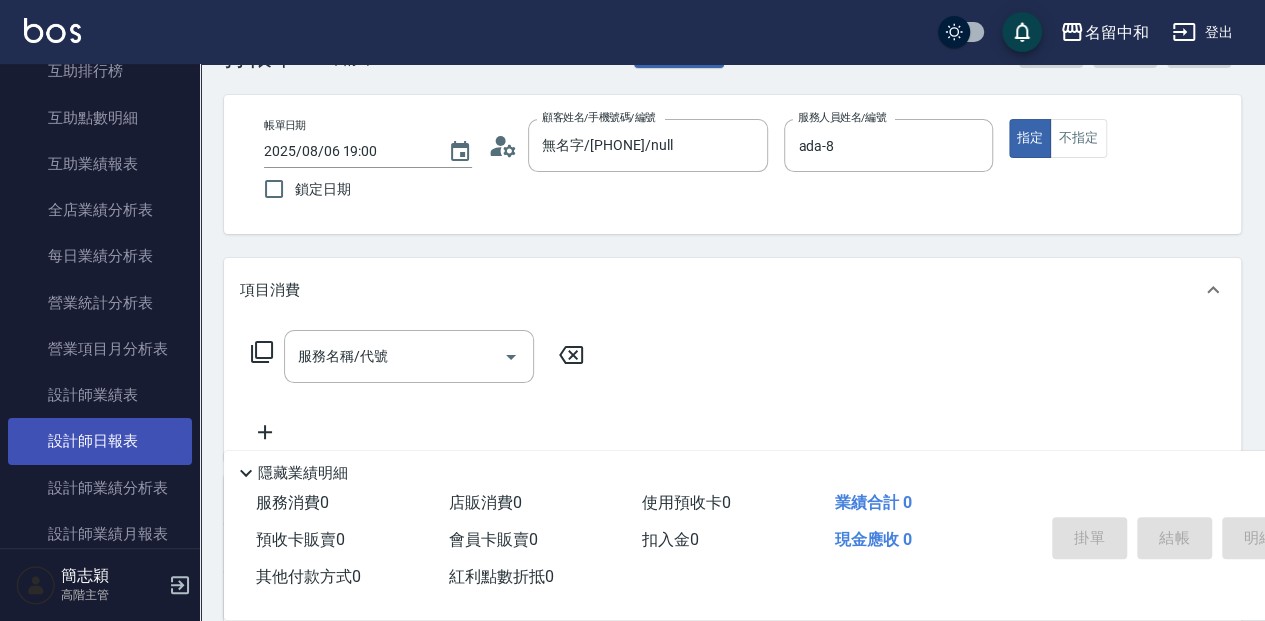 click on "設計師日報表" at bounding box center [100, 441] 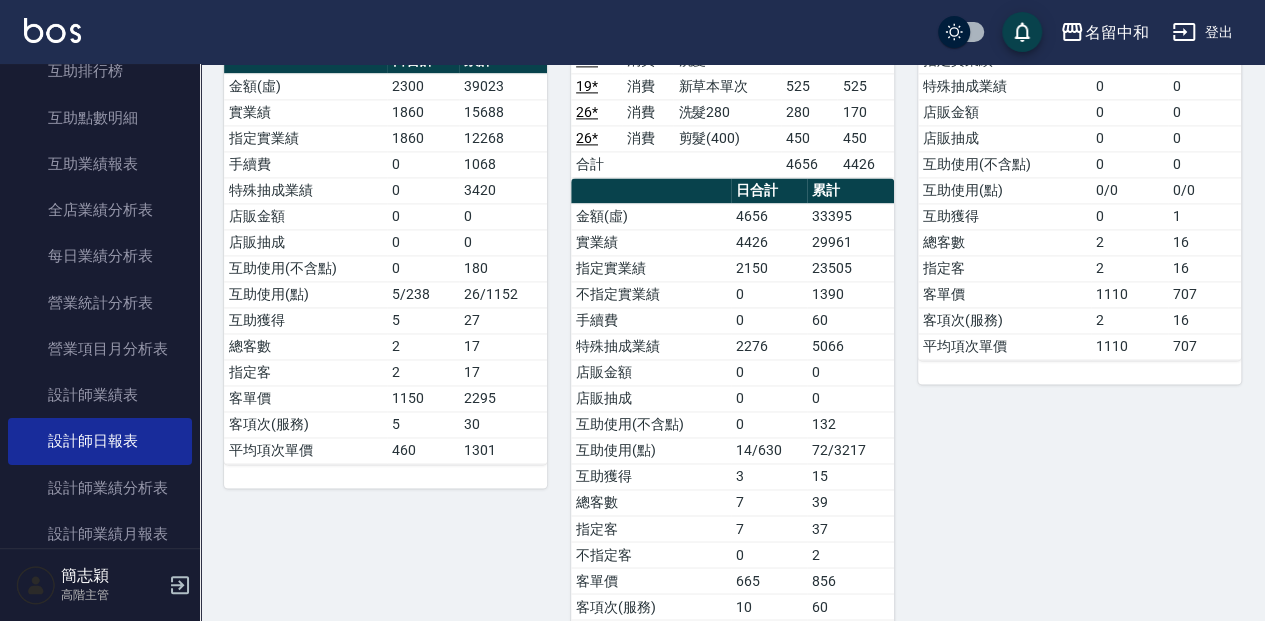 scroll, scrollTop: 1392, scrollLeft: 0, axis: vertical 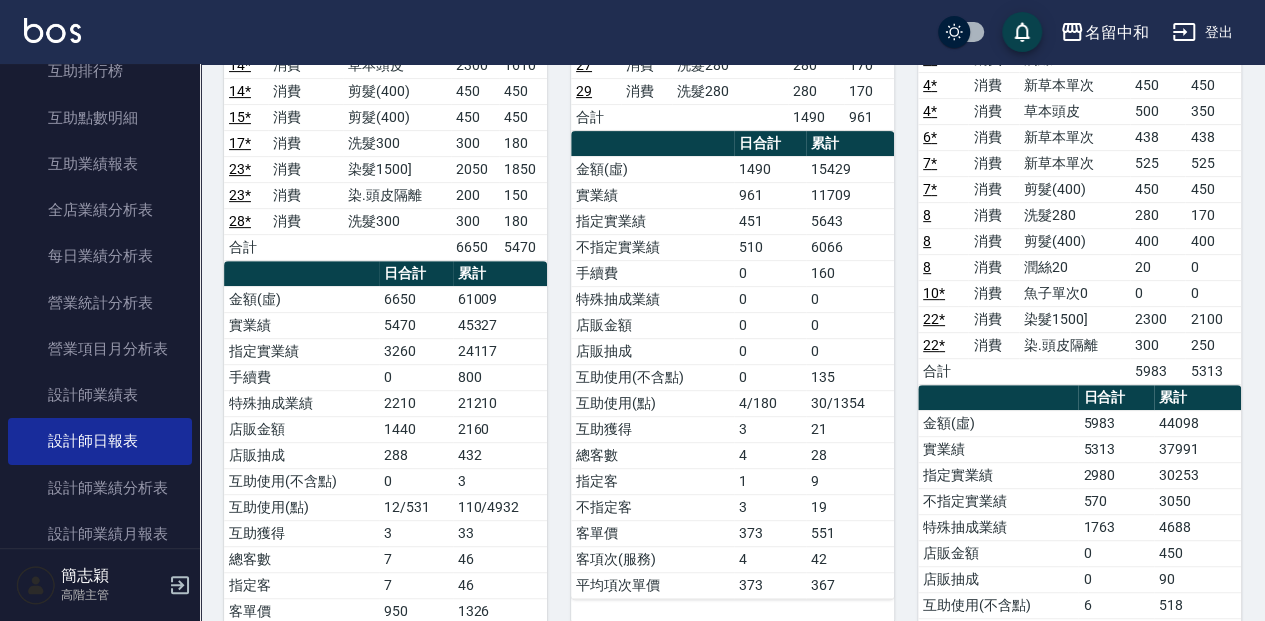 click on "[COMPANY] [DATE] [DESIGNER] 日報表 列印時間： [DATETIME] Employee Daily Report 設計師日報表 前天 昨天 今天 [DATE] 列印 [NUMBER] [FIRST] [LAST] [DATE] 日報表  單號 類別 項目 金額 業績 [NUMBER] * 店販銷售 我是販賣達人 [AMOUNT] [AMOUNT] [NUMBER] * 消費 新草本單次 [AMOUNT] [AMOUNT] [NUMBER] * 消費 草本頭皮 [AMOUNT] [AMOUNT] [NUMBER] * 消費 剪髮(400) [AMOUNT] [AMOUNT] [NUMBER] * 消費 剪髮(400) [AMOUNT] [AMOUNT] [NUMBER] * 消費 洗髮300 [AMOUNT] [AMOUNT] [NUMBER] [NUMBER] * 消費 染髮1500] [AMOUNT] [AMOUNT] [NUMBER] * 消費 染.頭皮隔離 [AMOUNT] [AMOUNT] [NUMBER] * 消費 洗髮300 [AMOUNT] [AMOUNT] 合計 [AMOUNT] [AMOUNT] 日合計 累計 金額(虛) [AMOUNT] [AMOUNT] 實業績 [AMOUNT] [AMOUNT] 指定實業績 [AMOUNT] [AMOUNT] 手續費 [AMOUNT] [AMOUNT] 特殊抽成業績 [AMOUNT] [AMOUNT] 店販金額 [AMOUNT] [AMOUNT] 店販抽成 [AMOUNT] [AMOUNT] 互助使用(不含點) [AMOUNT] [AMOUNT] 互助使用(點) [AMOUNT]/[AMOUNT] [AMOUNT]/[AMOUNT] 互助獲得 [AMOUNT] [AMOUNT] 總客數 [NUMBER] [NUMBER] 指定客 [NUMBER] [NUMBER] 客單價 [AMOUNT] [AMOUNT] 客項次(服務) [NUMBER] [NUMBER] [NUMBER] [NAME] [NAME] [DATE] 日報表  單號 類別 項目 金額 業績 [NUMBER] 消費 洗髮280 [AMOUNT] *" at bounding box center [732, 770] 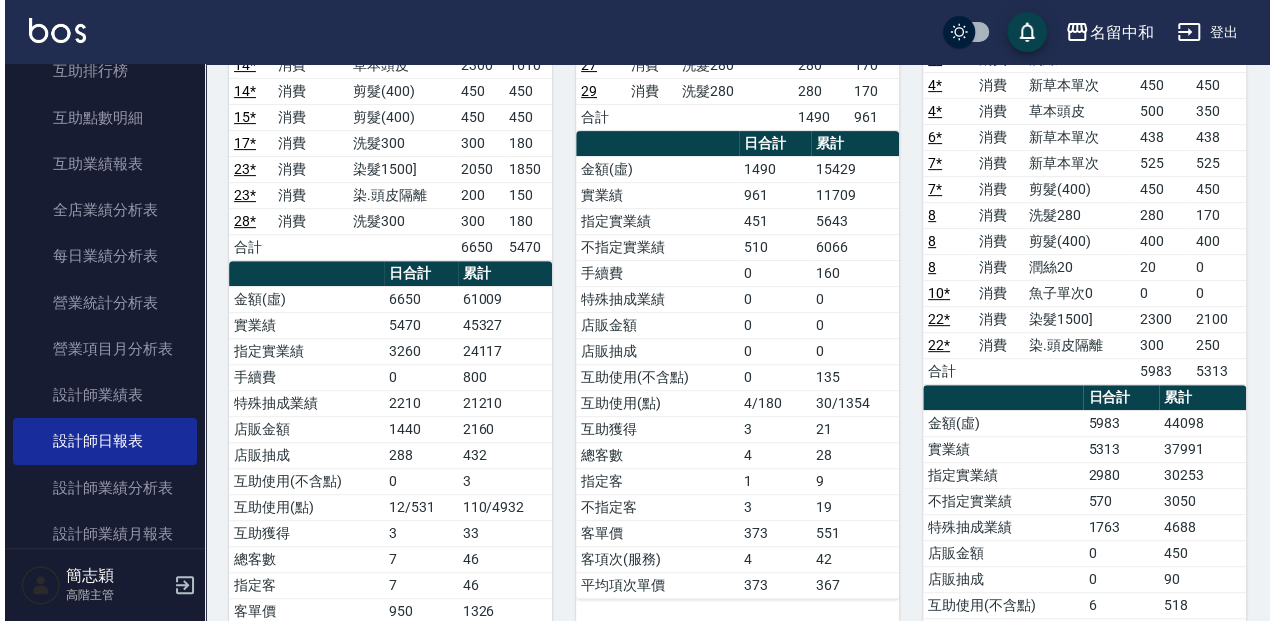 scroll, scrollTop: 0, scrollLeft: 0, axis: both 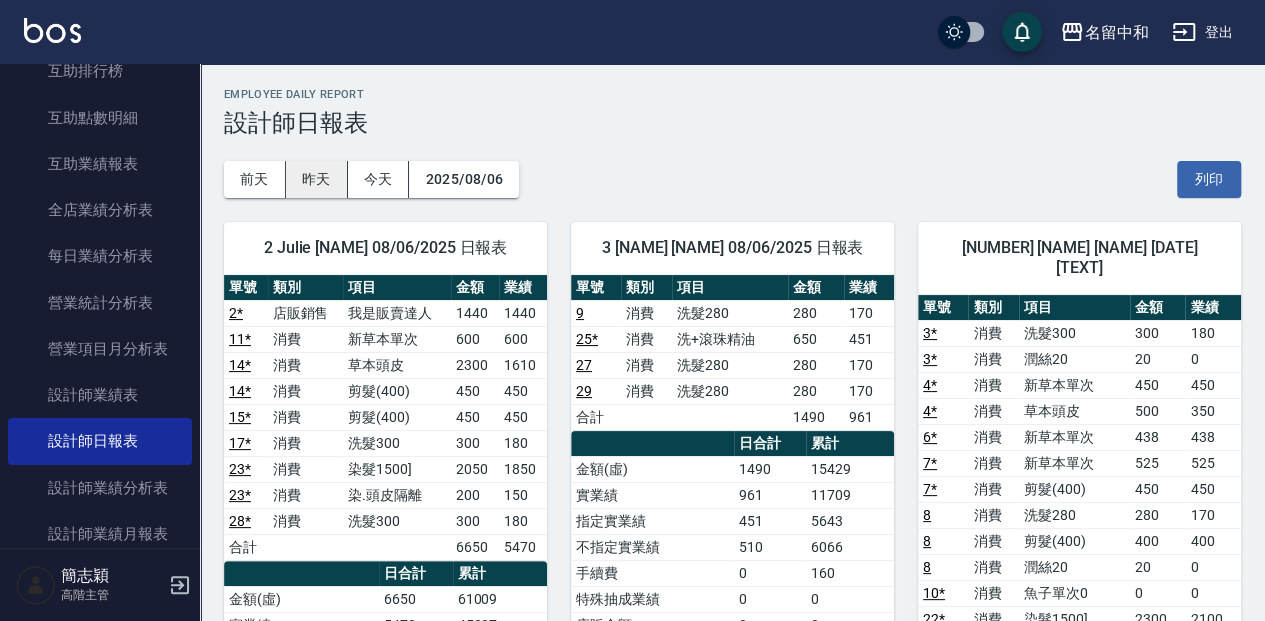 click on "昨天" at bounding box center (317, 179) 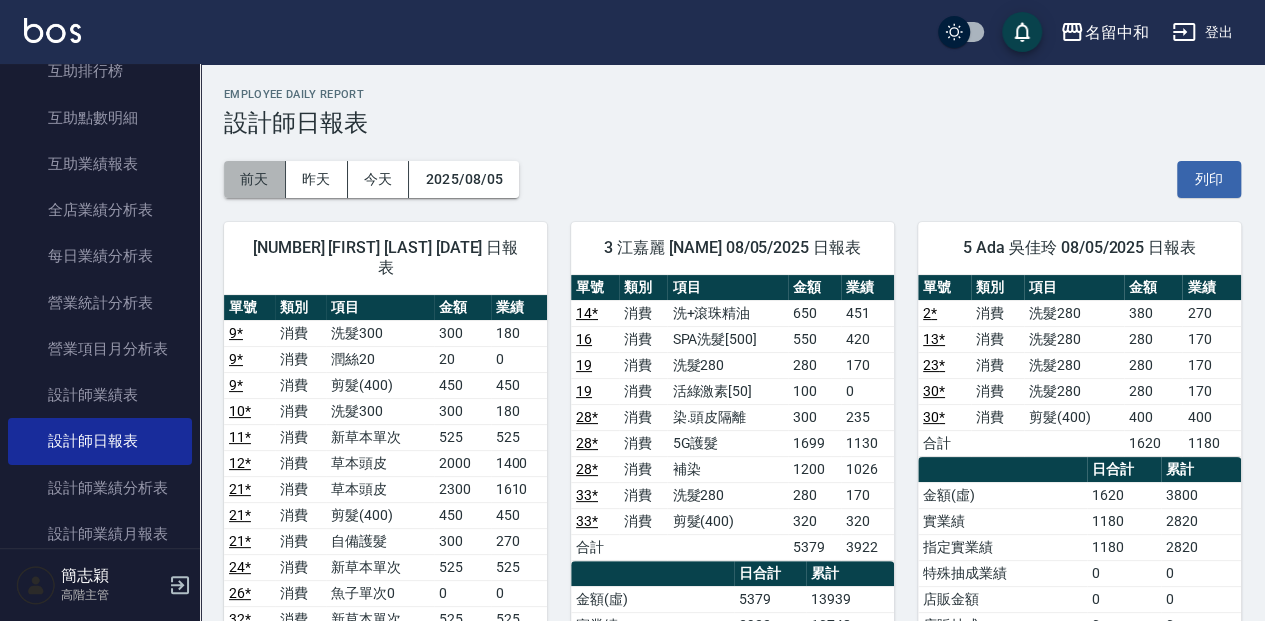 click on "前天" at bounding box center (255, 179) 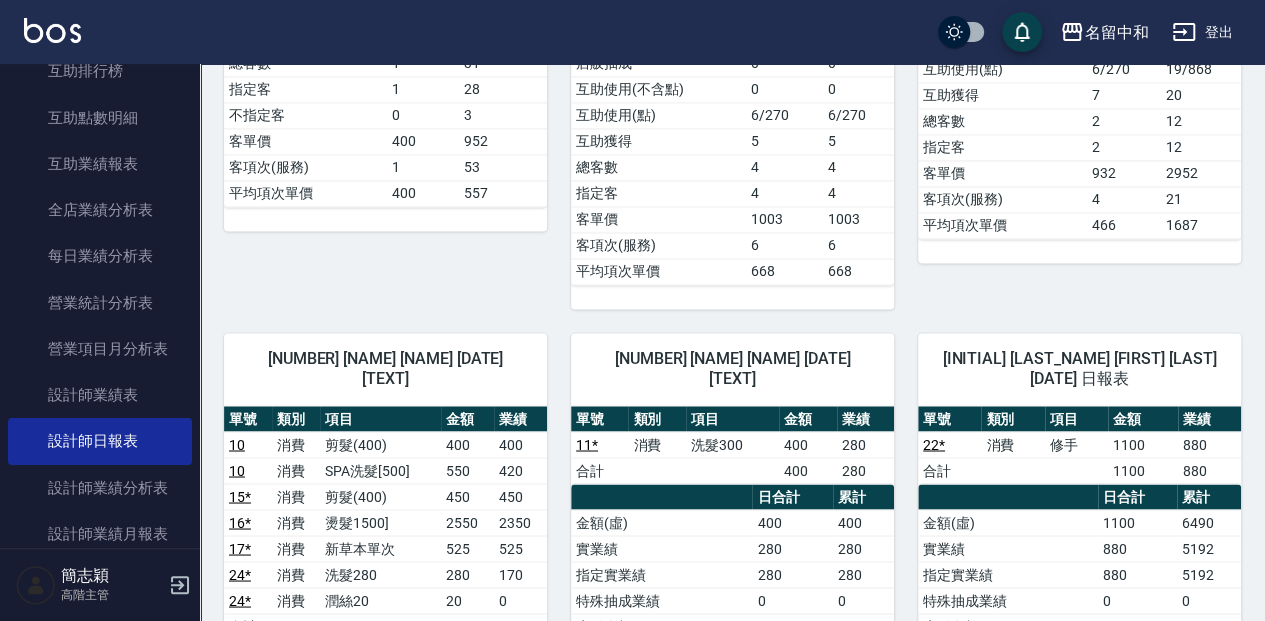 scroll, scrollTop: 1533, scrollLeft: 0, axis: vertical 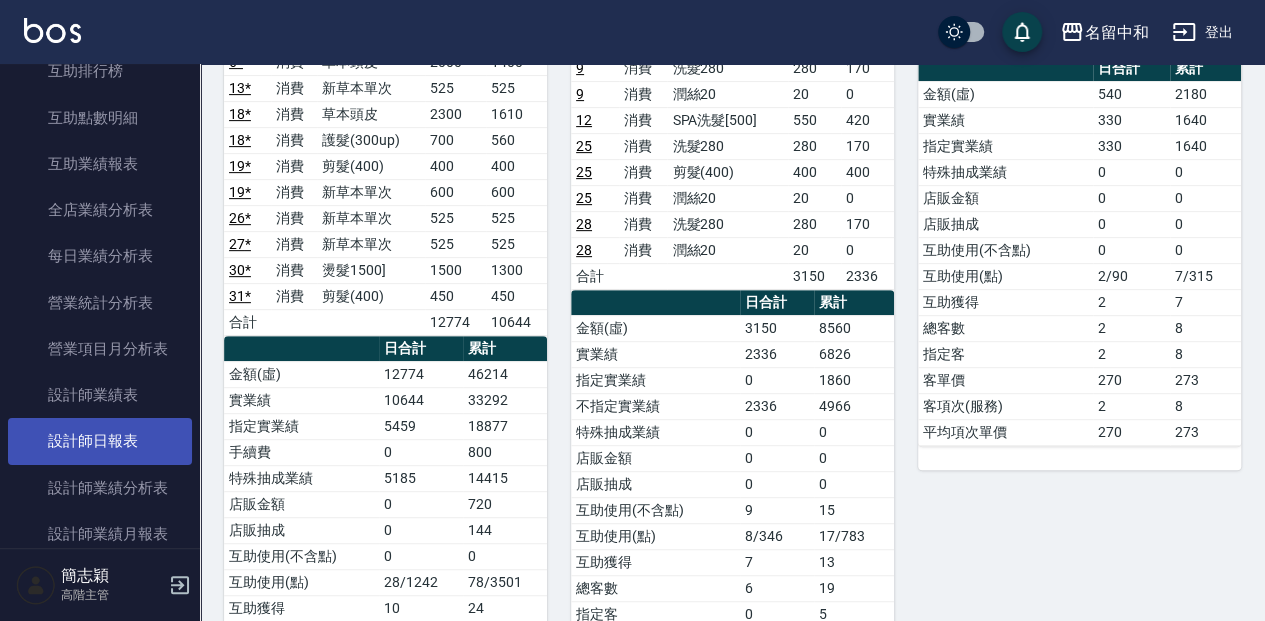 click on "設計師業績表" at bounding box center [100, 395] 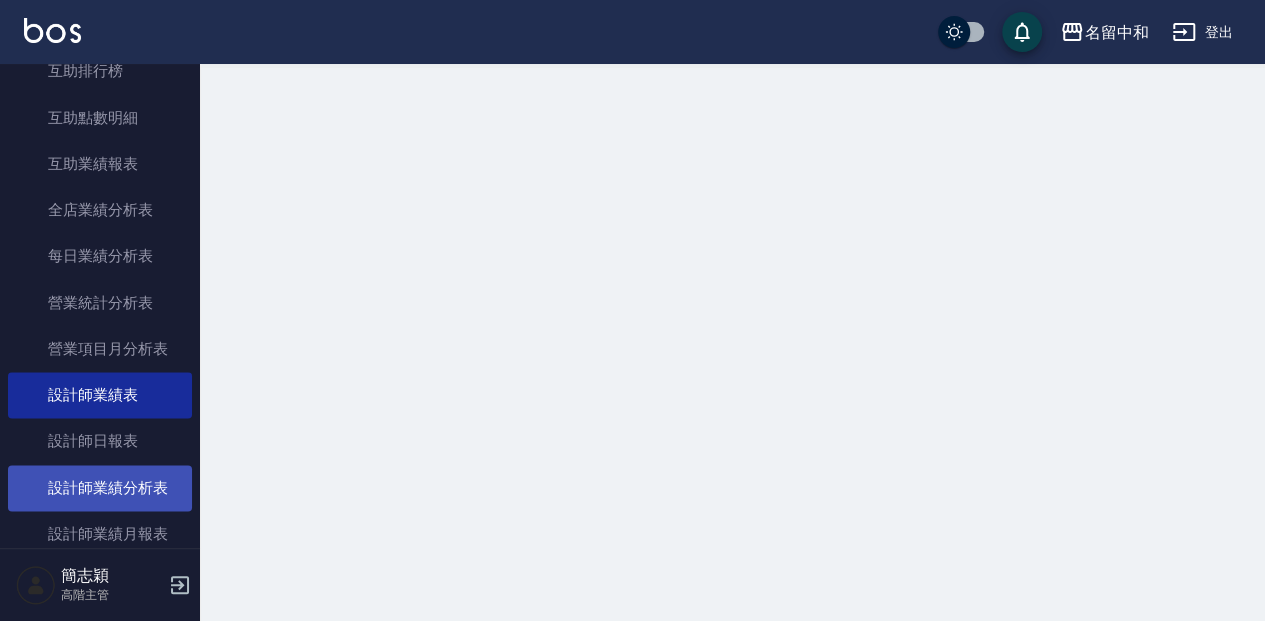 scroll, scrollTop: 0, scrollLeft: 0, axis: both 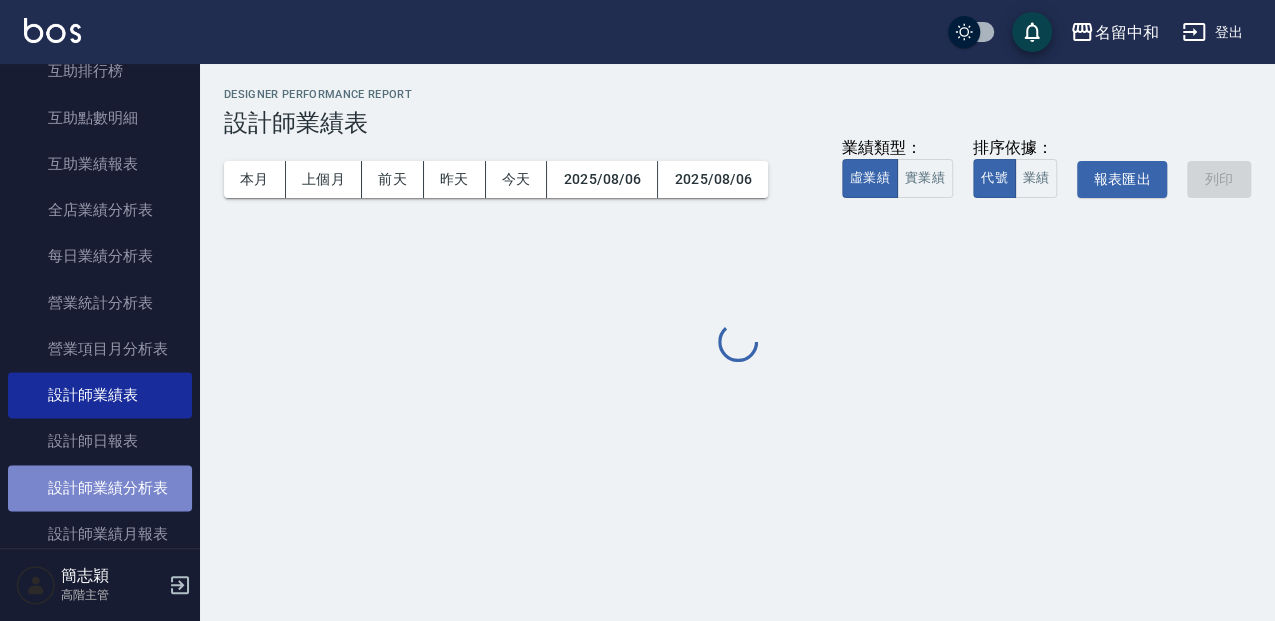click on "設計師業績分析表" at bounding box center (100, 488) 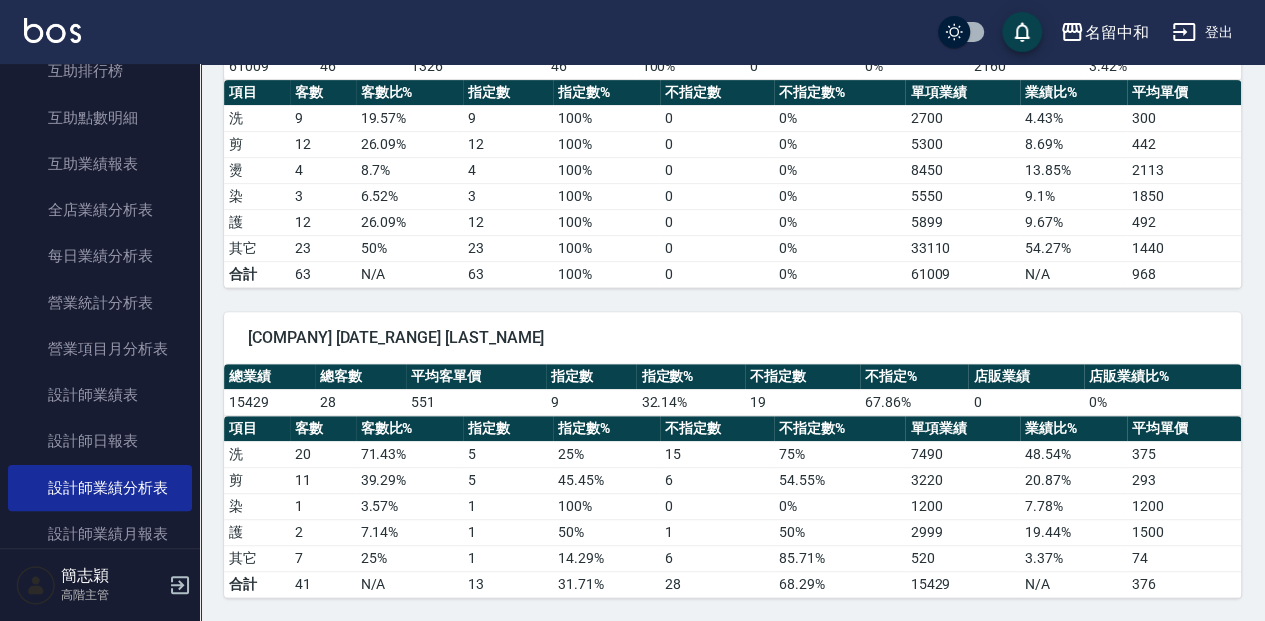 scroll, scrollTop: 400, scrollLeft: 0, axis: vertical 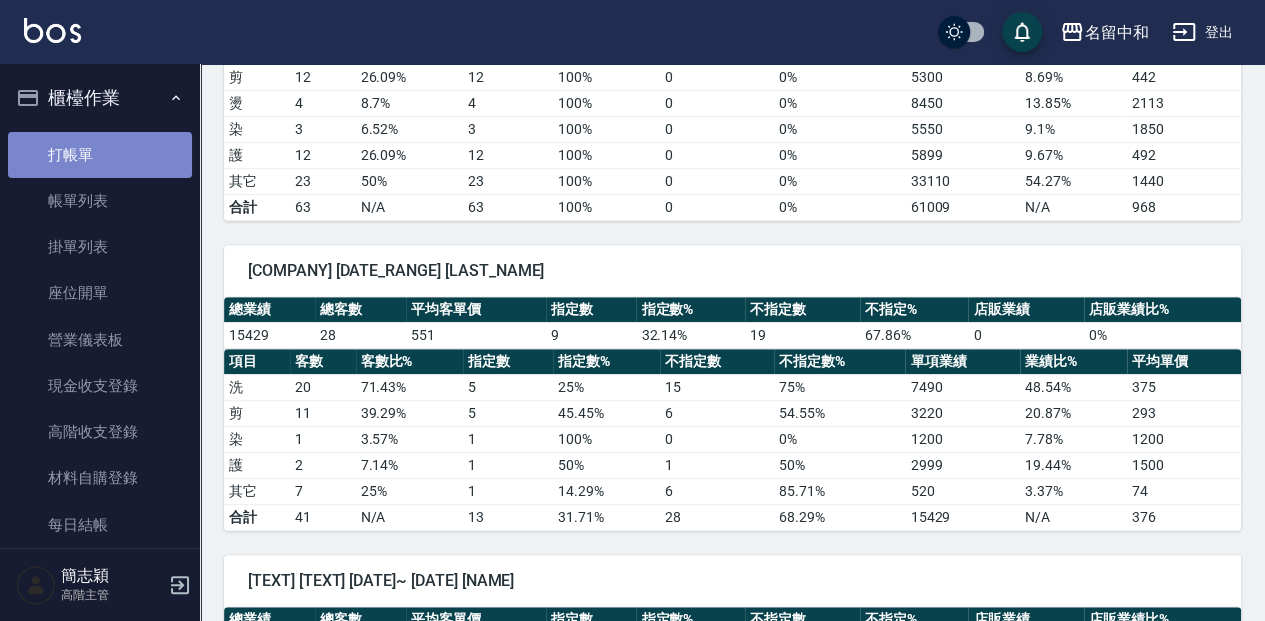 click on "打帳單" at bounding box center [100, 155] 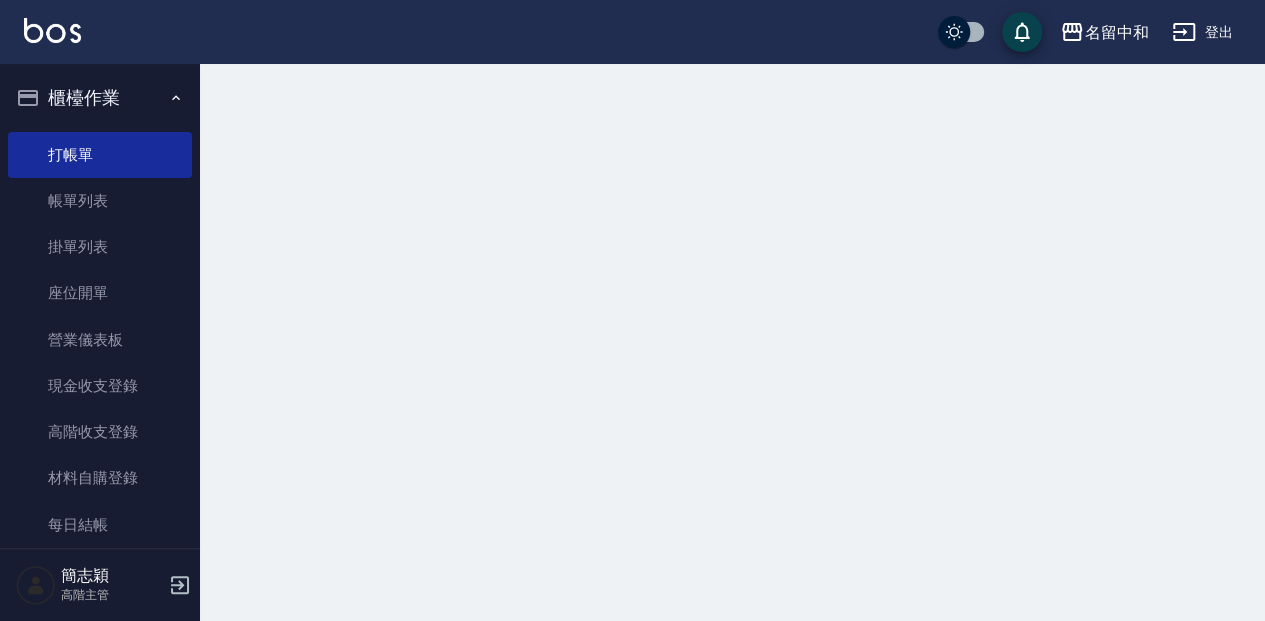 scroll, scrollTop: 0, scrollLeft: 0, axis: both 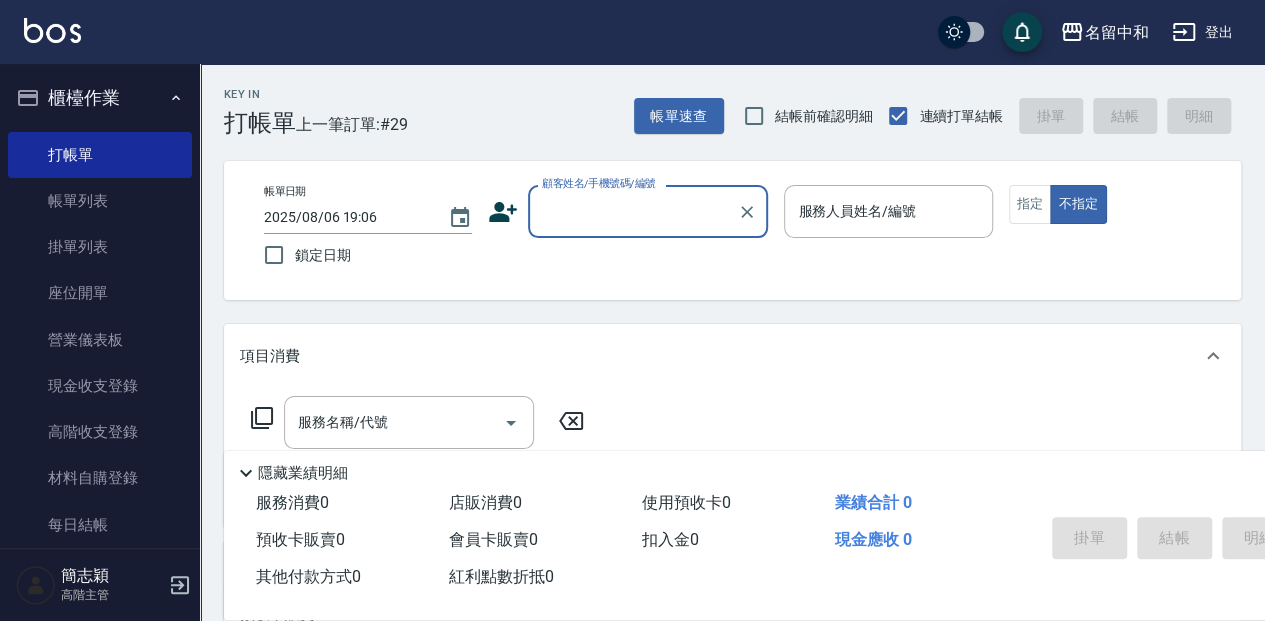 click on "顧客姓名/手機號碼/編號" at bounding box center [633, 211] 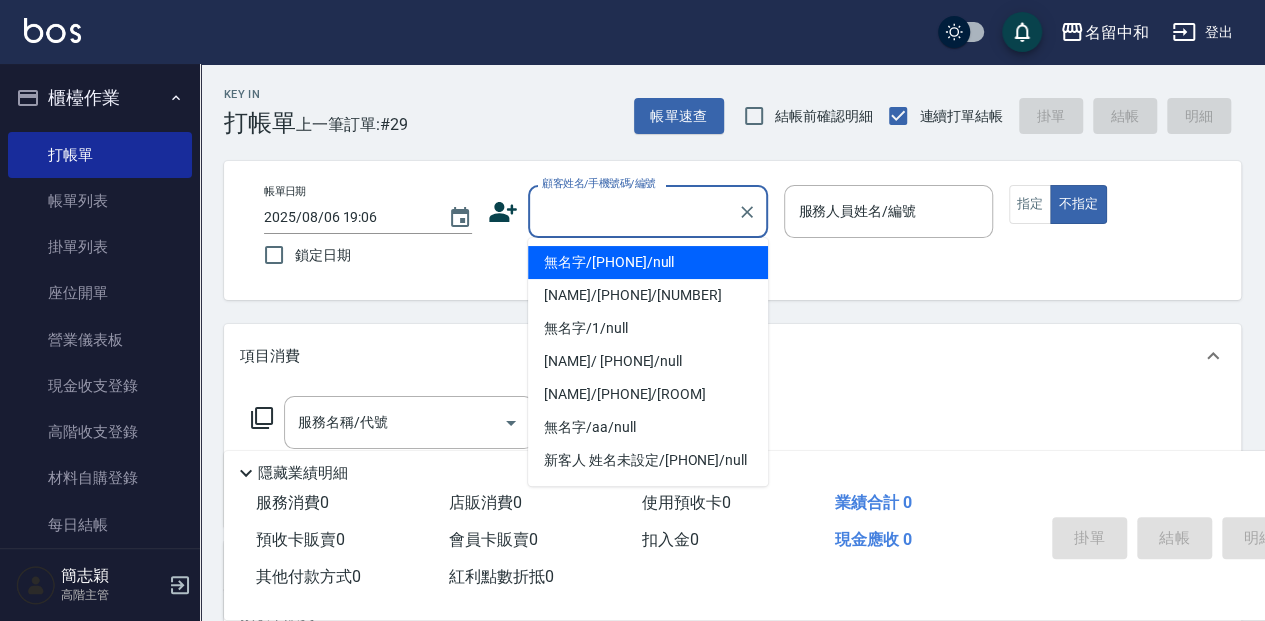 click on "無名字/[PHONE]/null" at bounding box center (648, 262) 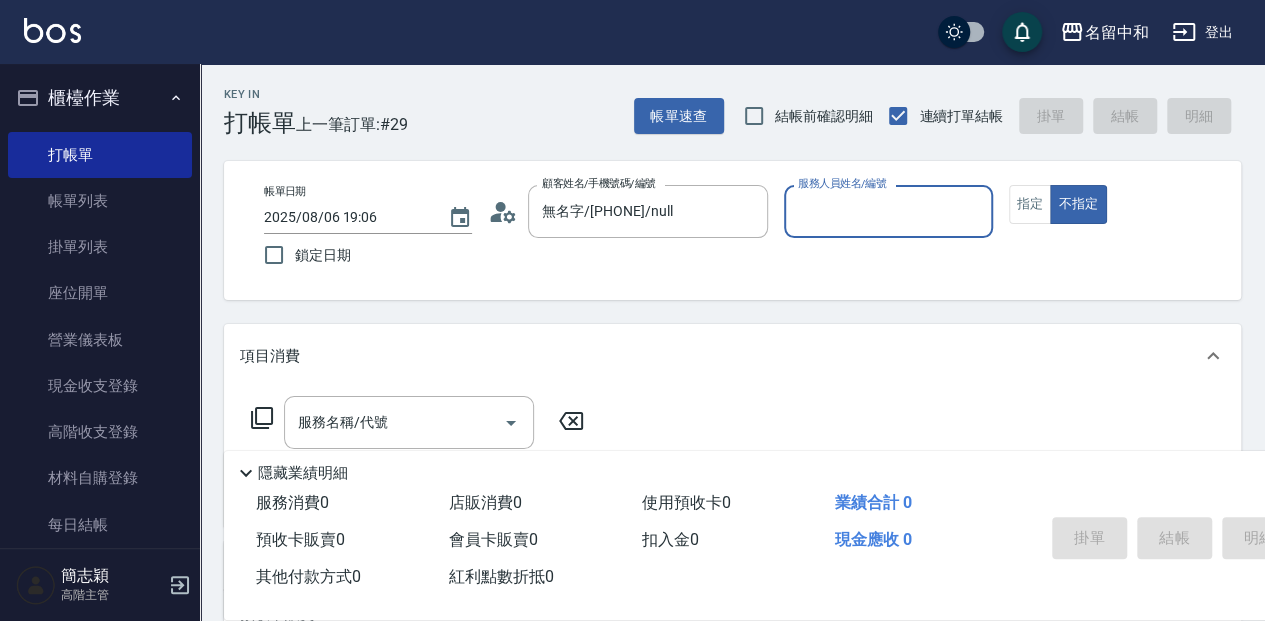 type on "無名字/[PHONE]/null" 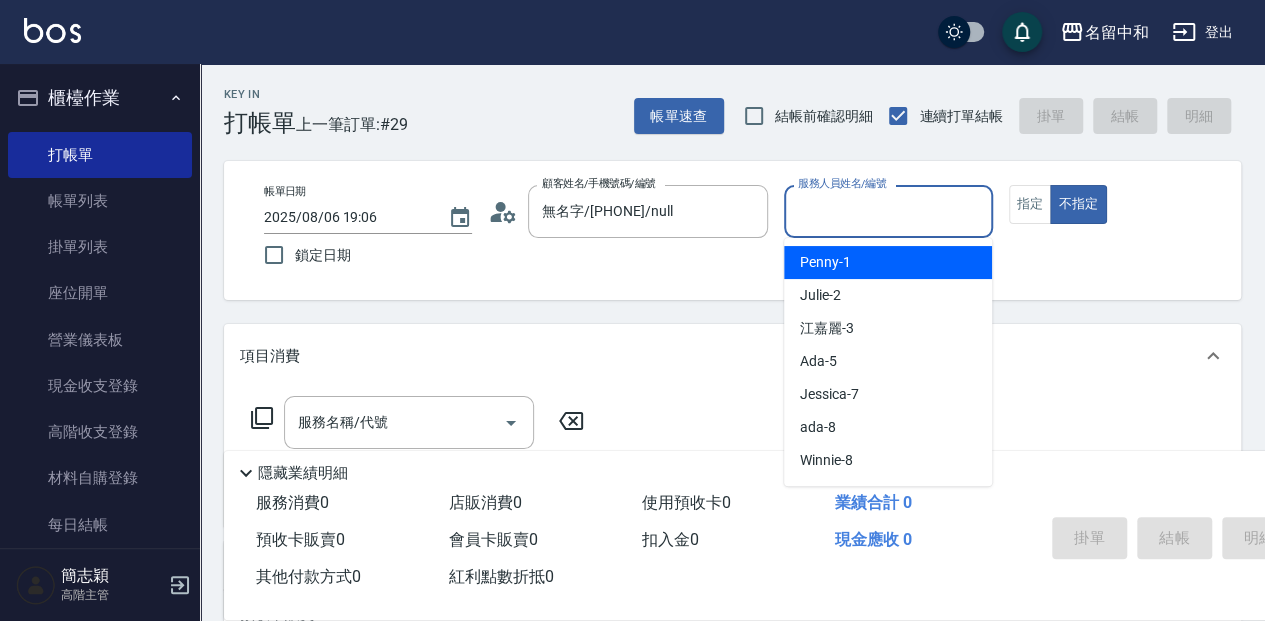 click on "服務人員姓名/編號" at bounding box center [888, 211] 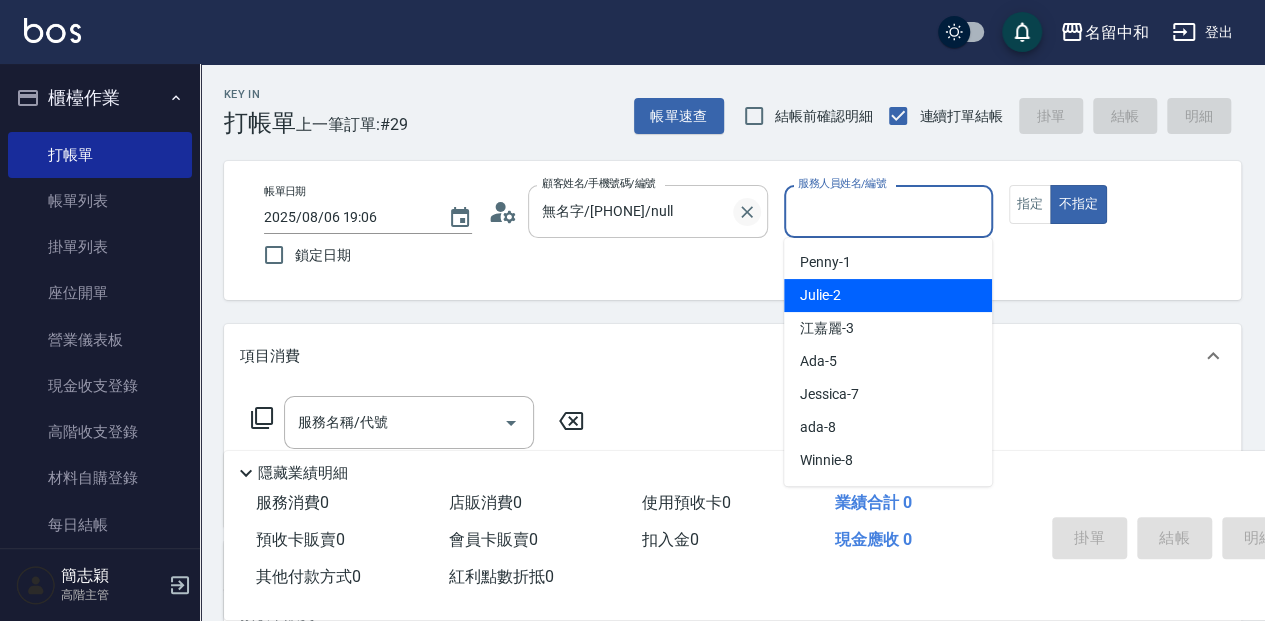 click at bounding box center (747, 212) 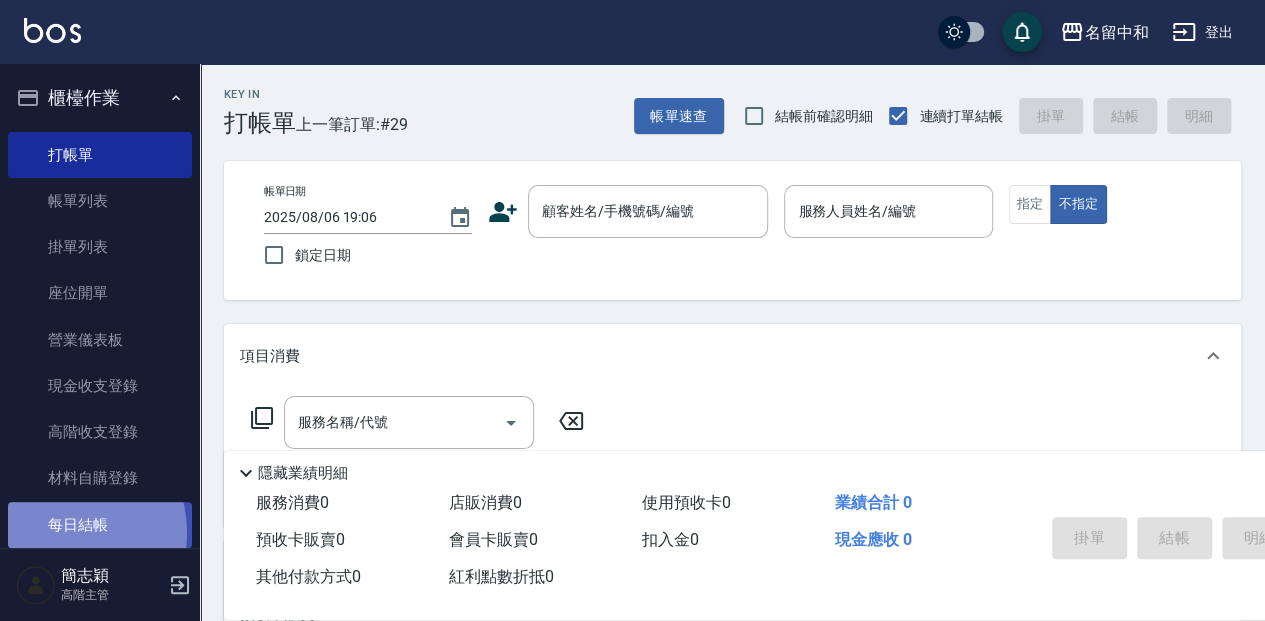 click on "每日結帳" at bounding box center (100, 525) 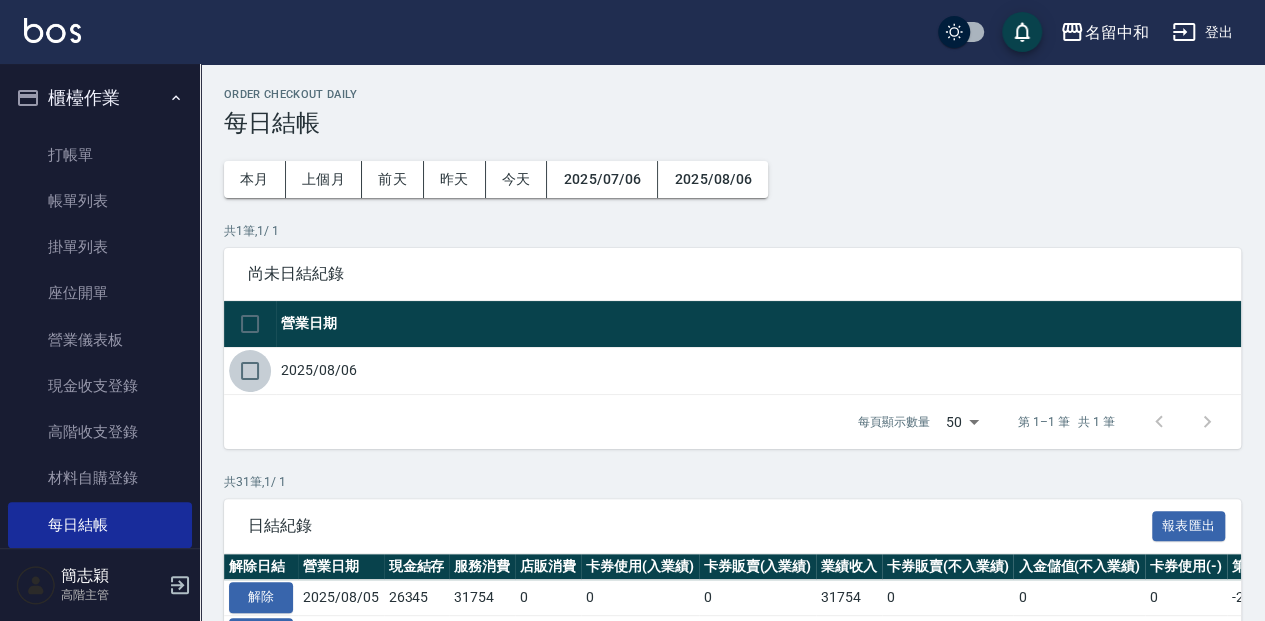 click at bounding box center [250, 371] 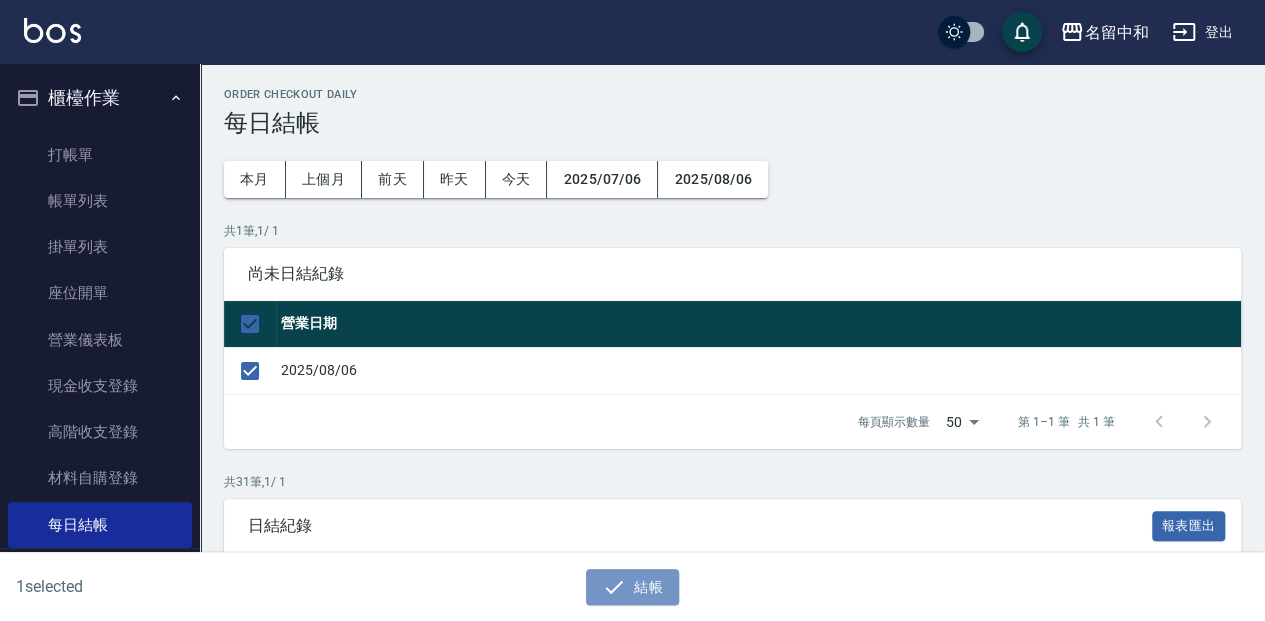 drag, startPoint x: 634, startPoint y: 586, endPoint x: 535, endPoint y: 294, distance: 308.3261 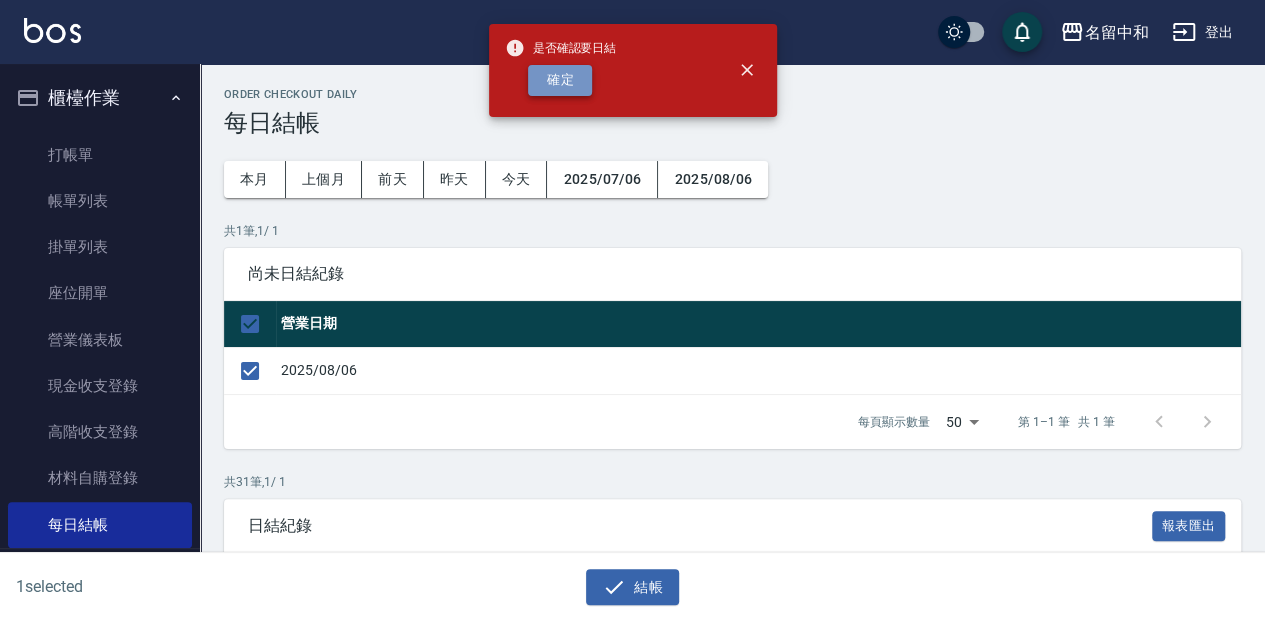 click on "確定" at bounding box center (560, 80) 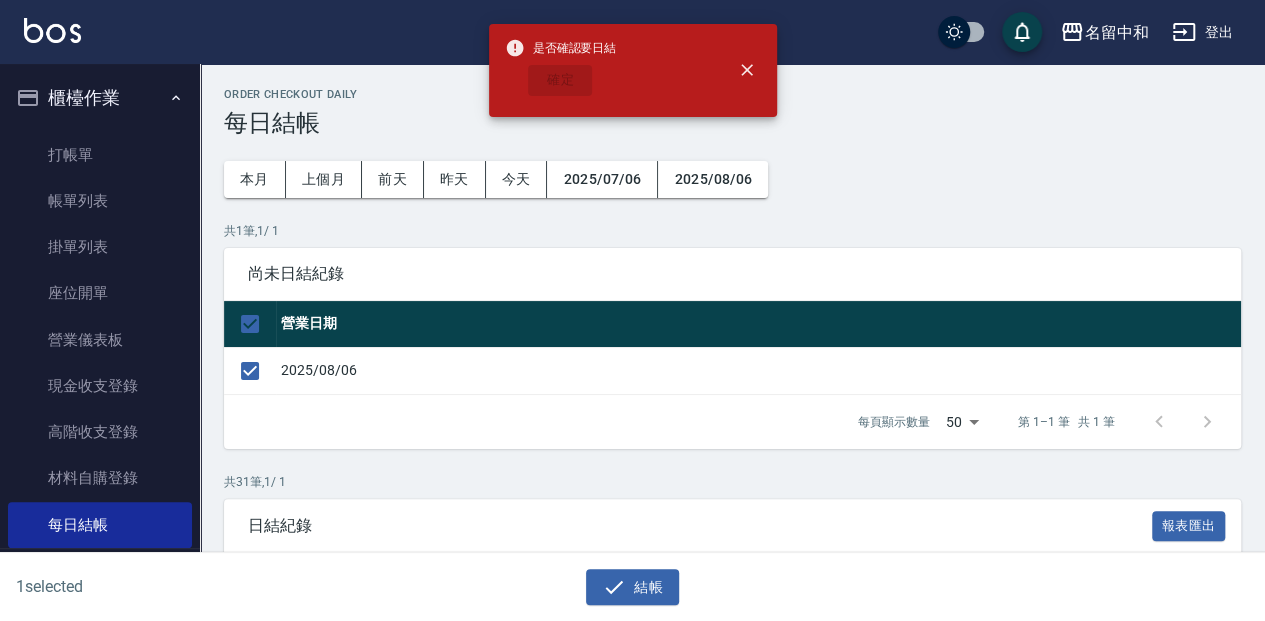 checkbox on "false" 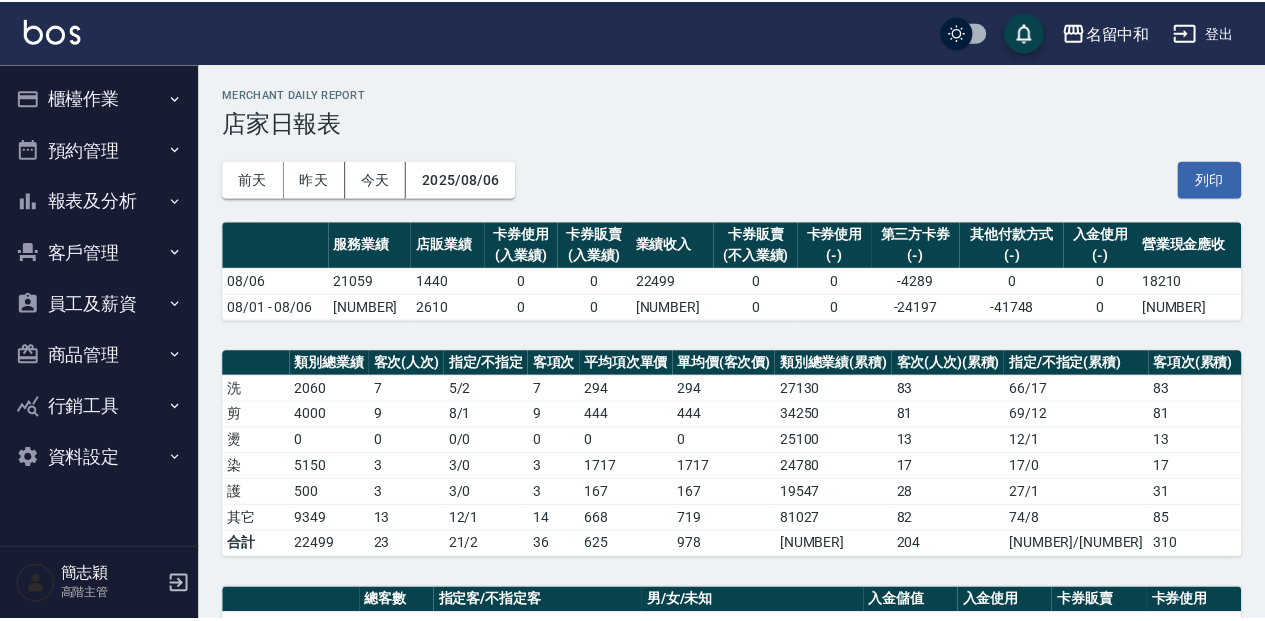 scroll, scrollTop: 0, scrollLeft: 0, axis: both 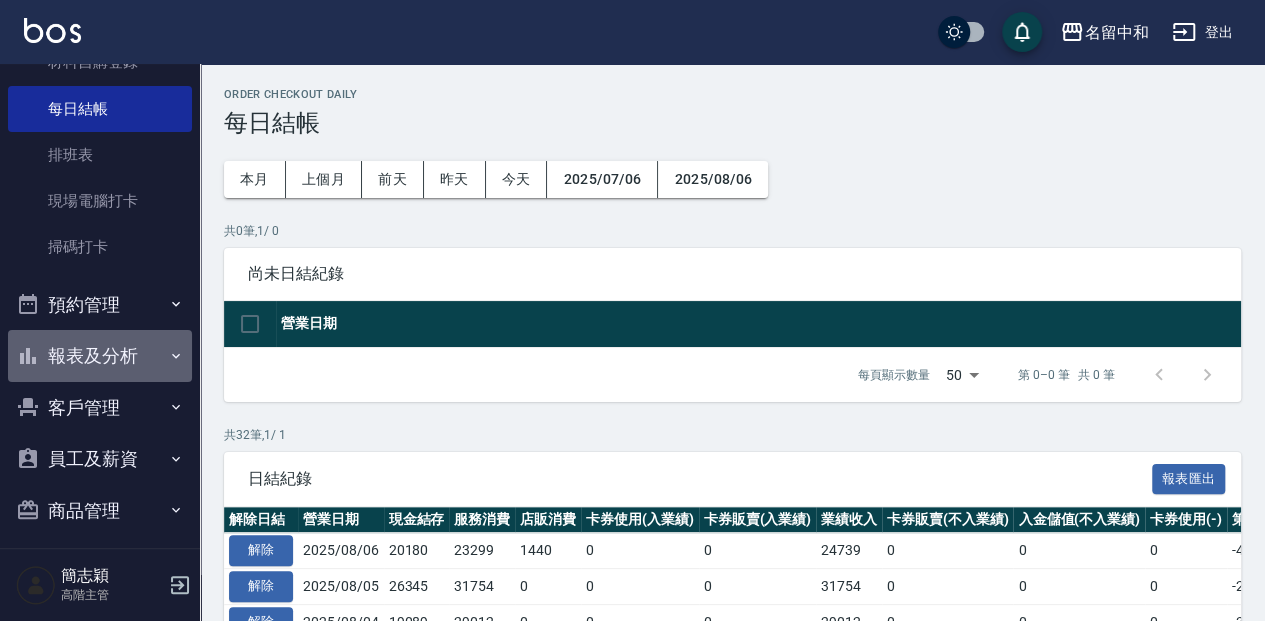 click on "報表及分析" at bounding box center (100, 356) 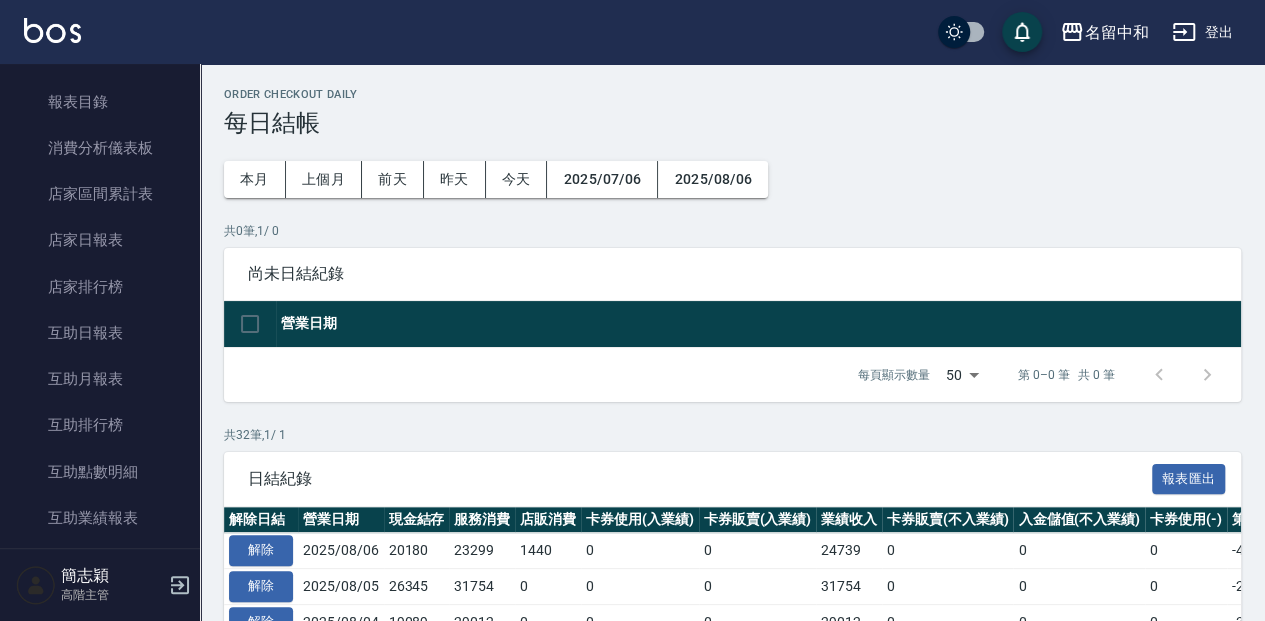 scroll, scrollTop: 706, scrollLeft: 0, axis: vertical 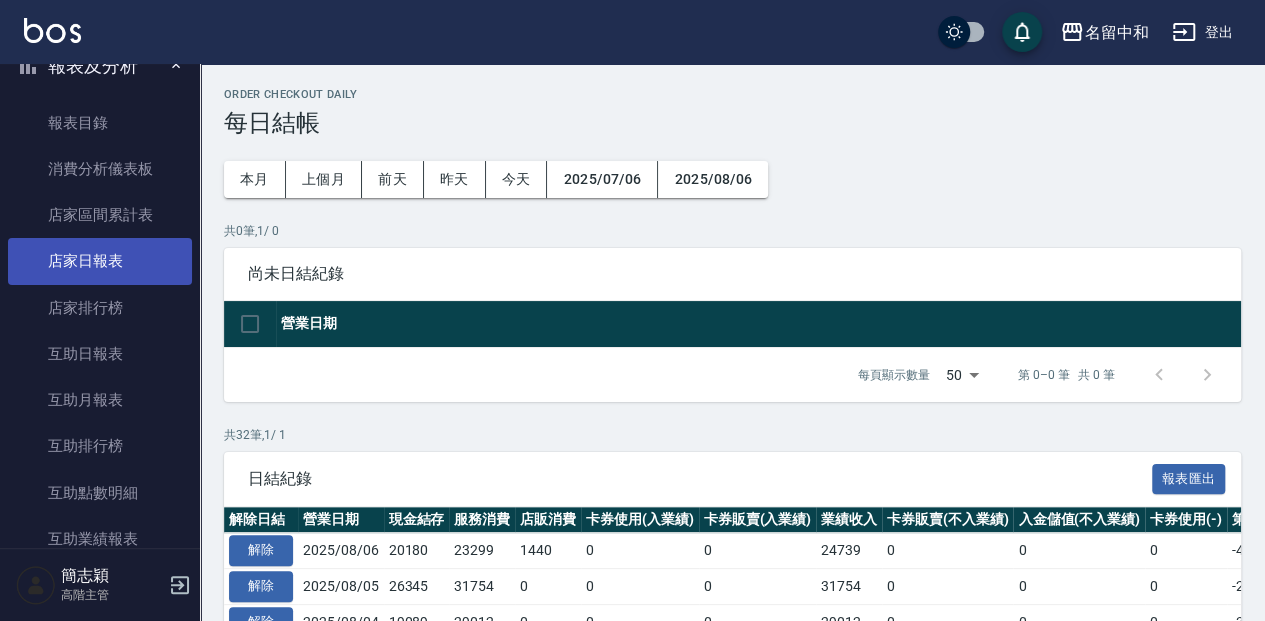 click on "店家日報表" at bounding box center (100, 261) 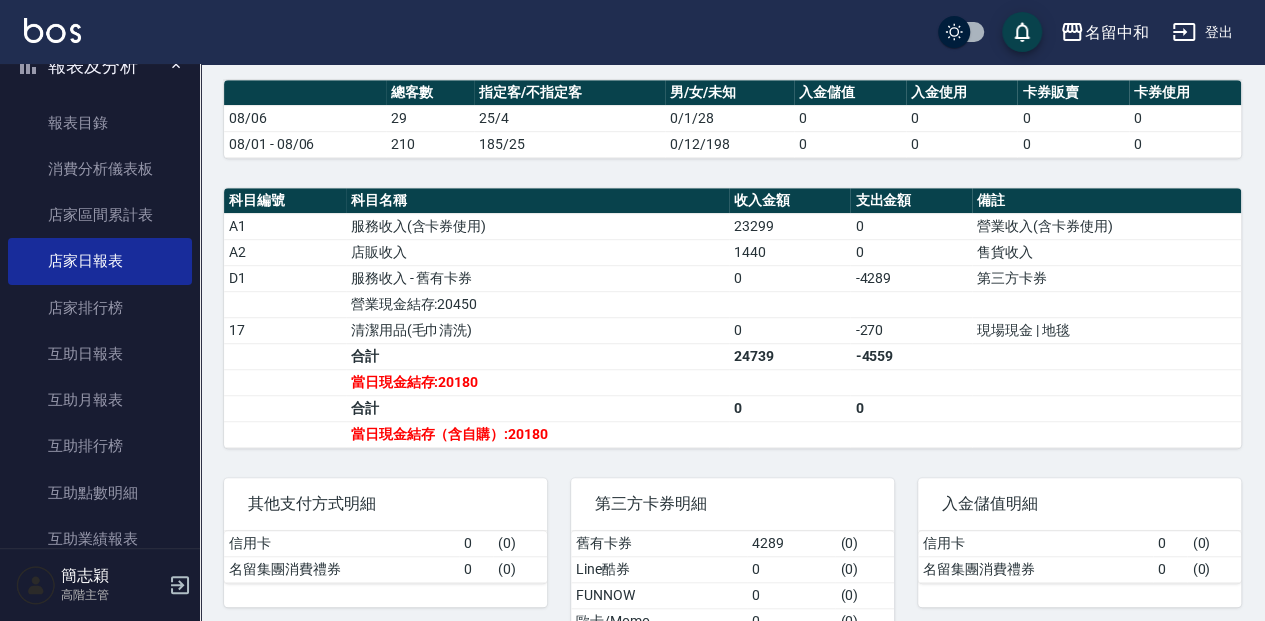 scroll, scrollTop: 522, scrollLeft: 0, axis: vertical 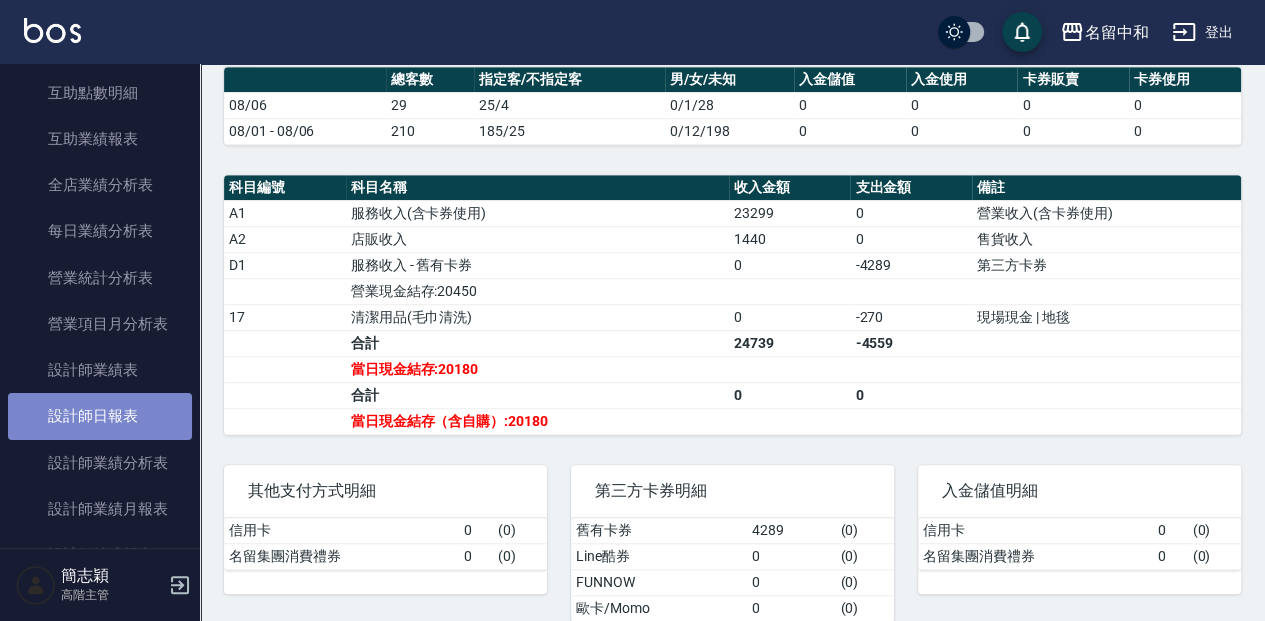 click on "設計師日報表" at bounding box center (100, 416) 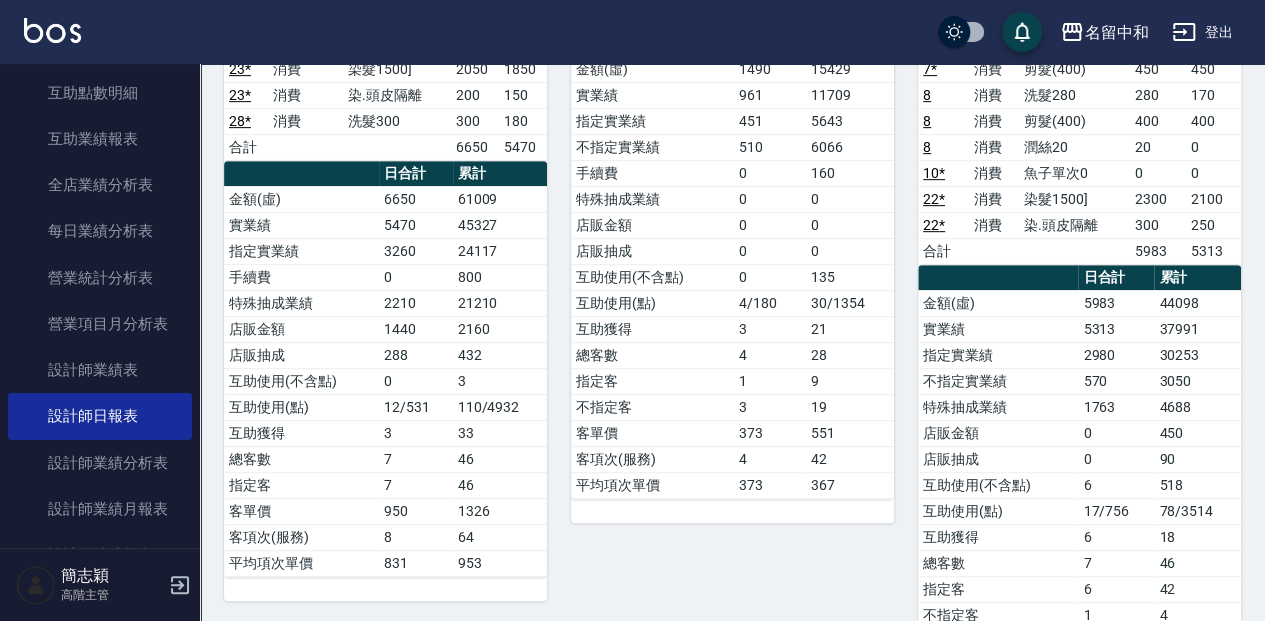 scroll, scrollTop: 466, scrollLeft: 0, axis: vertical 